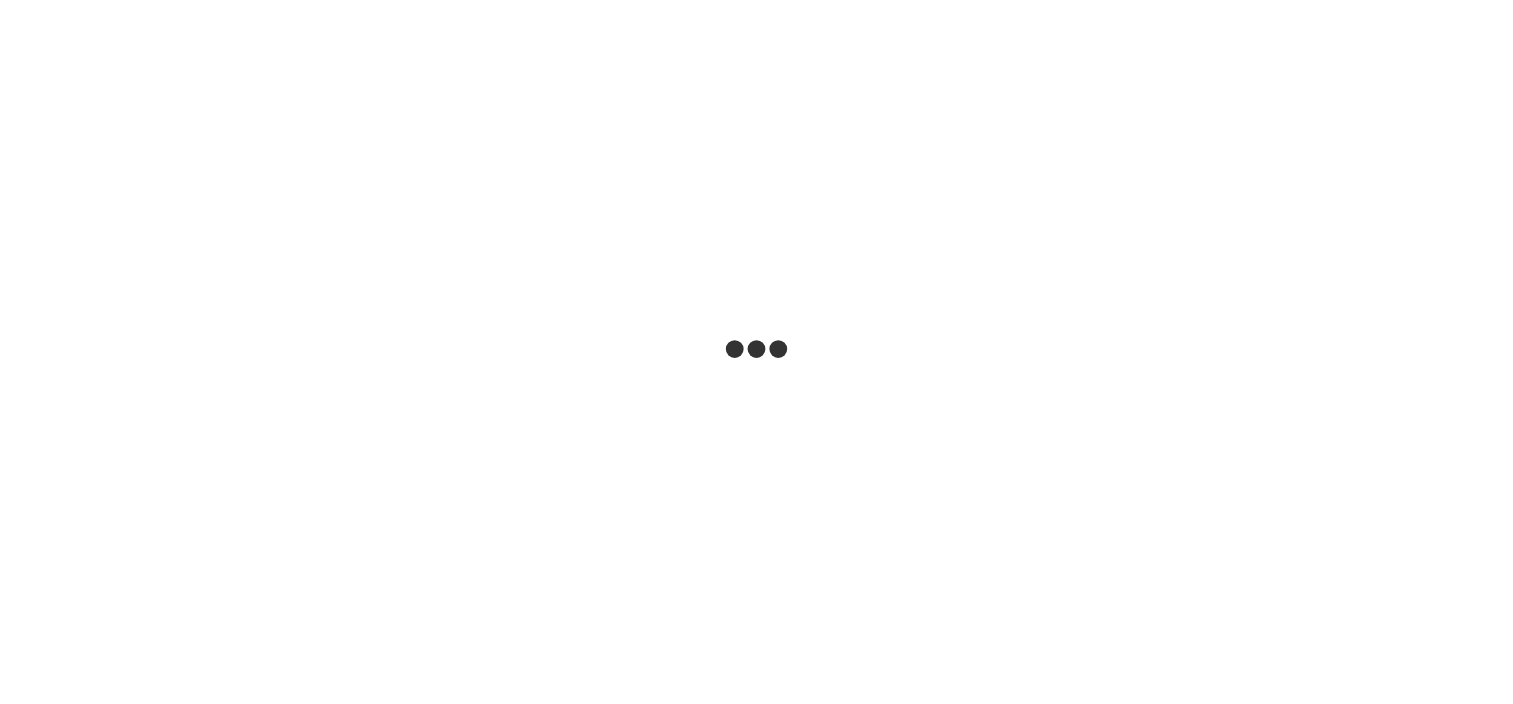scroll, scrollTop: 0, scrollLeft: 0, axis: both 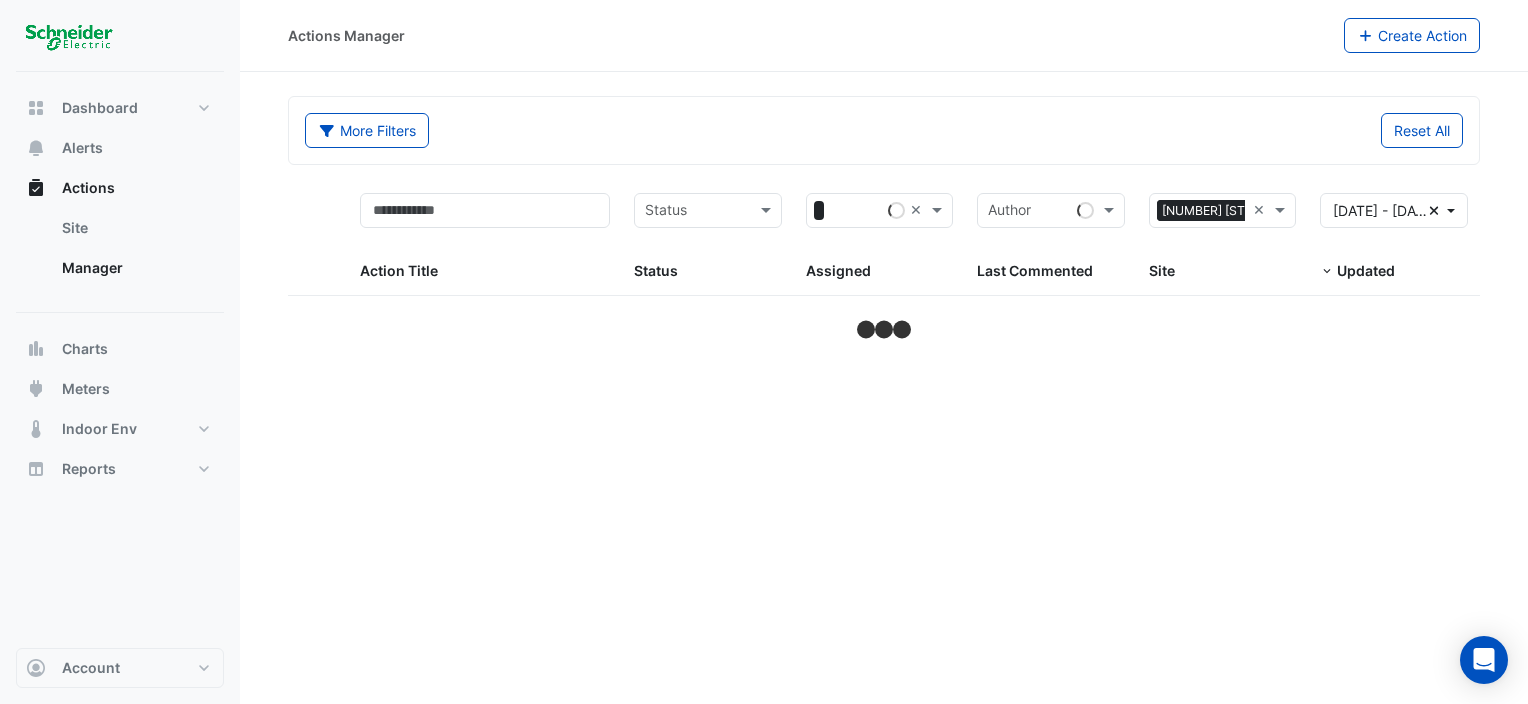 select on "***" 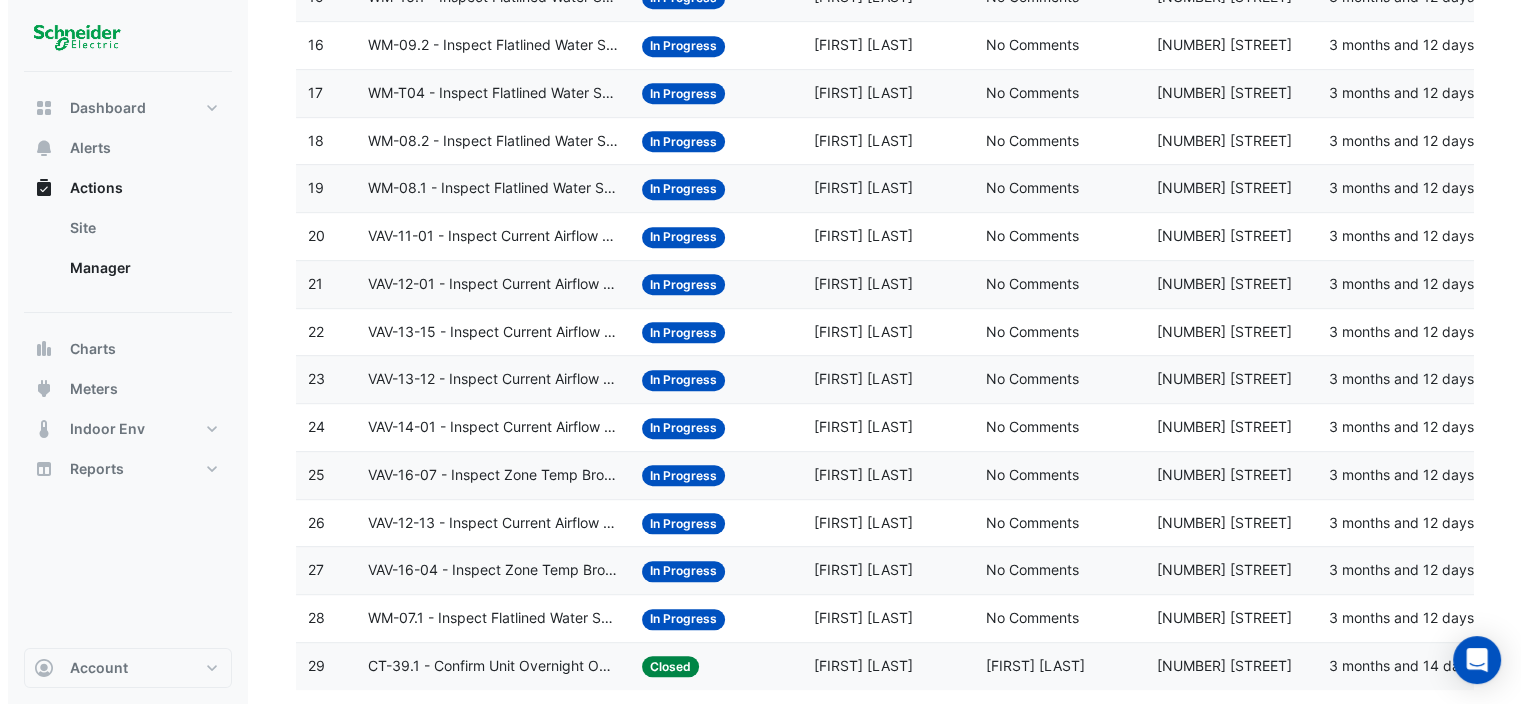 scroll, scrollTop: 1024, scrollLeft: 0, axis: vertical 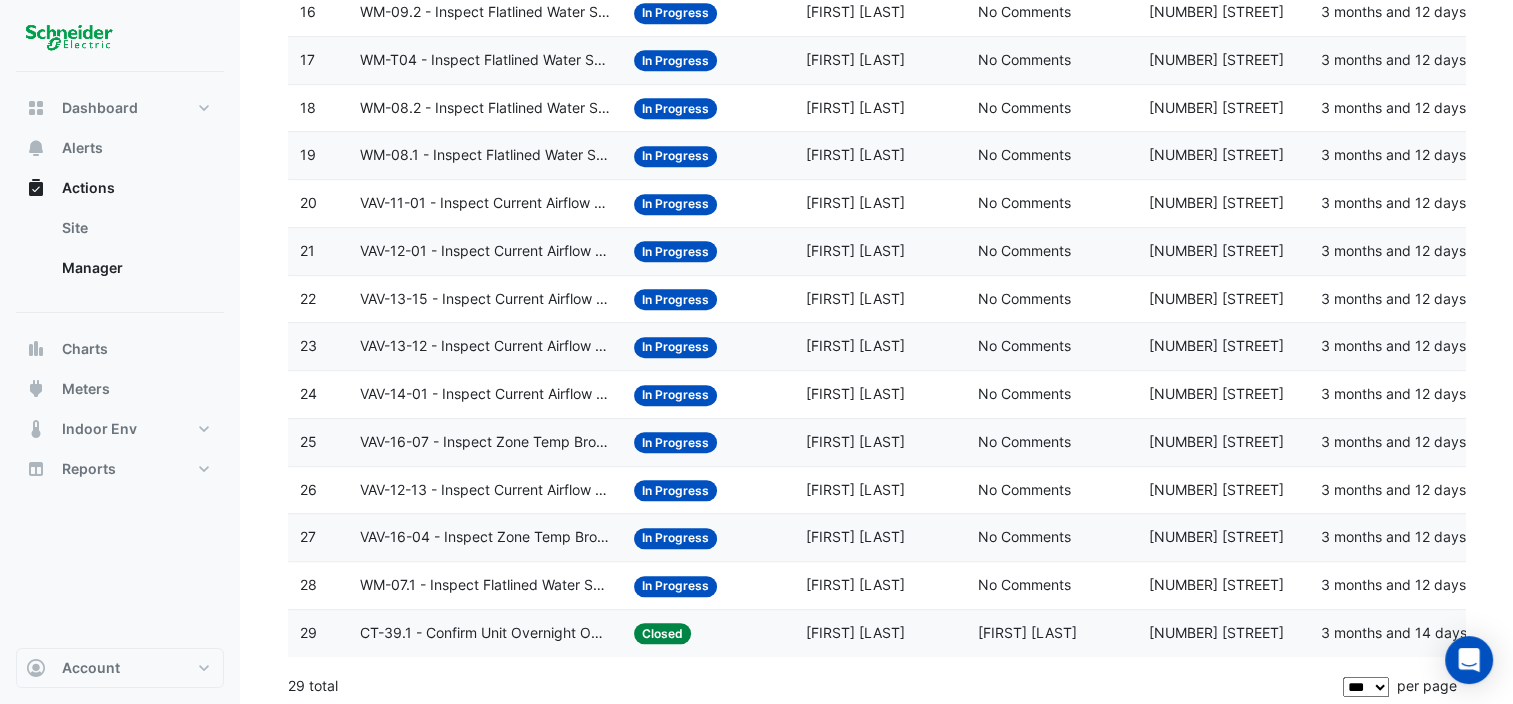 click on "Action Title:
VAV-16-04 - Inspect Zone Temp Broken Sensor" 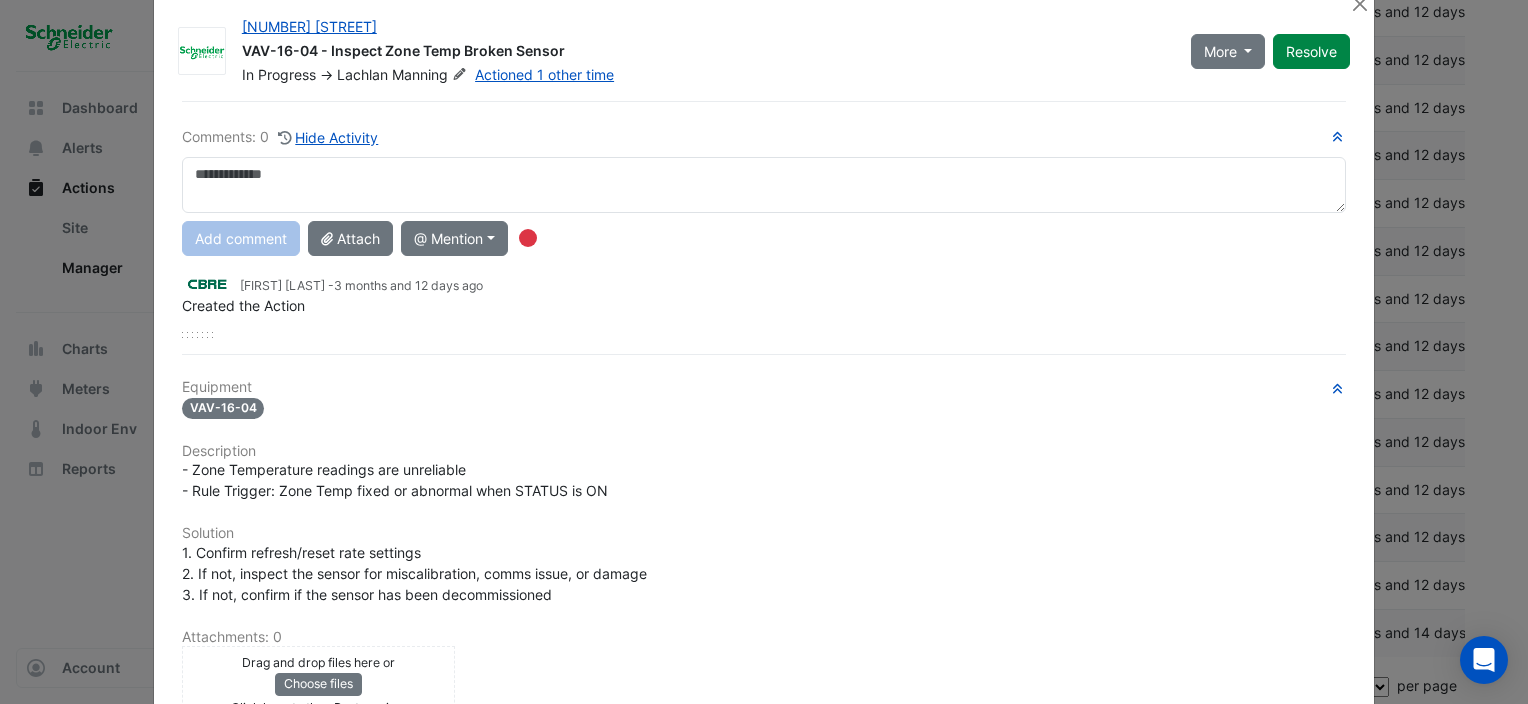 scroll, scrollTop: 0, scrollLeft: 0, axis: both 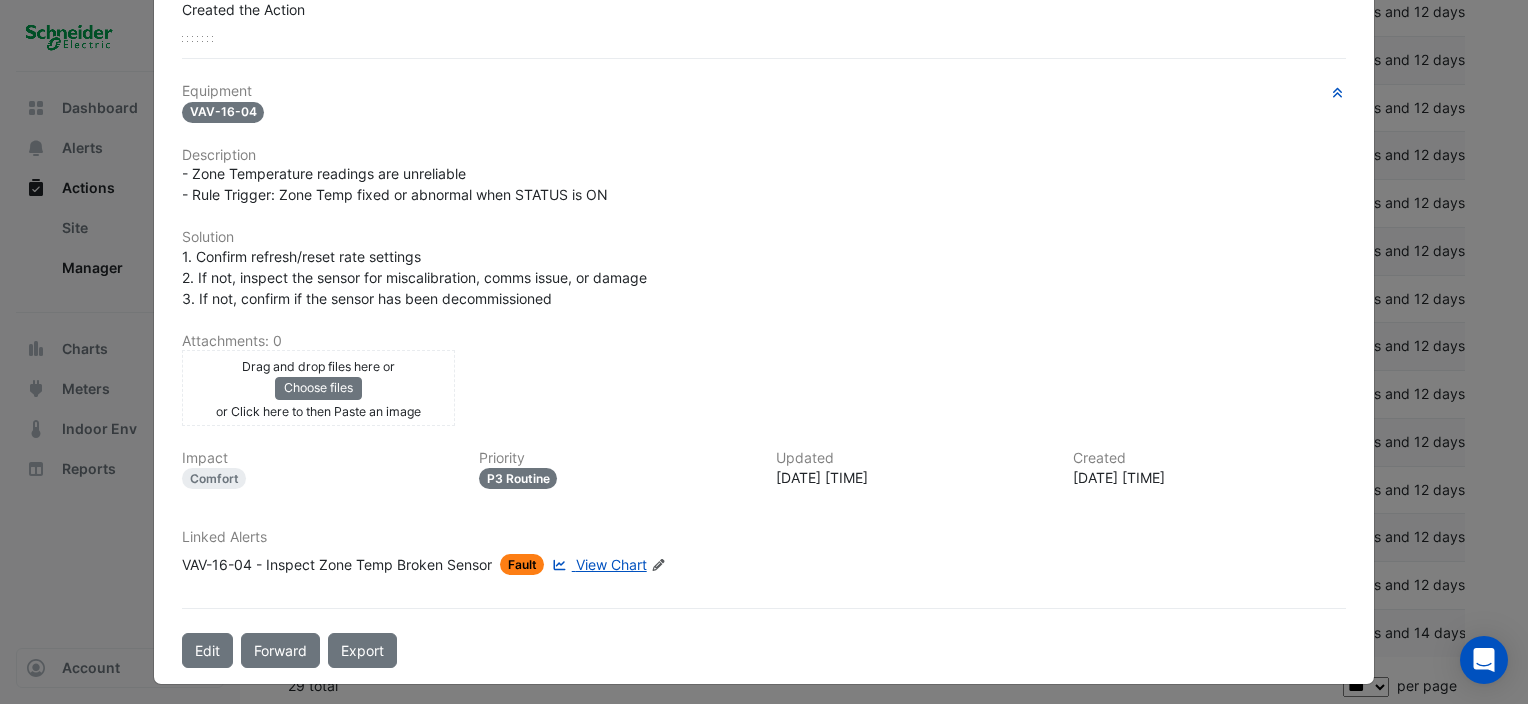 click on "View Chart" 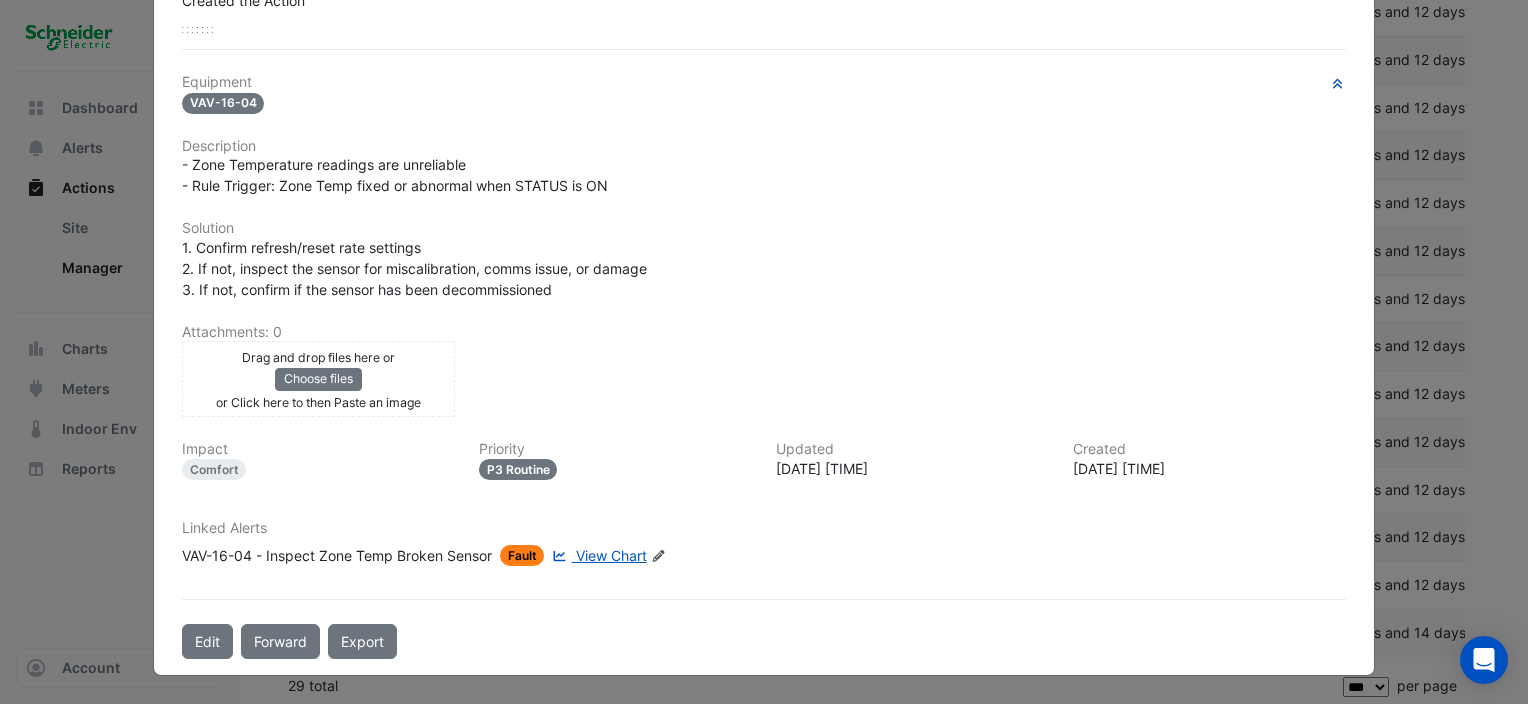 scroll, scrollTop: 281, scrollLeft: 0, axis: vertical 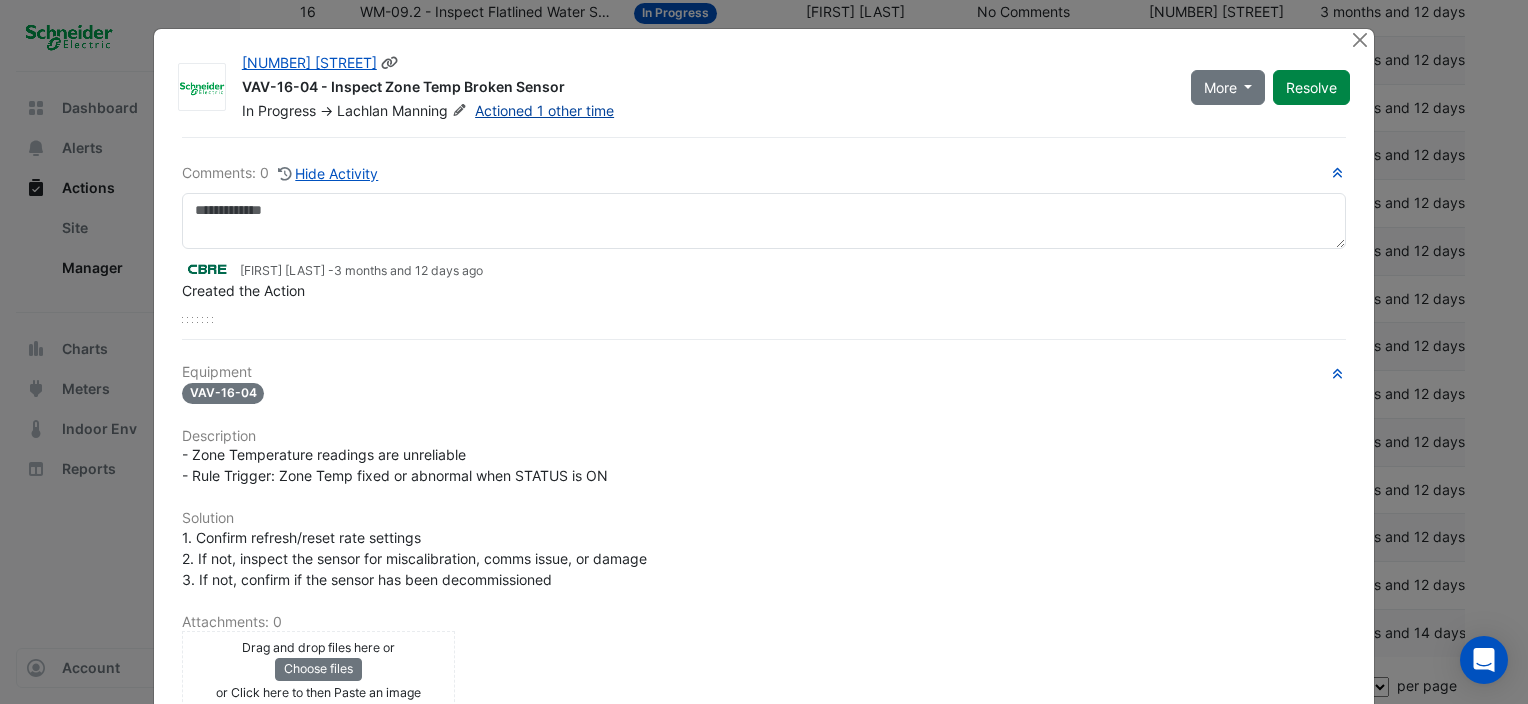 click on "Actioned 1 other time" 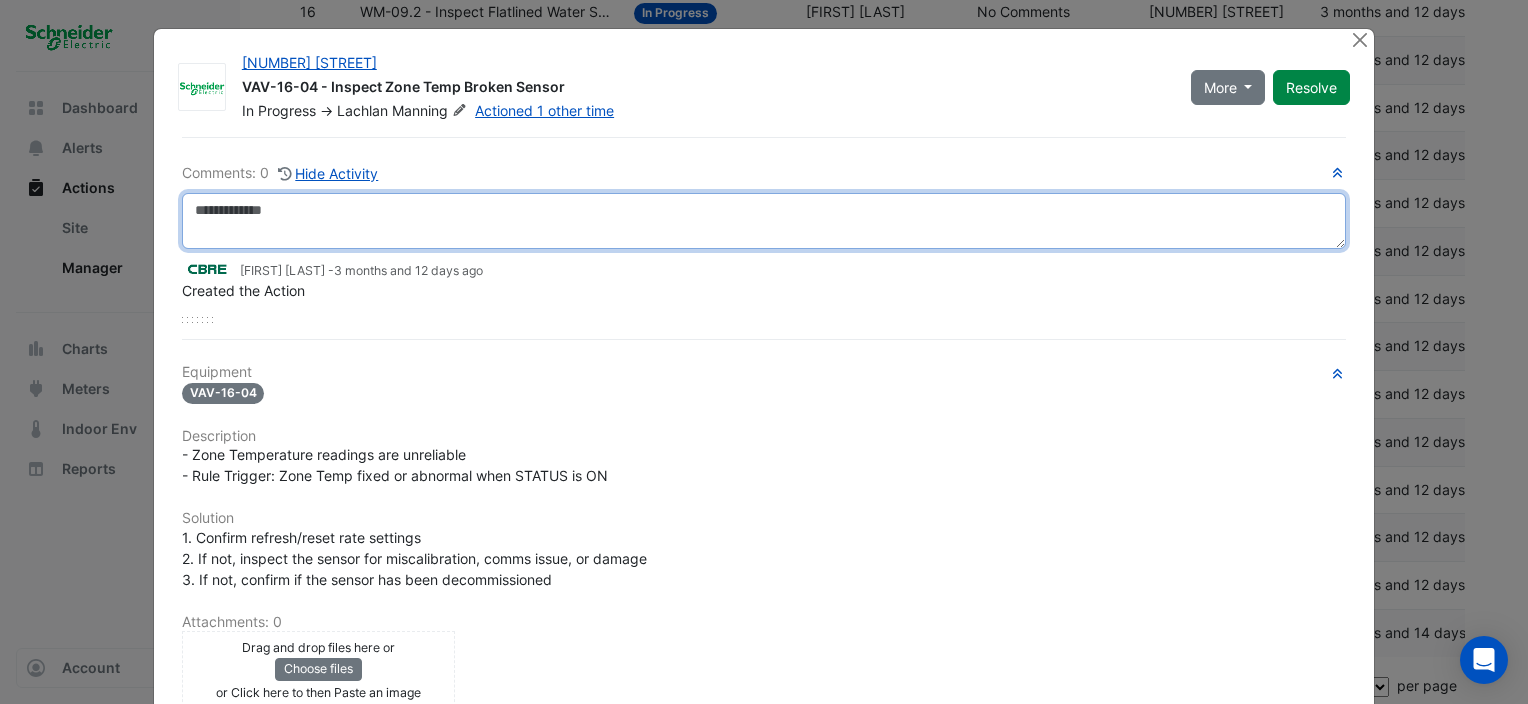 click at bounding box center (764, 221) 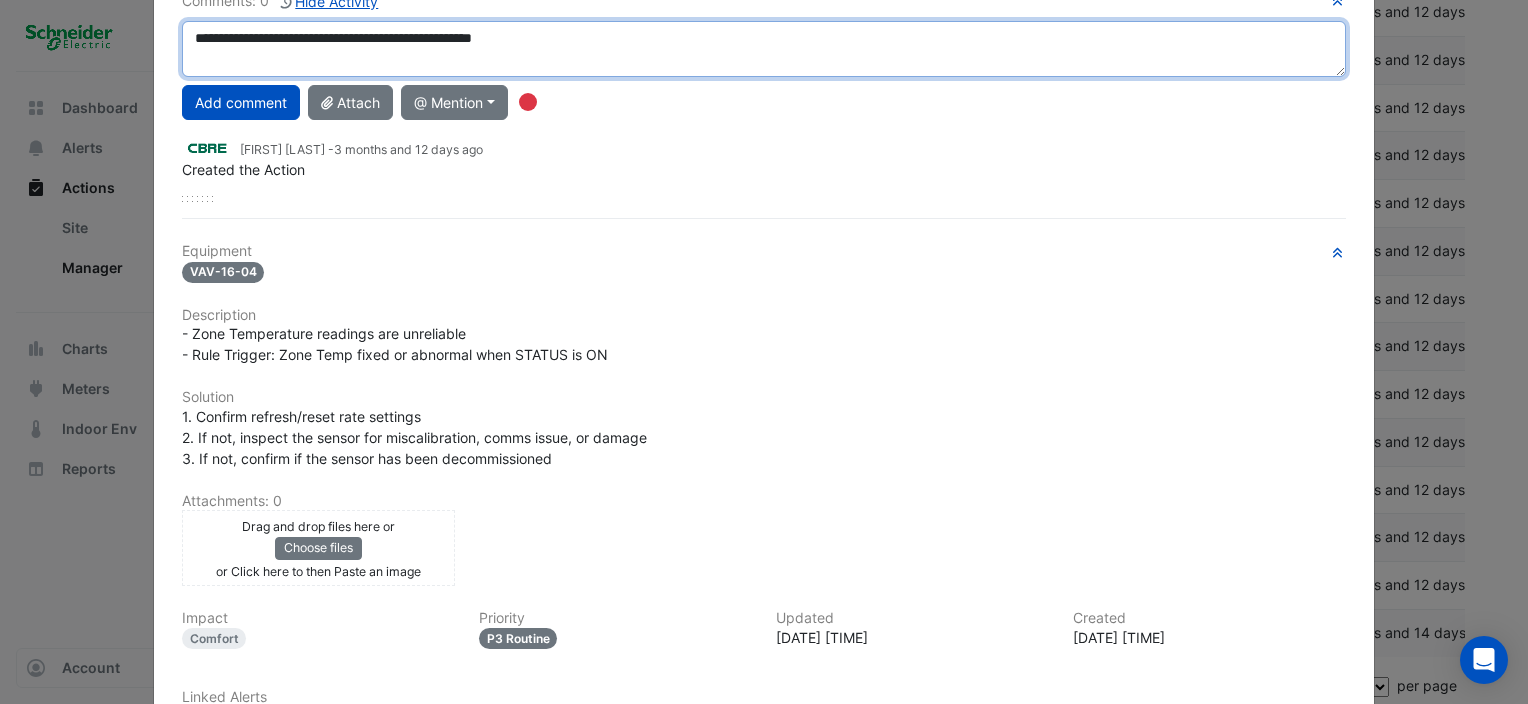 scroll, scrollTop: 332, scrollLeft: 0, axis: vertical 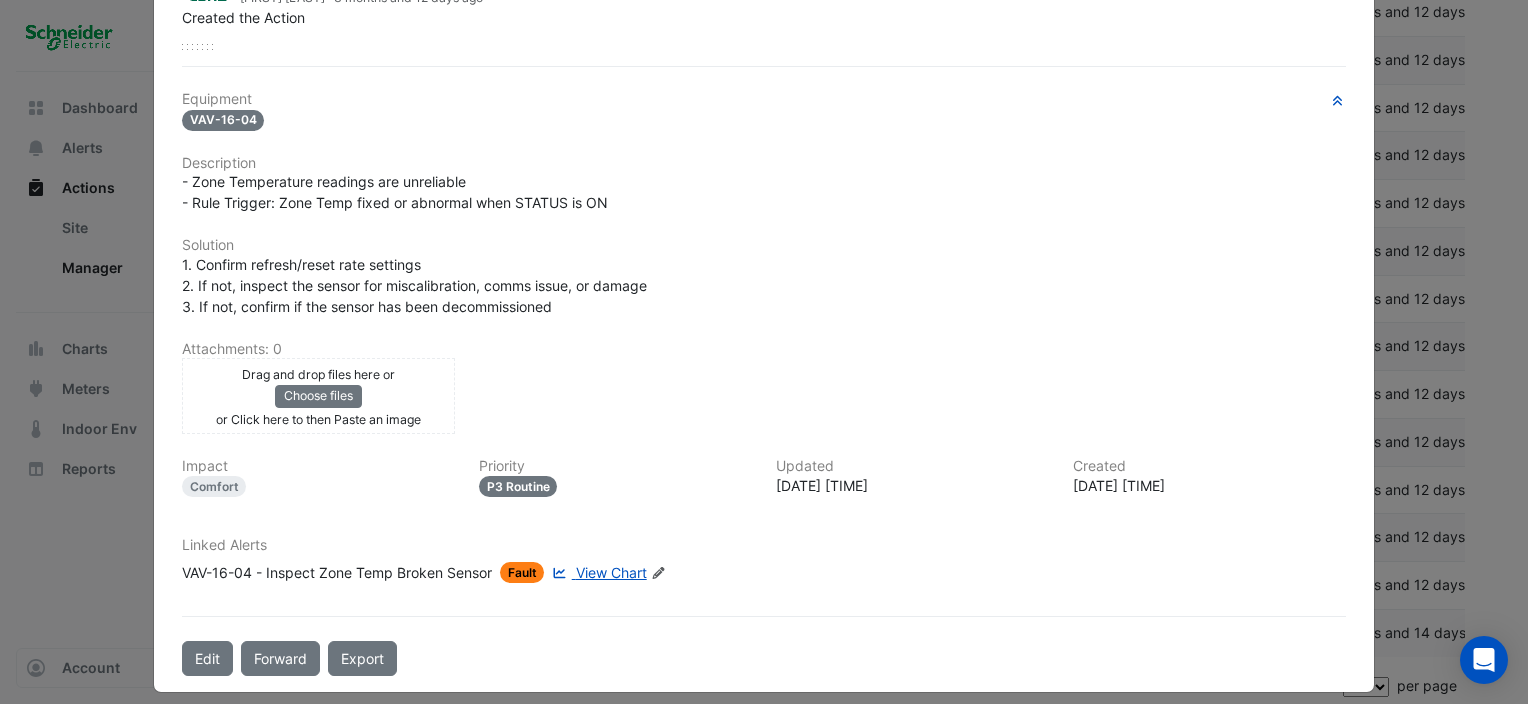 click on "VAV-16-04" 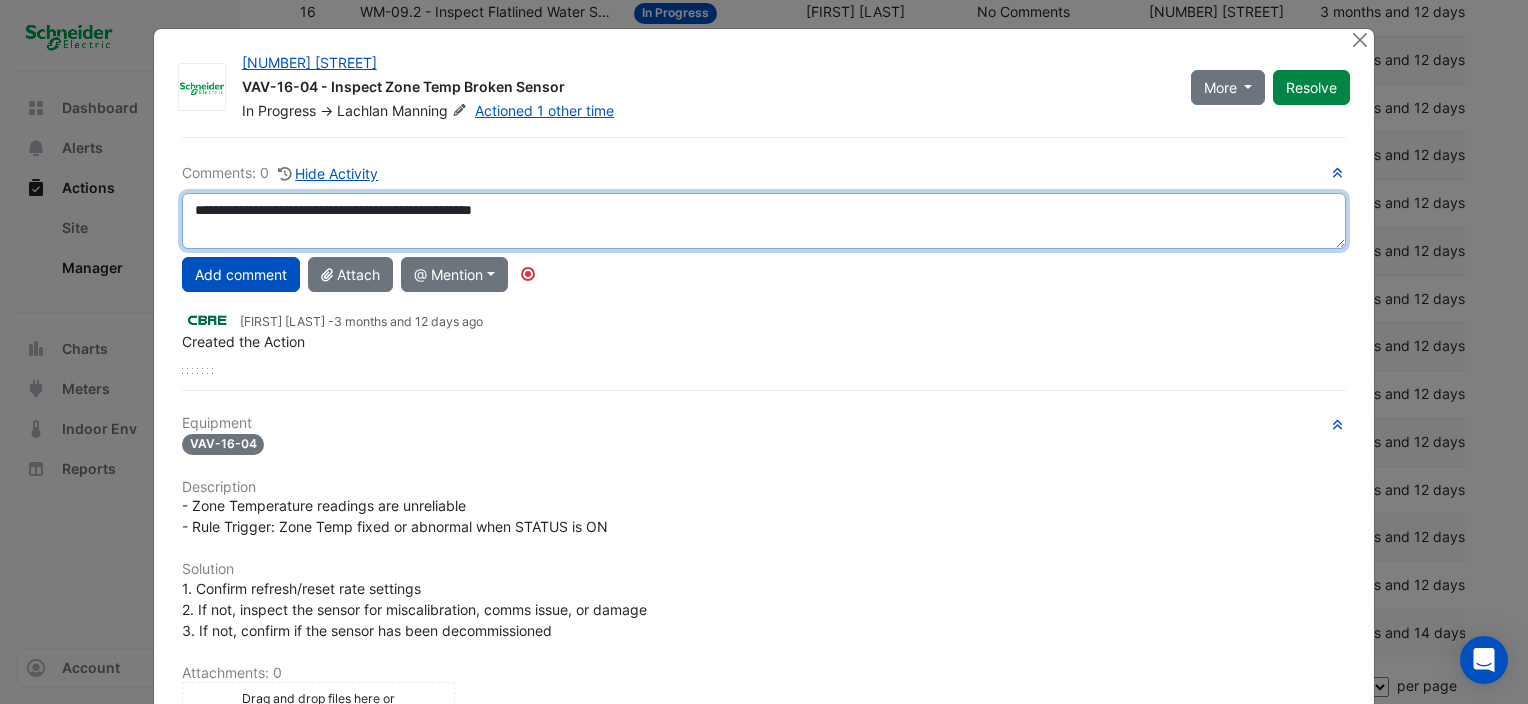 click on "**********" at bounding box center [764, 221] 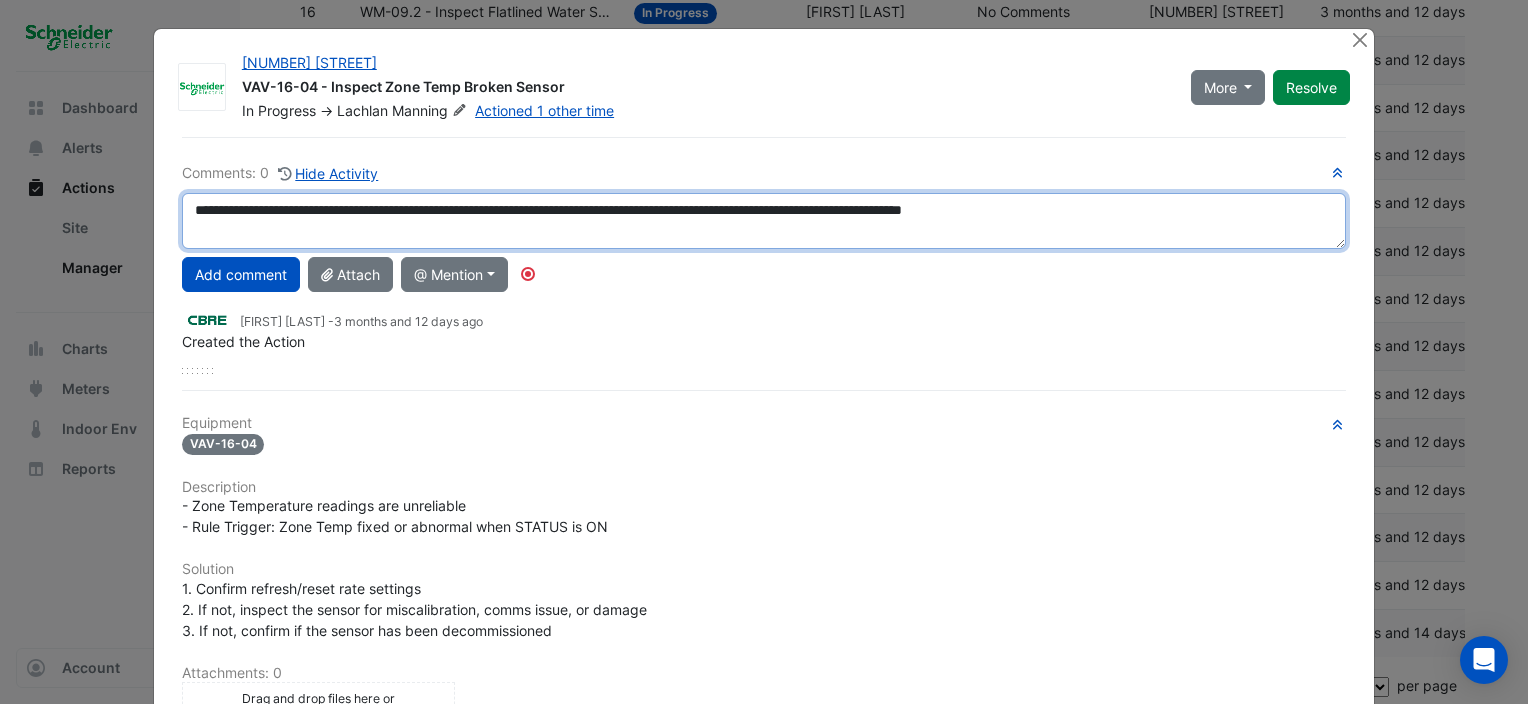 drag, startPoint x: 1136, startPoint y: 203, endPoint x: 445, endPoint y: 209, distance: 691.02606 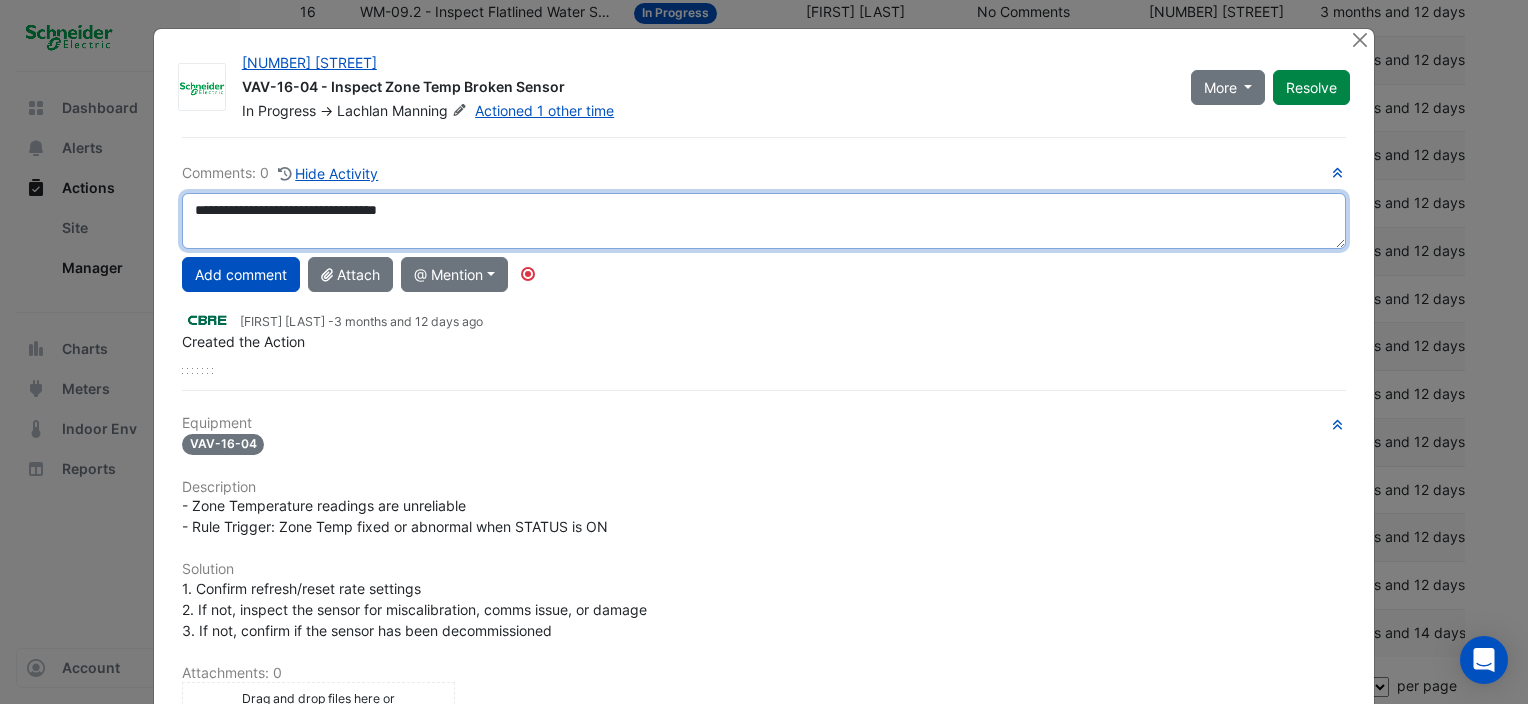 click on "**********" at bounding box center (764, 221) 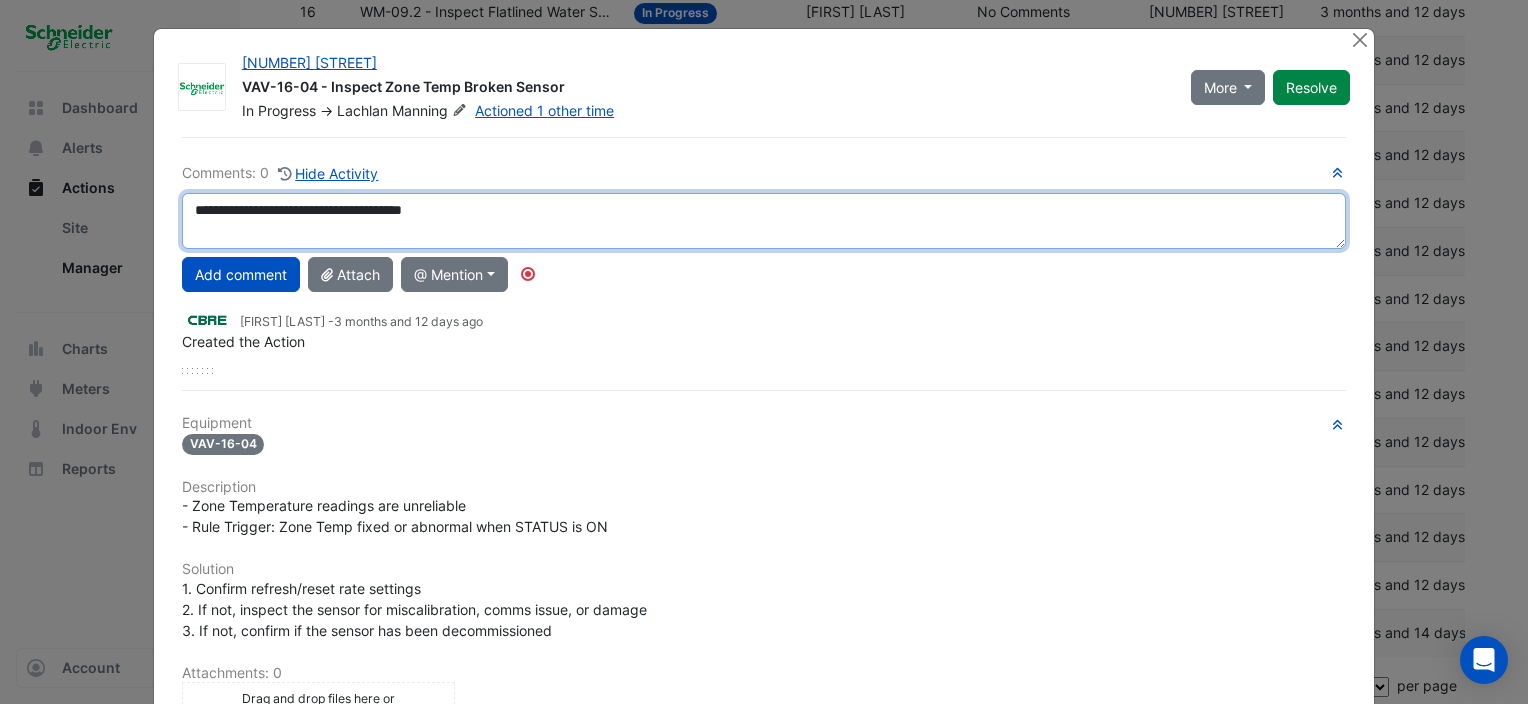 click on "**********" at bounding box center [764, 221] 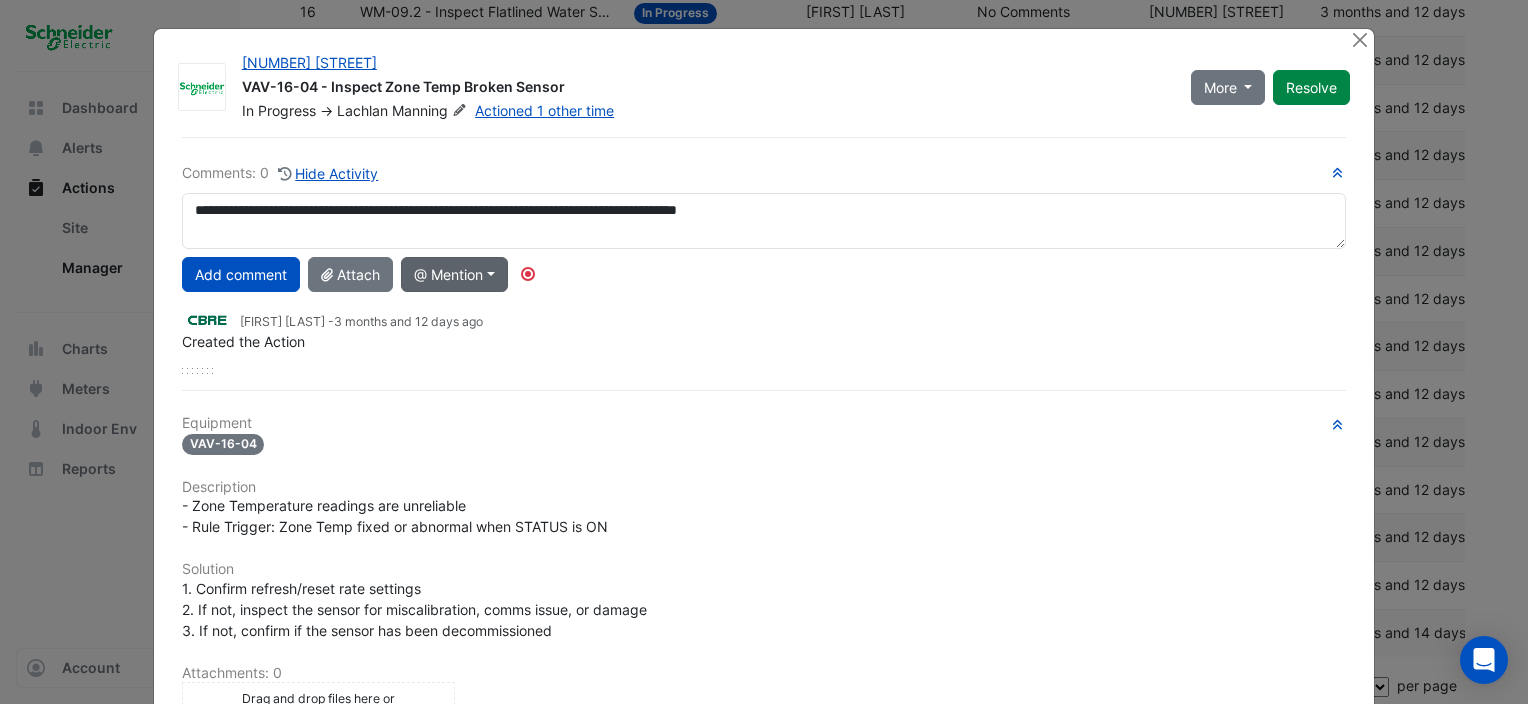 click on "@ Mention" 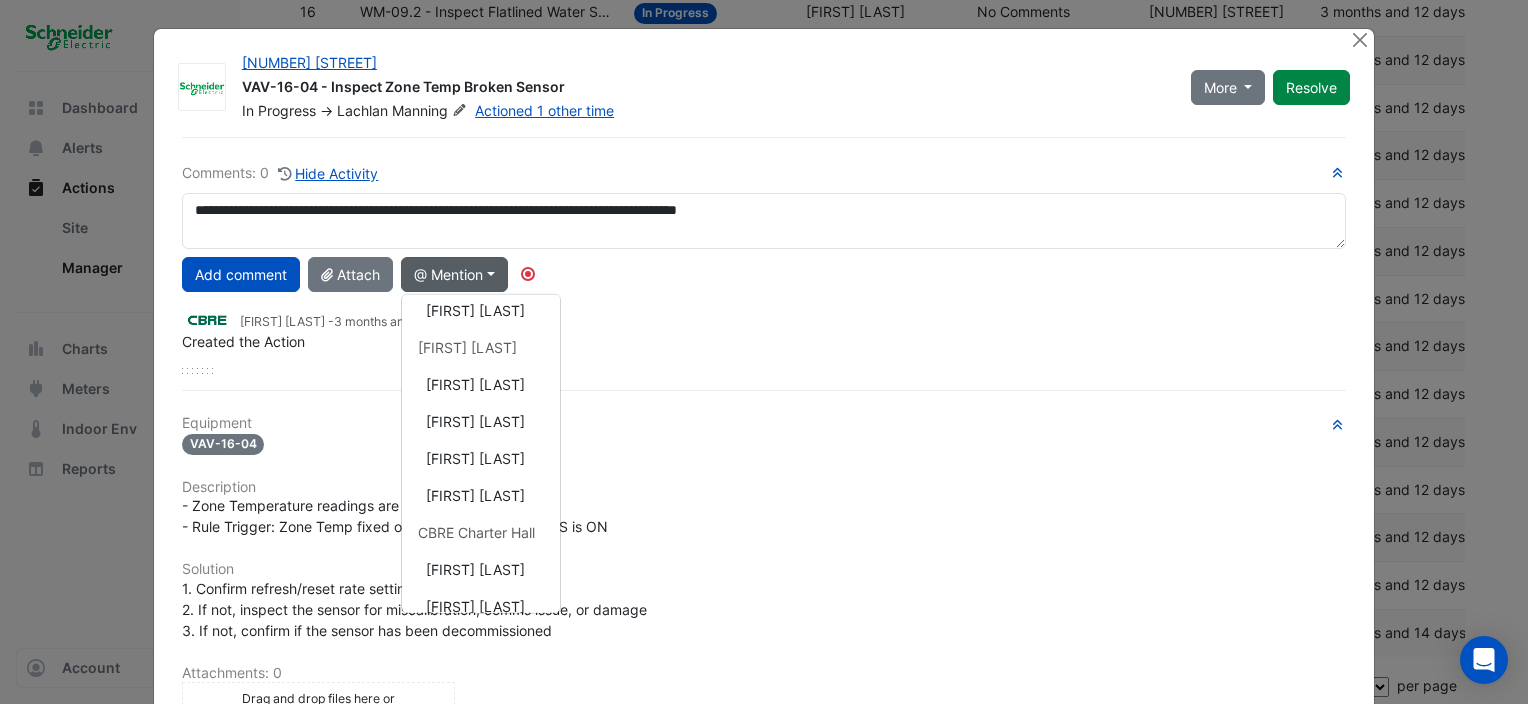 scroll, scrollTop: 0, scrollLeft: 0, axis: both 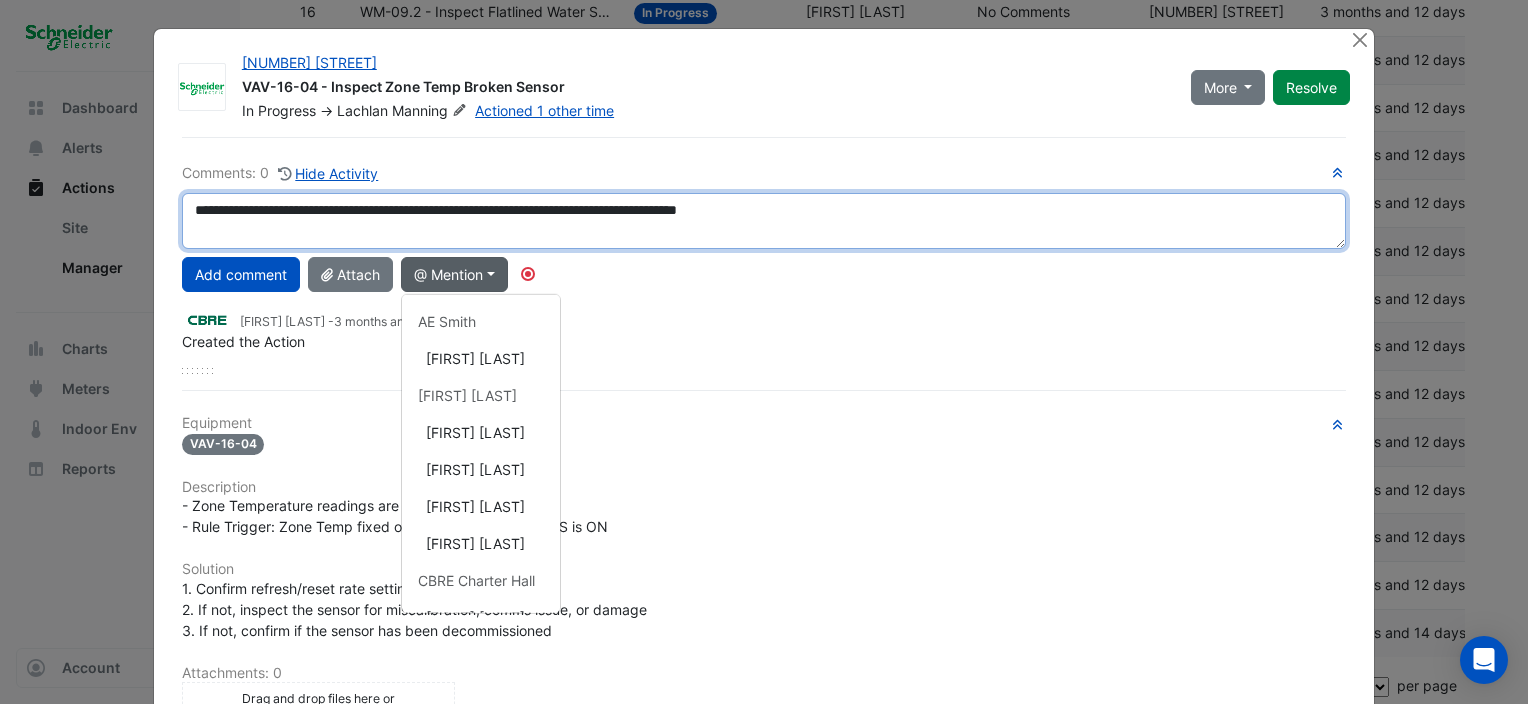 click on "**********" at bounding box center [764, 221] 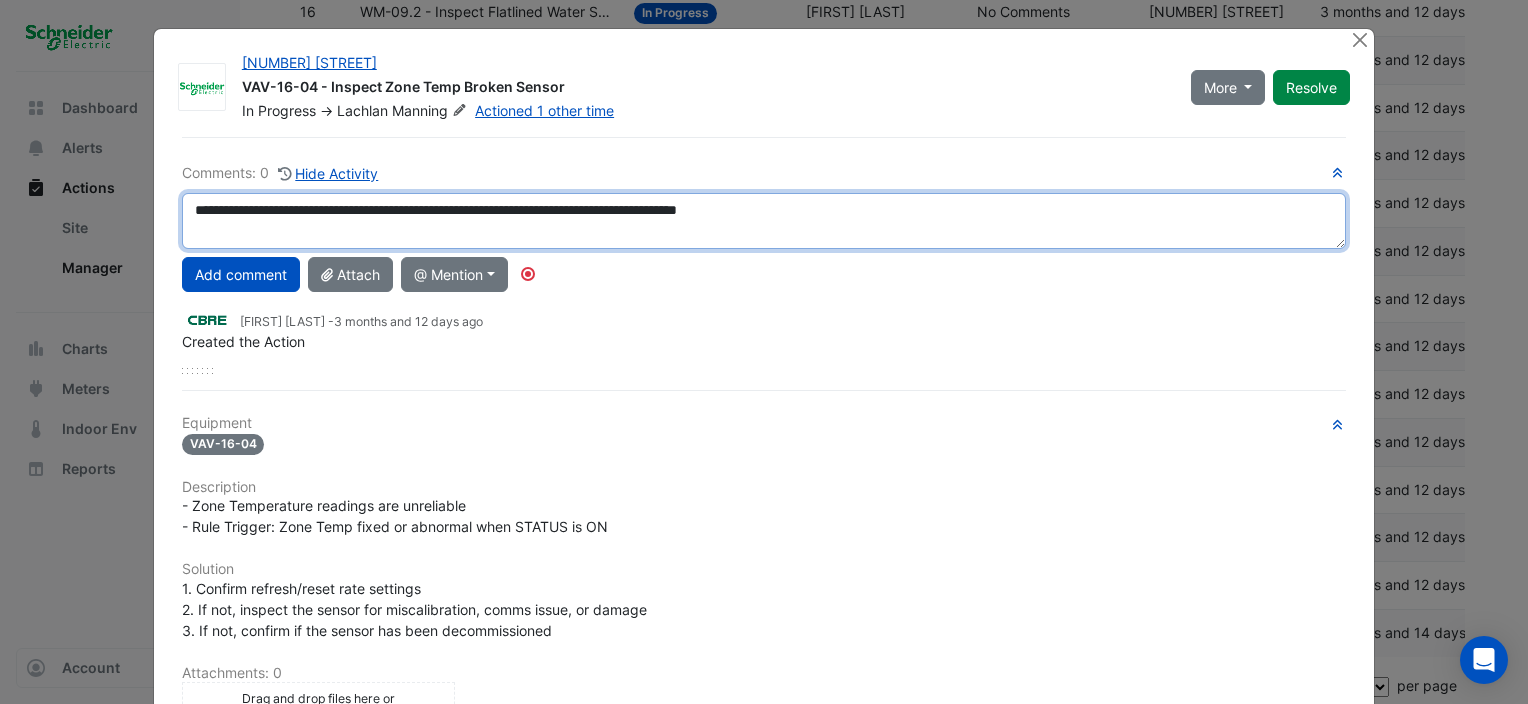 click on "**********" at bounding box center (764, 221) 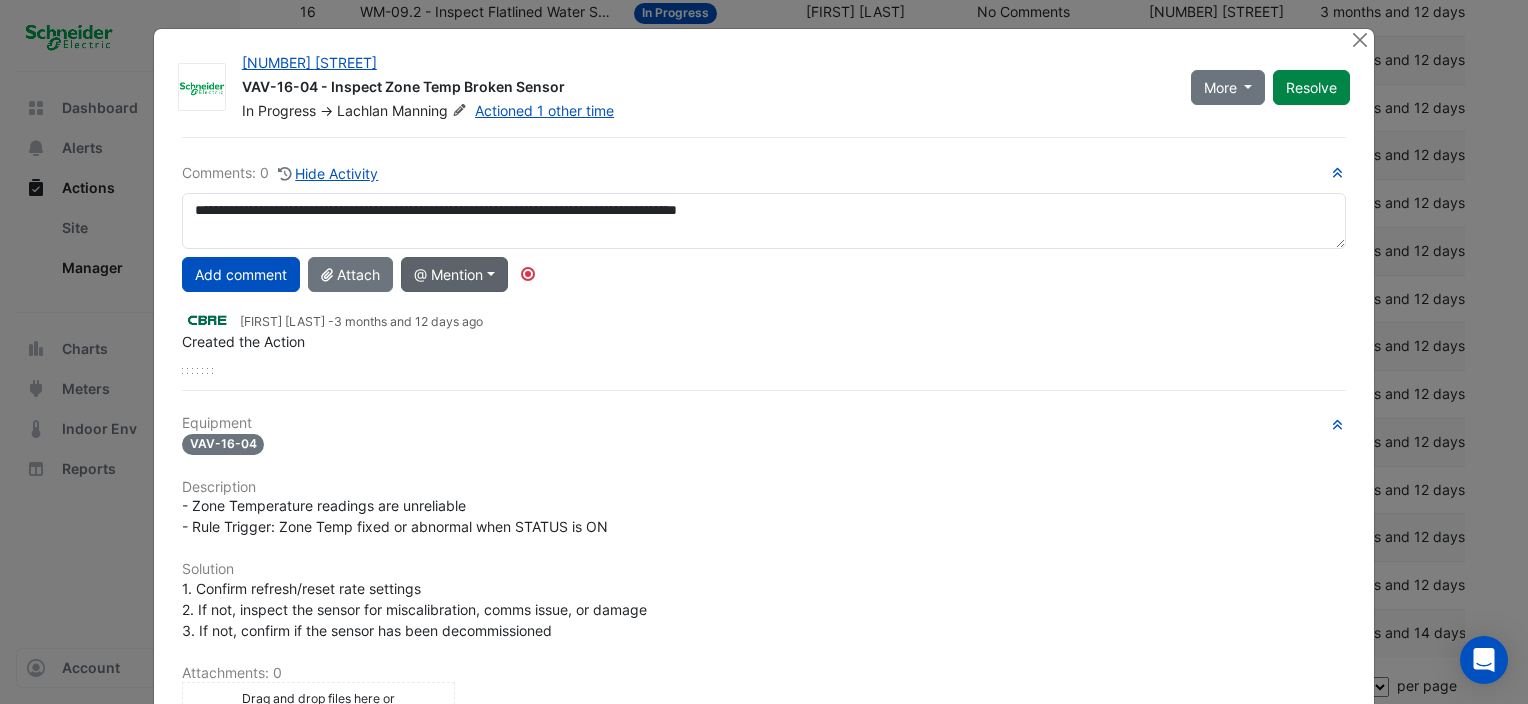 click on "@ Mention" 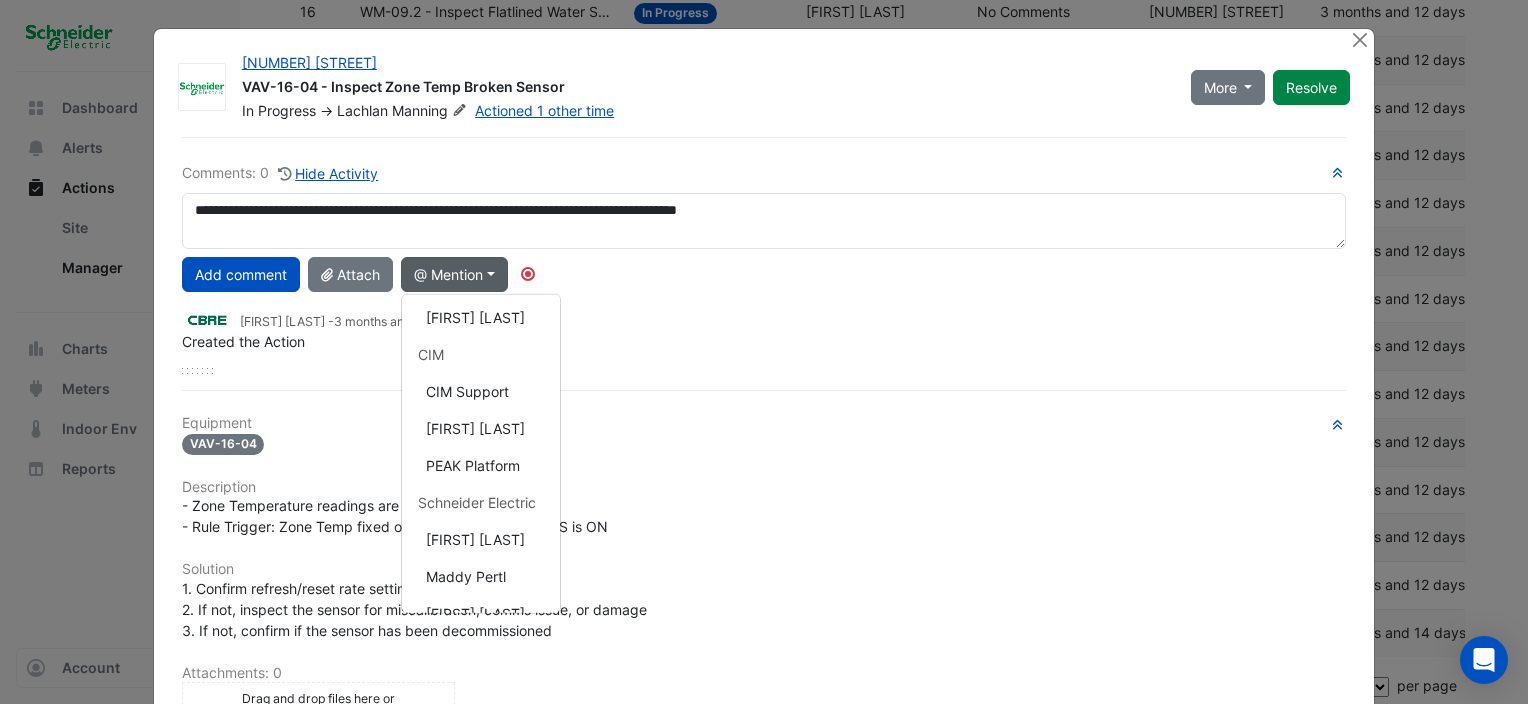 scroll, scrollTop: 437, scrollLeft: 0, axis: vertical 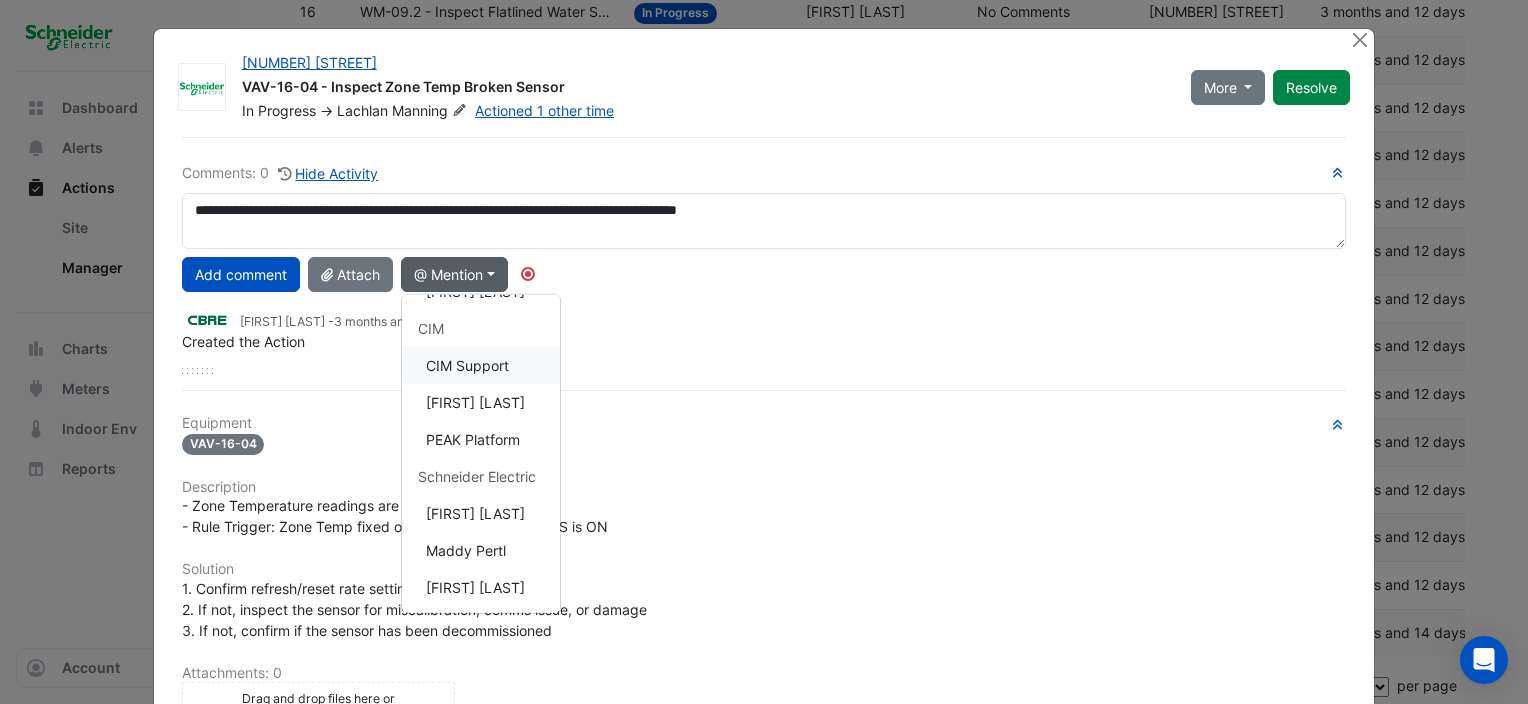 click on "CIM Support" 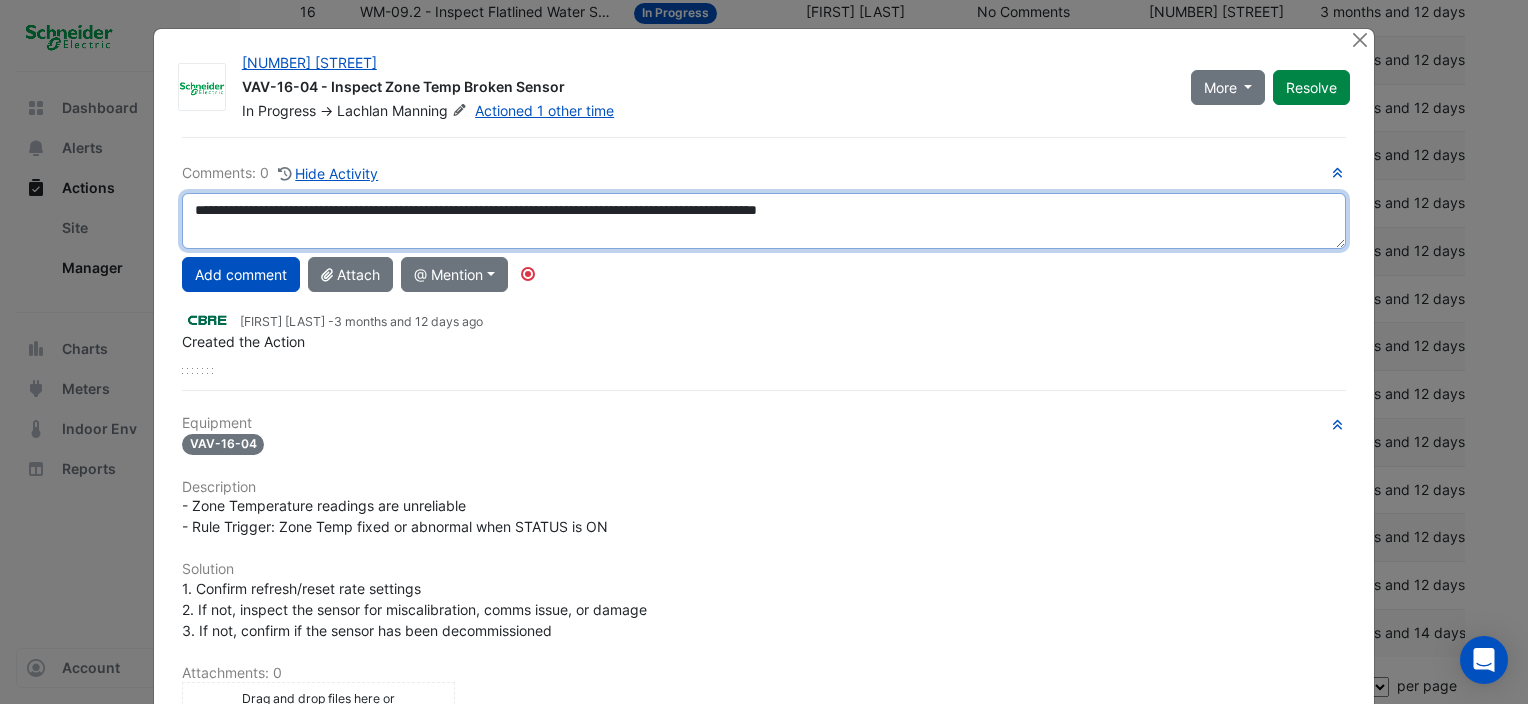 drag, startPoint x: 309, startPoint y: 208, endPoint x: 164, endPoint y: 224, distance: 145.88008 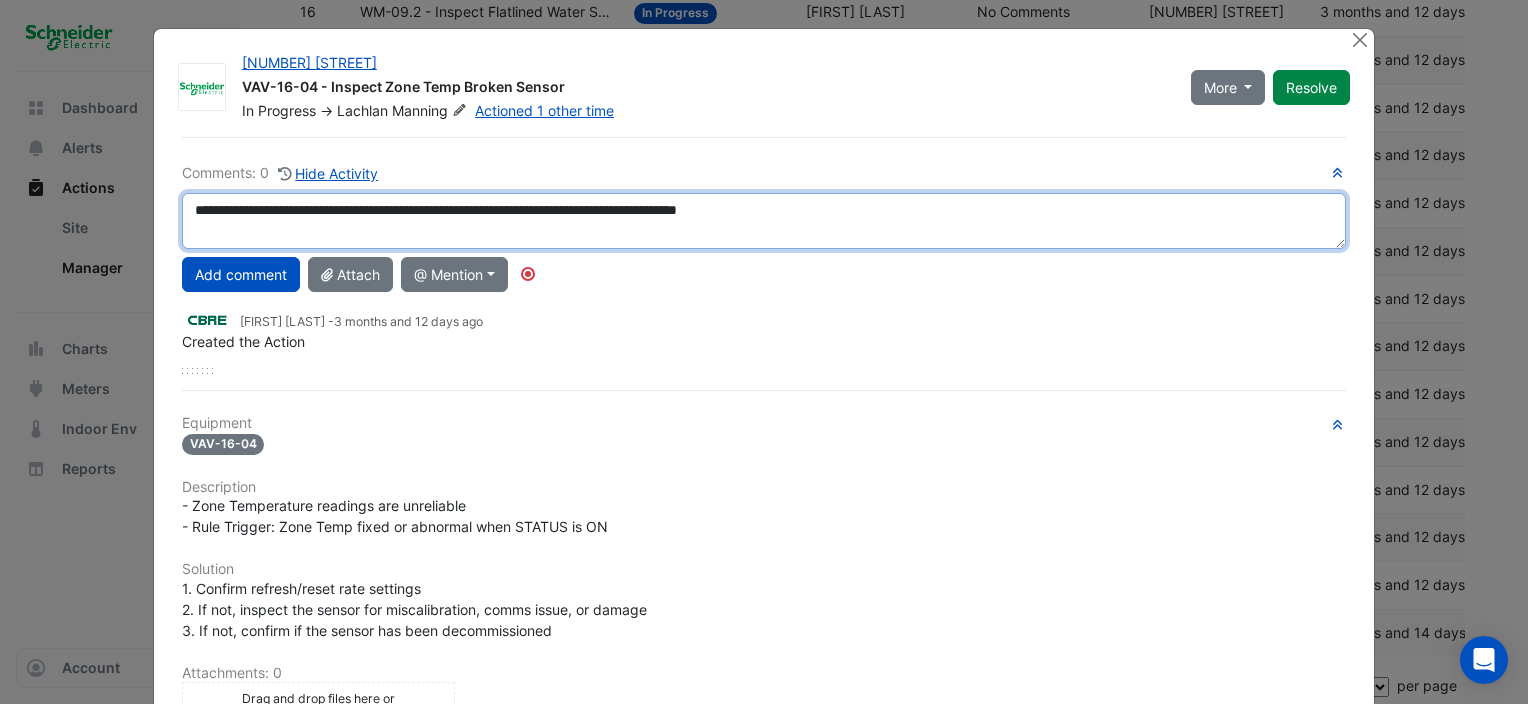 drag, startPoint x: 880, startPoint y: 196, endPoint x: 129, endPoint y: 204, distance: 751.0426 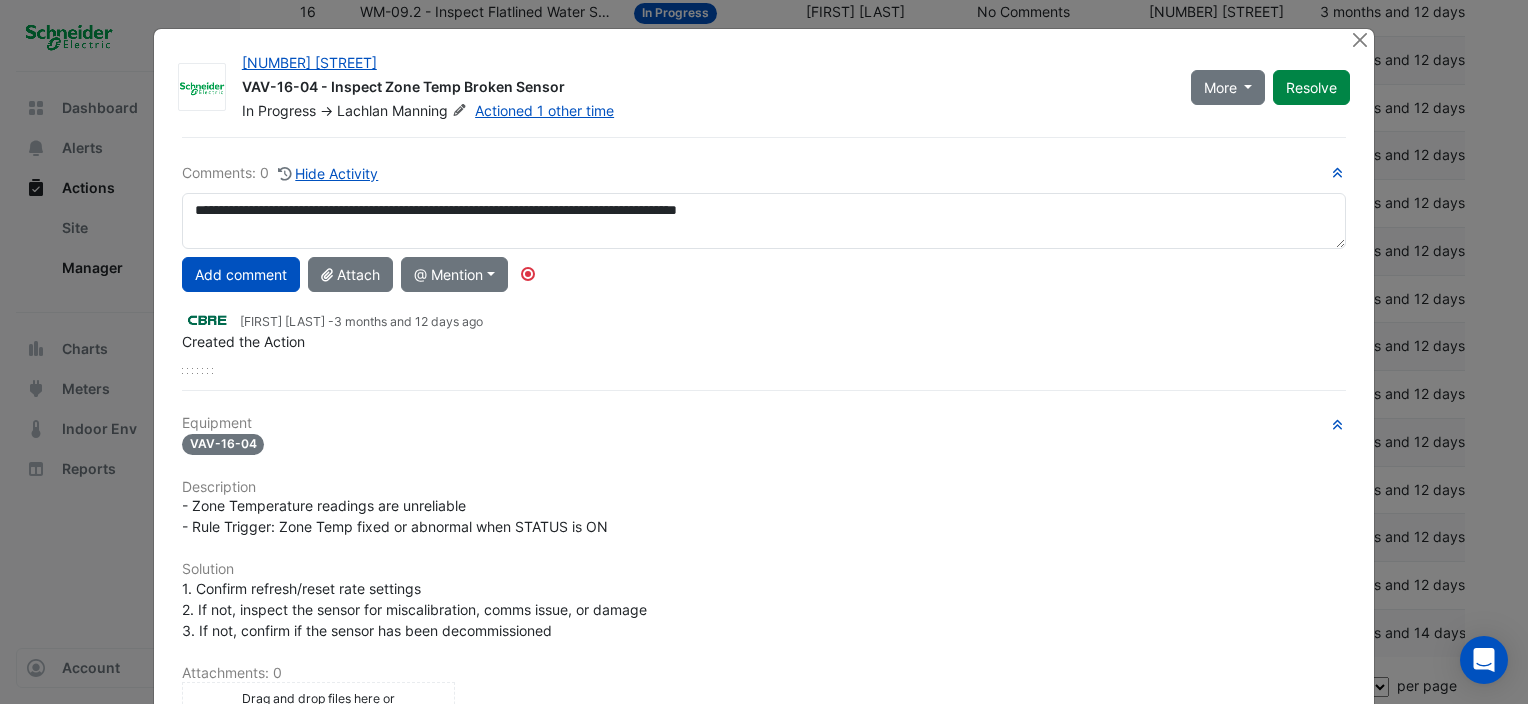 click on "Billy Burrell -
3 months and 12 days ago" 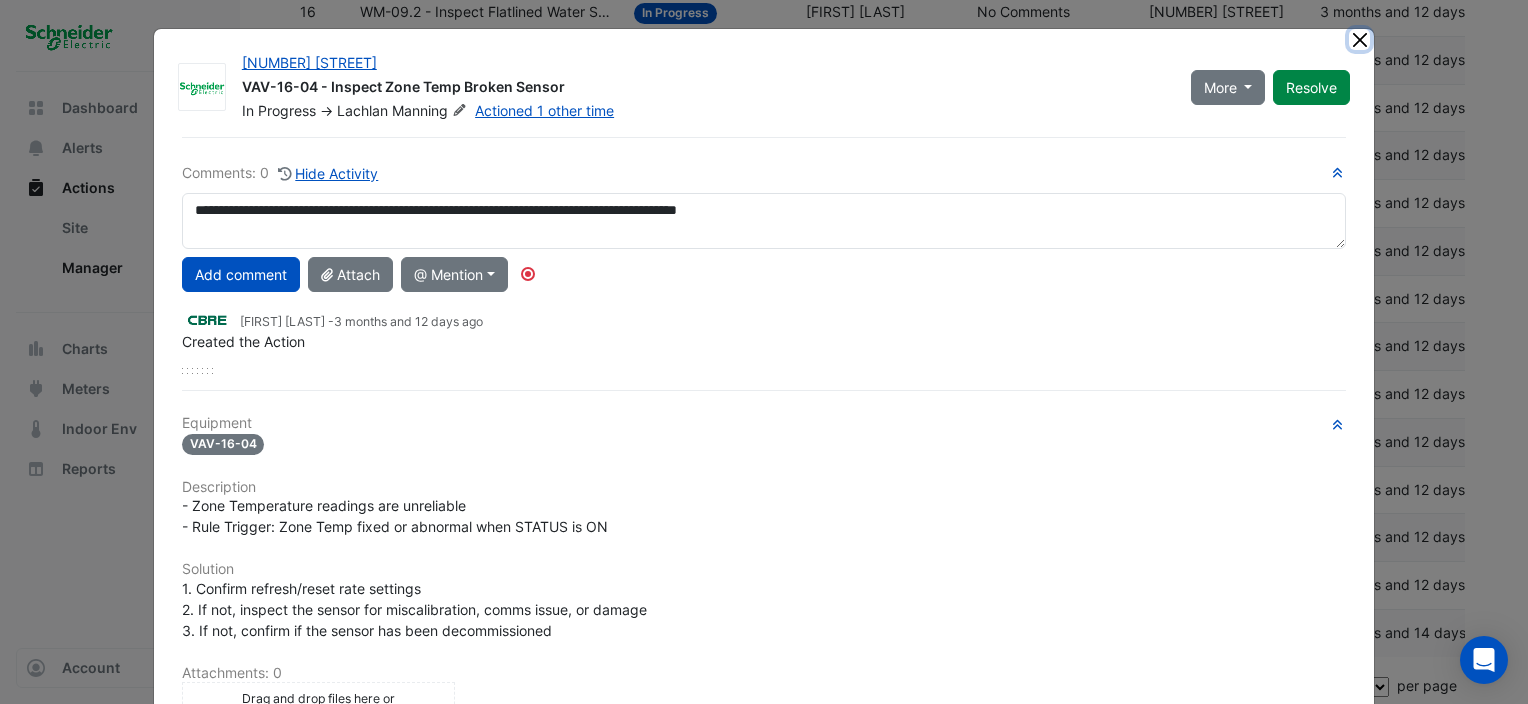 click 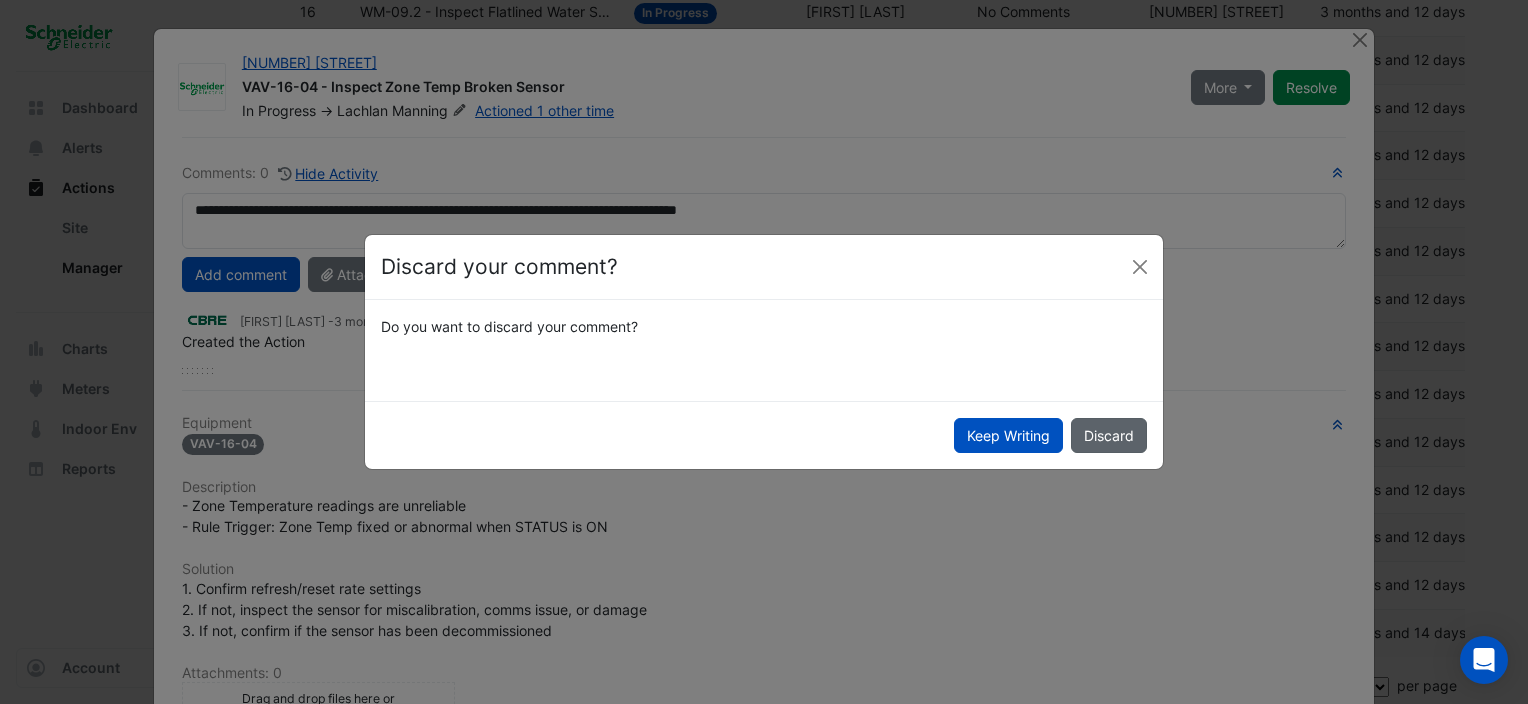 click on "Discard" 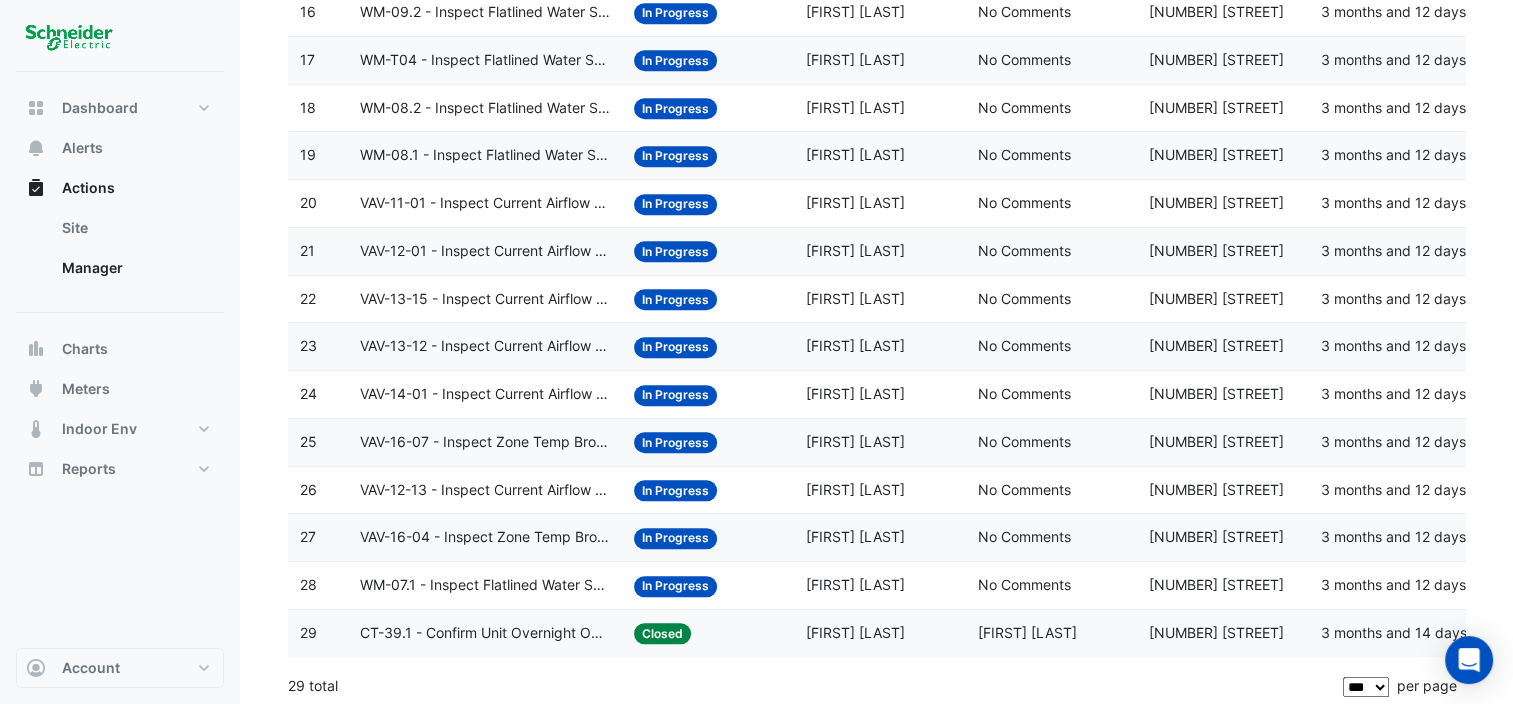 click on "VAV-16-07 - Inspect Zone Temp Broken Sensor" 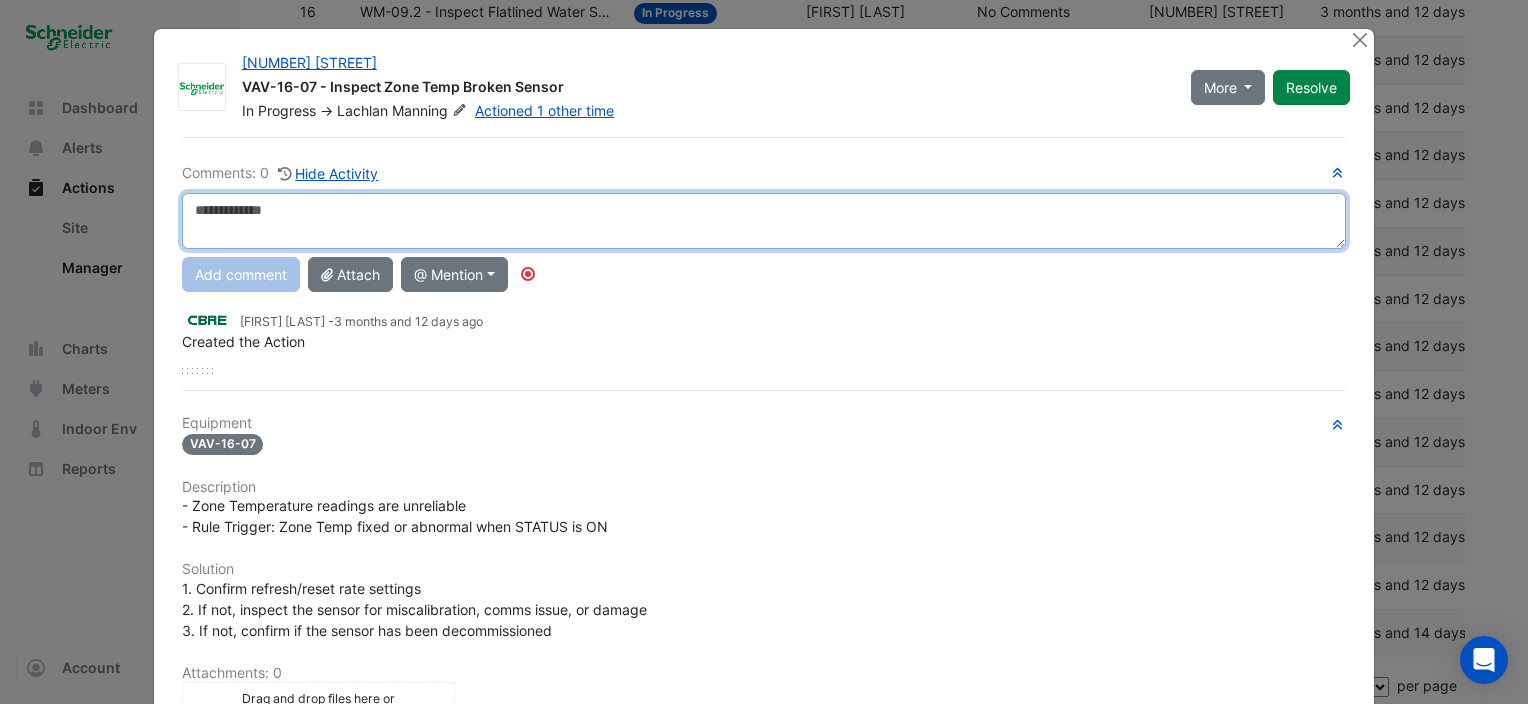 scroll, scrollTop: 332, scrollLeft: 0, axis: vertical 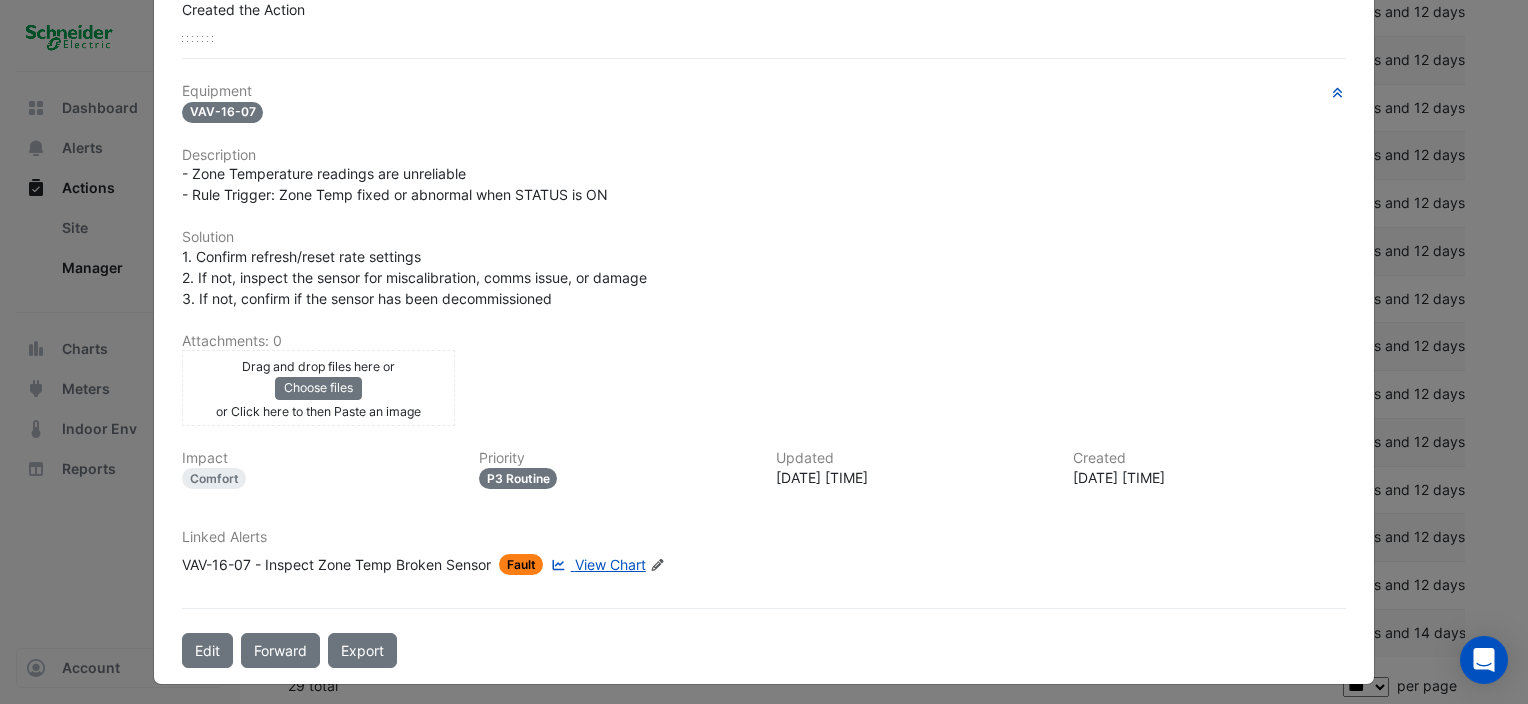 click on "View Chart" 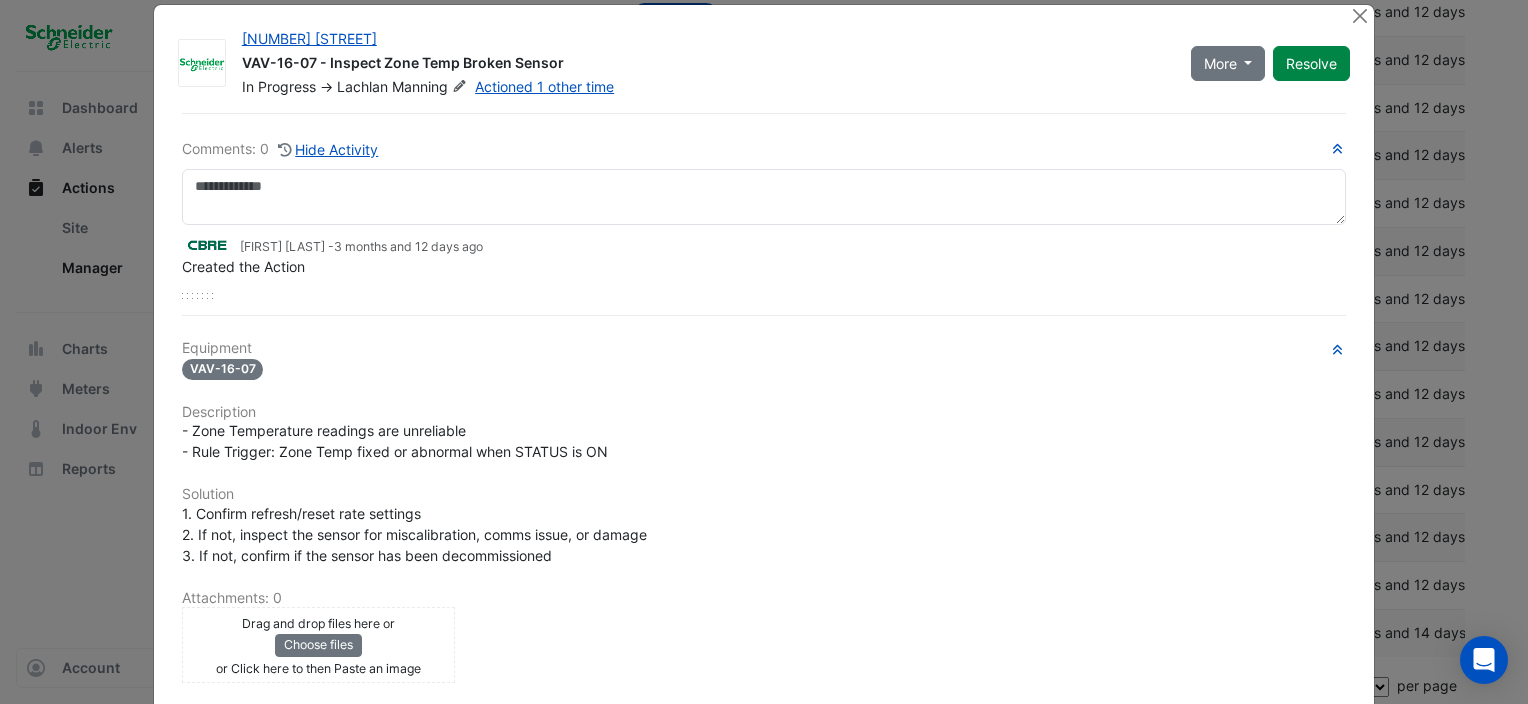 scroll, scrollTop: 8, scrollLeft: 0, axis: vertical 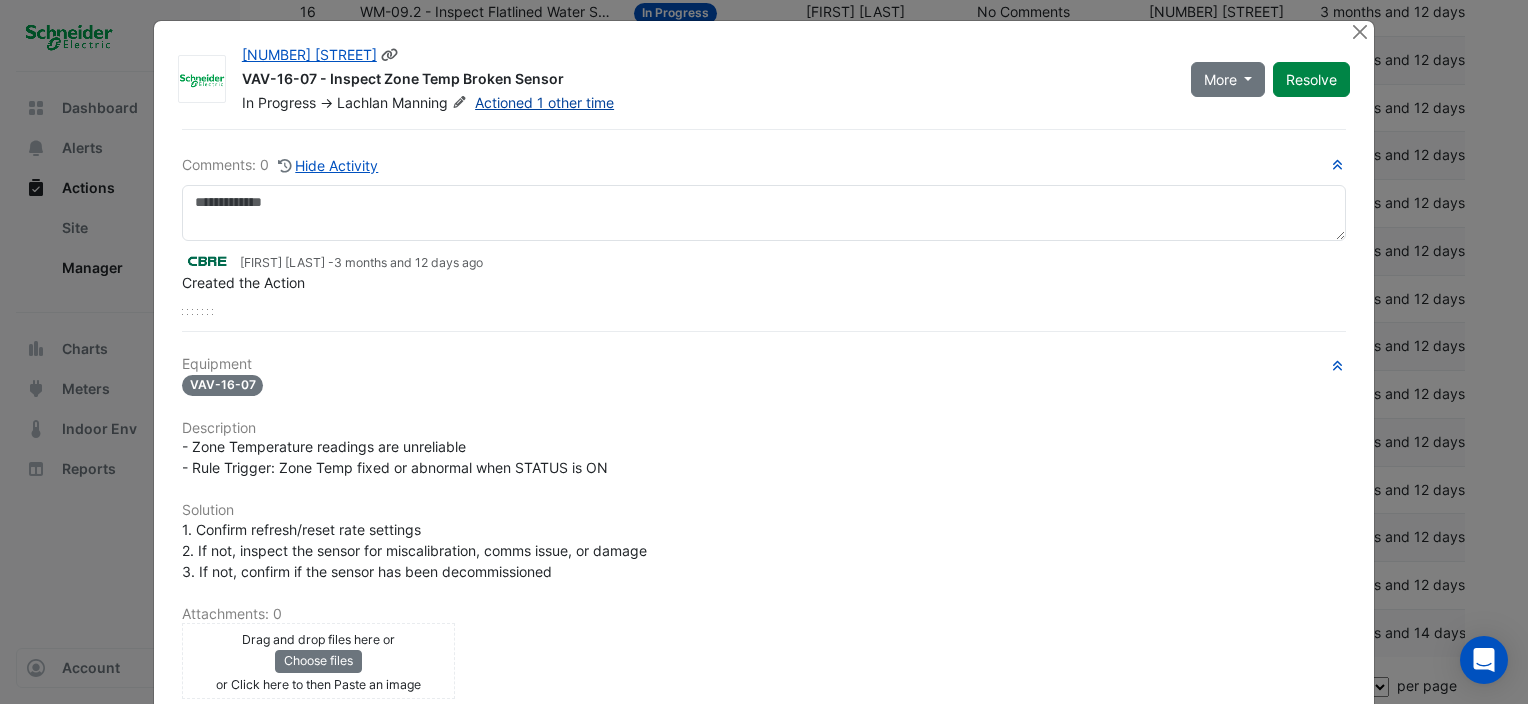 click on "Actioned 1 other time" 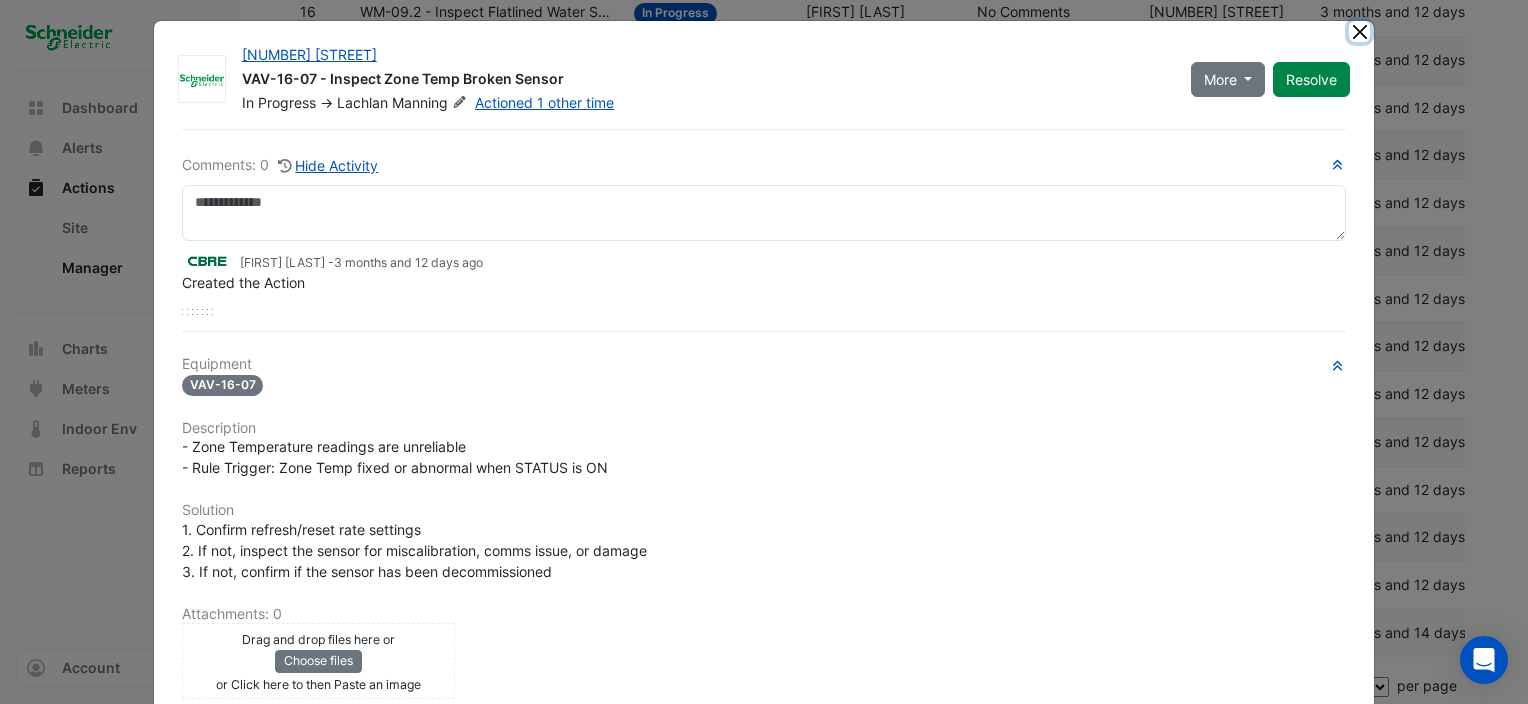 click 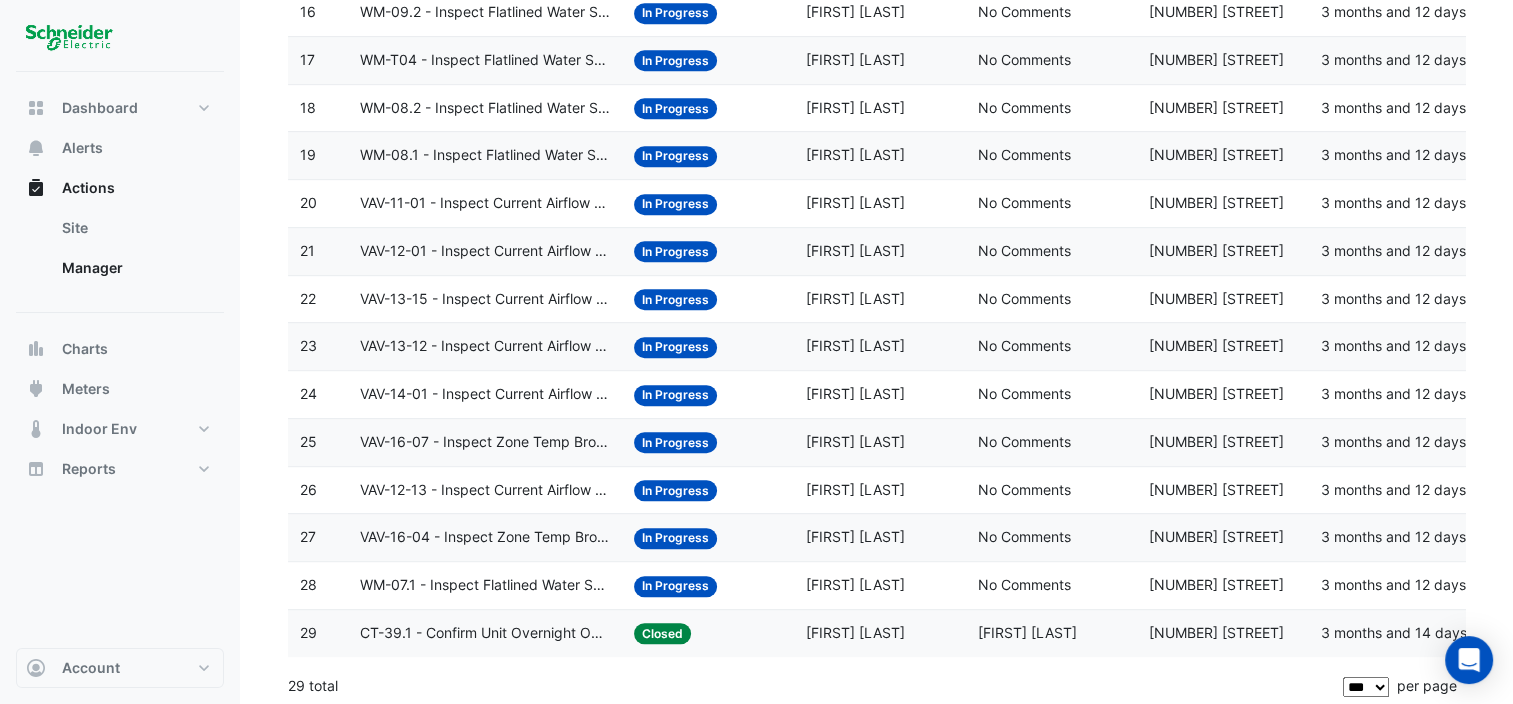 click on "VAV-12-13 - Inspect Current Airflow Faulty Sensor" 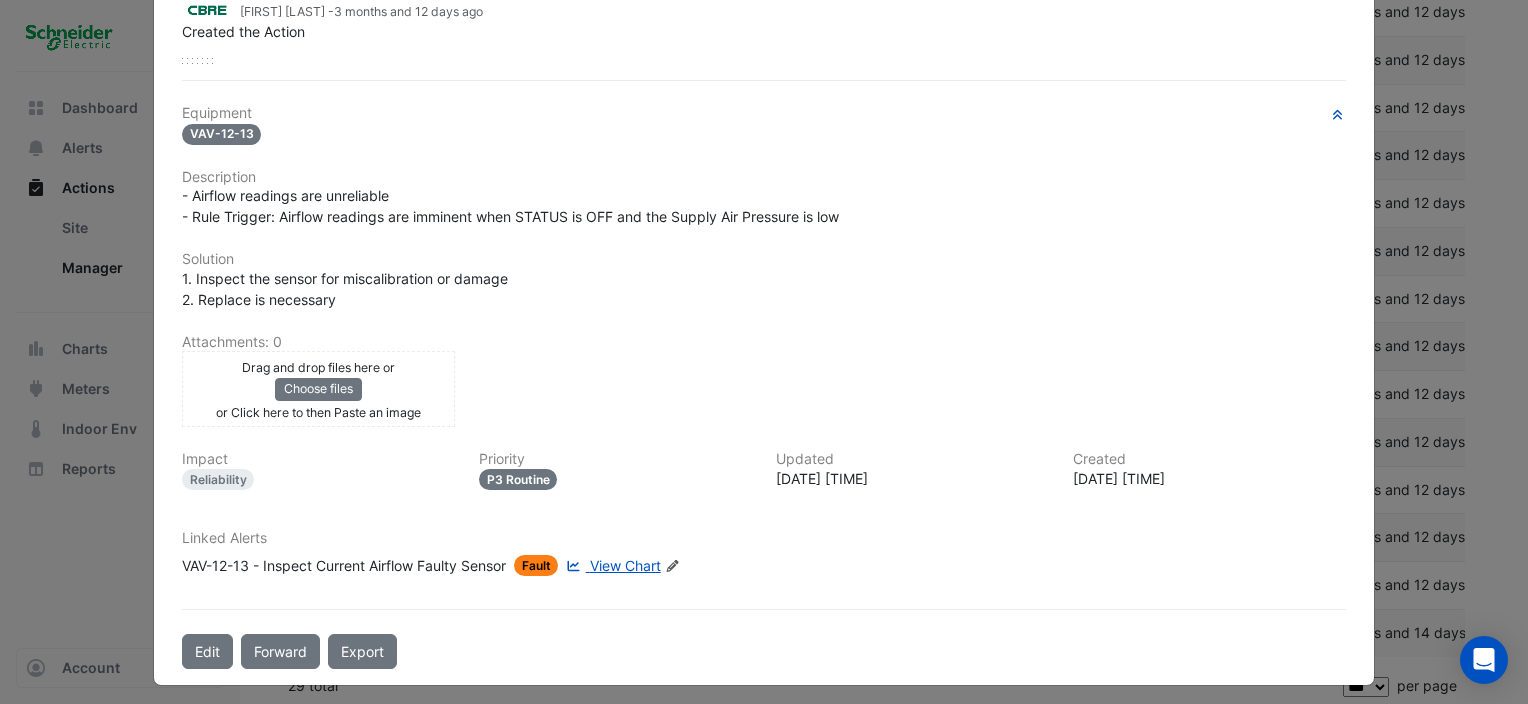 scroll, scrollTop: 311, scrollLeft: 0, axis: vertical 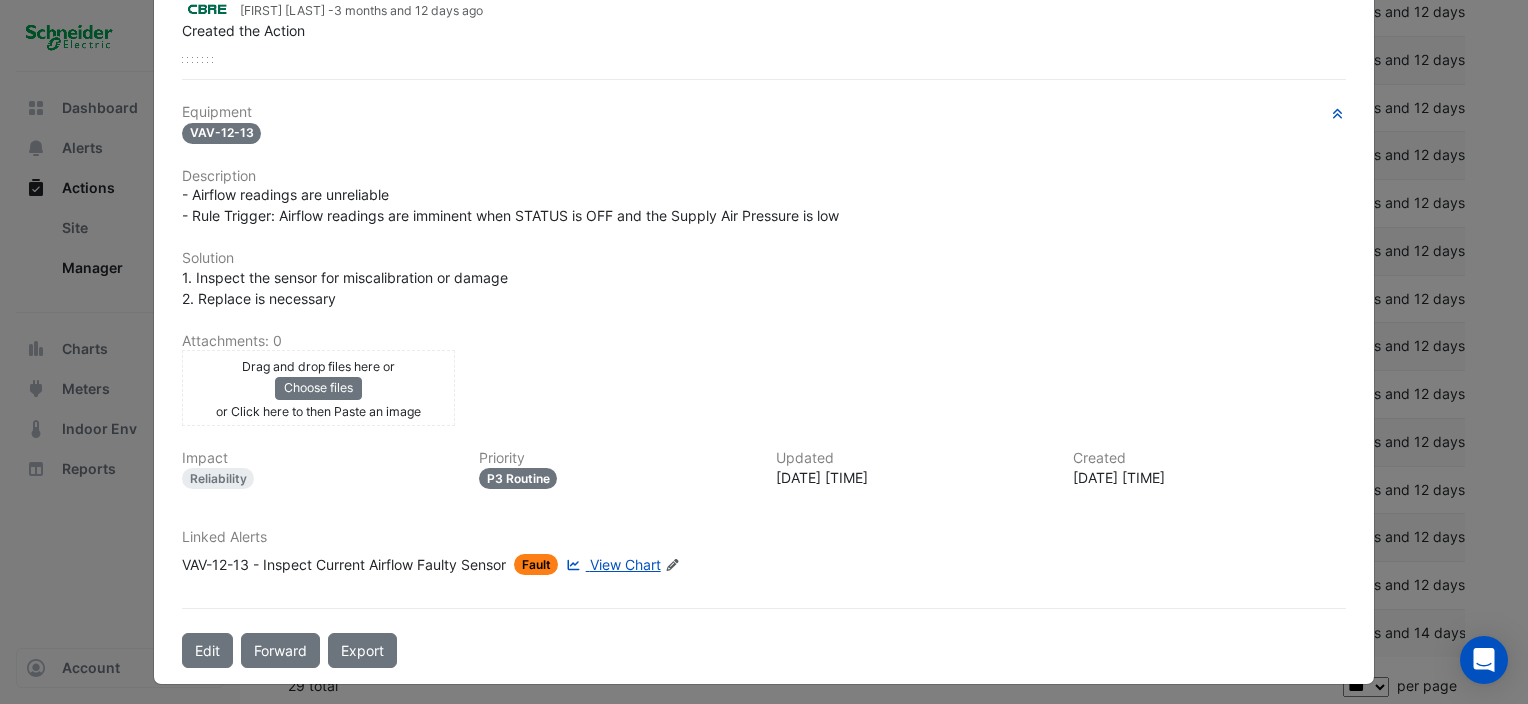 click on "View Chart" 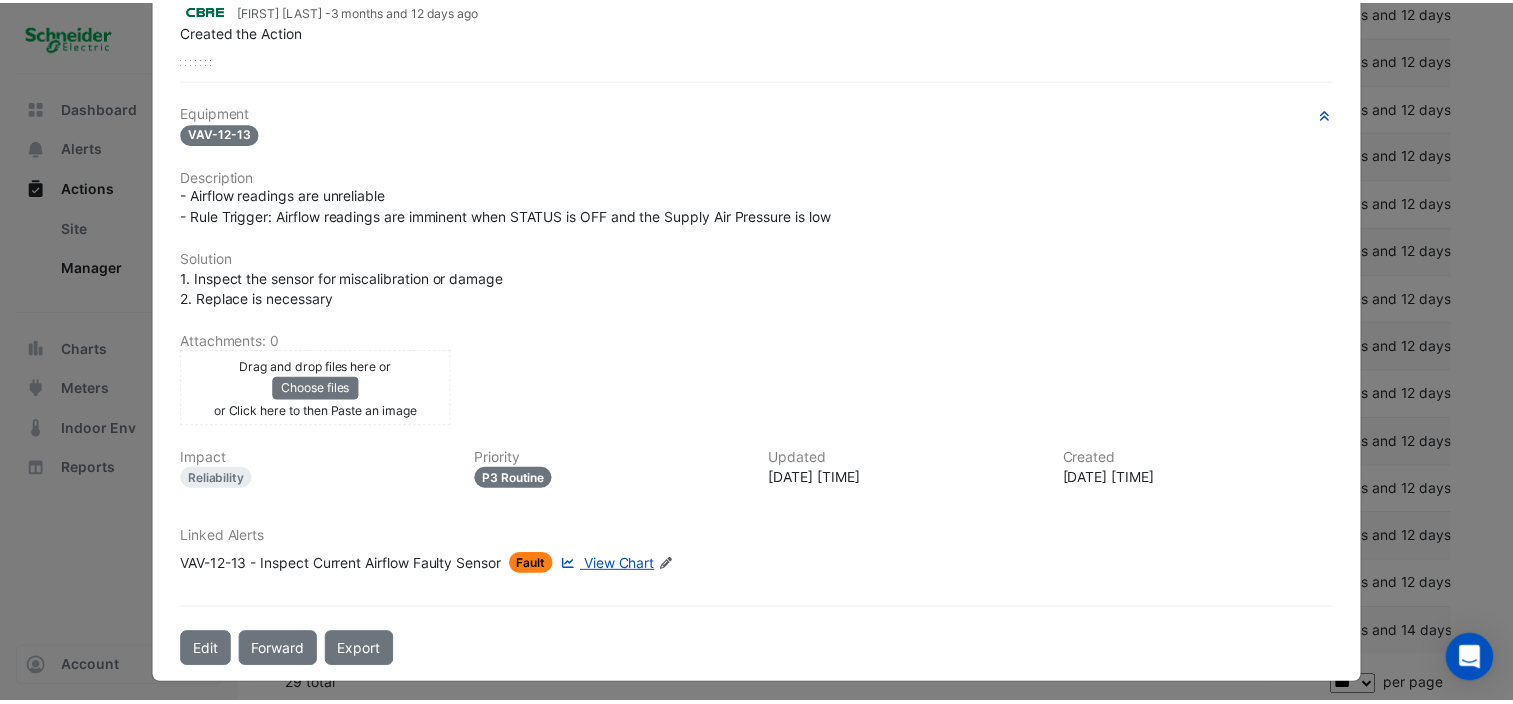 scroll, scrollTop: 0, scrollLeft: 0, axis: both 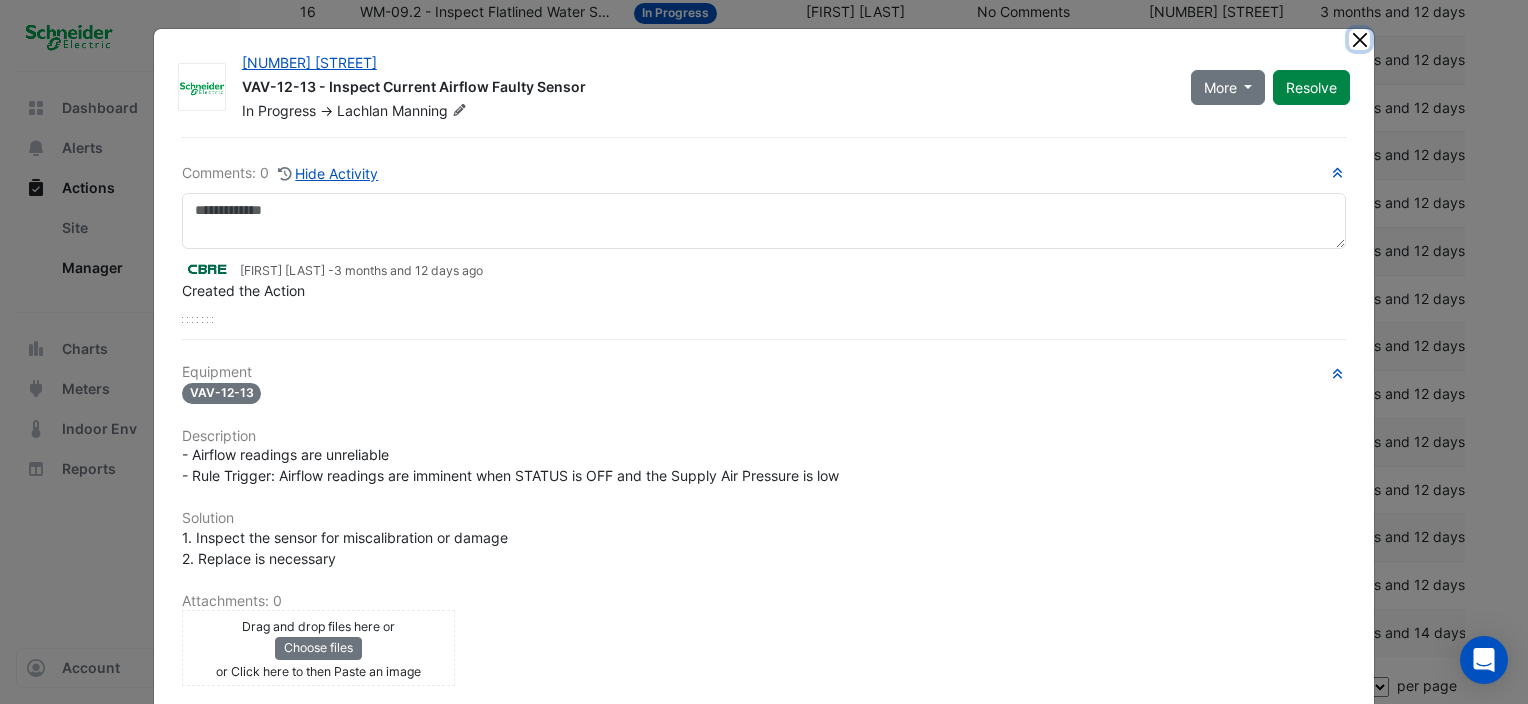 click 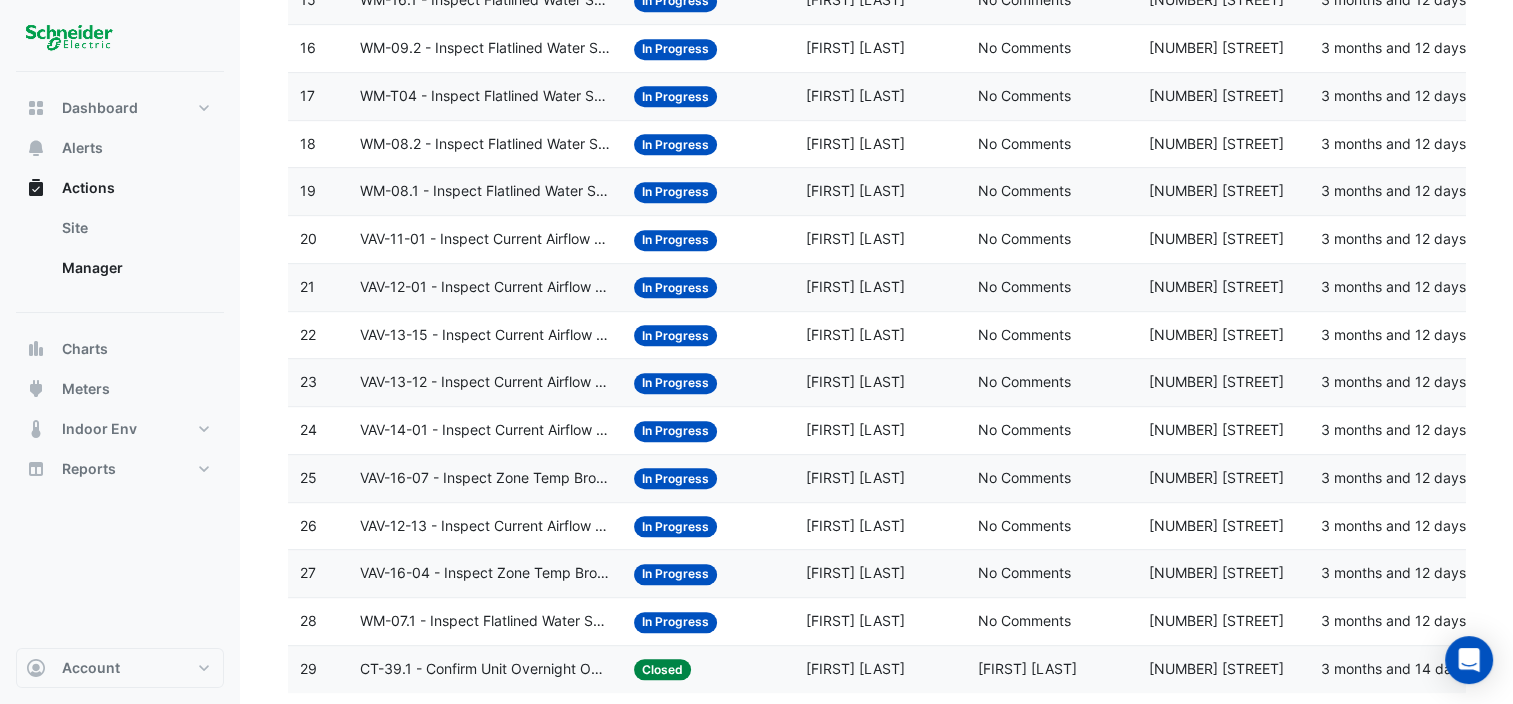 scroll, scrollTop: 984, scrollLeft: 0, axis: vertical 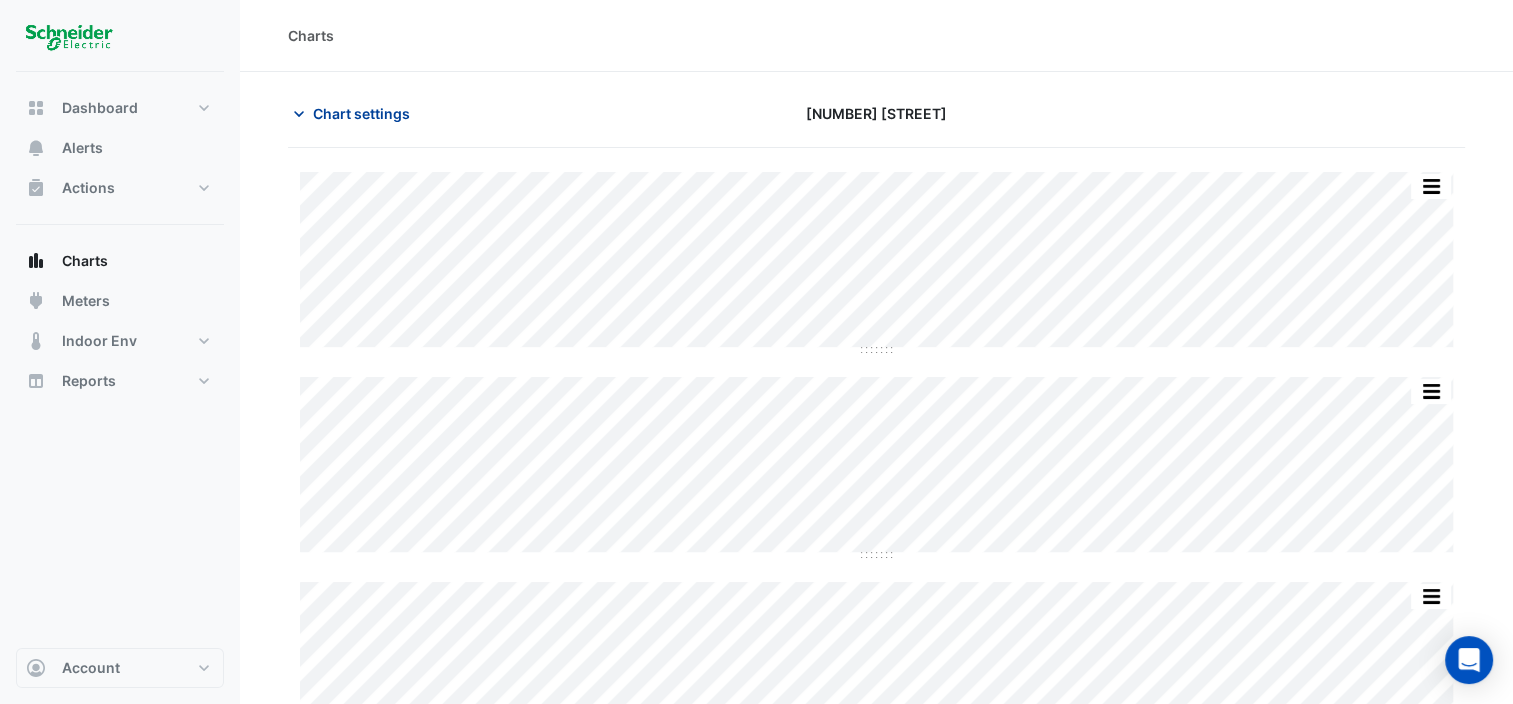 click on "Chart settings" 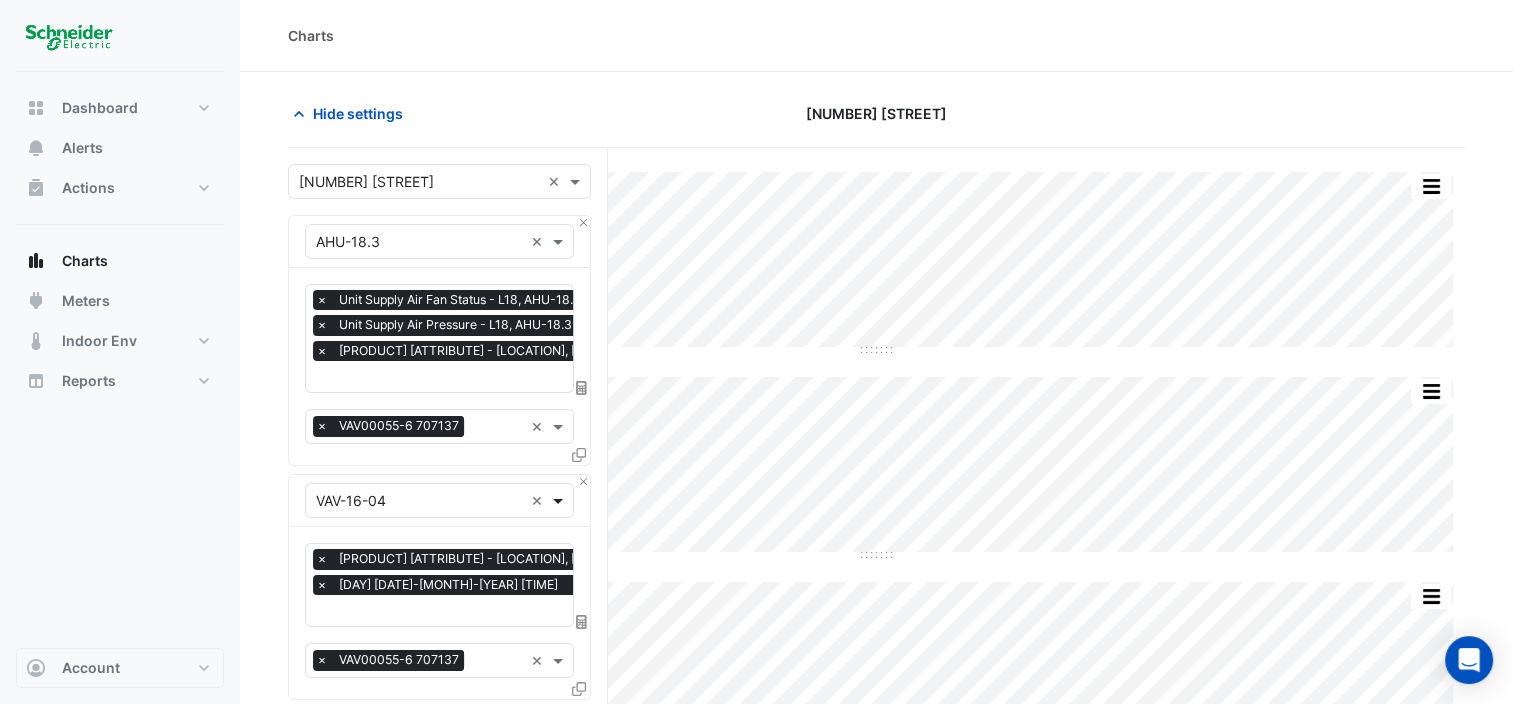 click at bounding box center (560, 500) 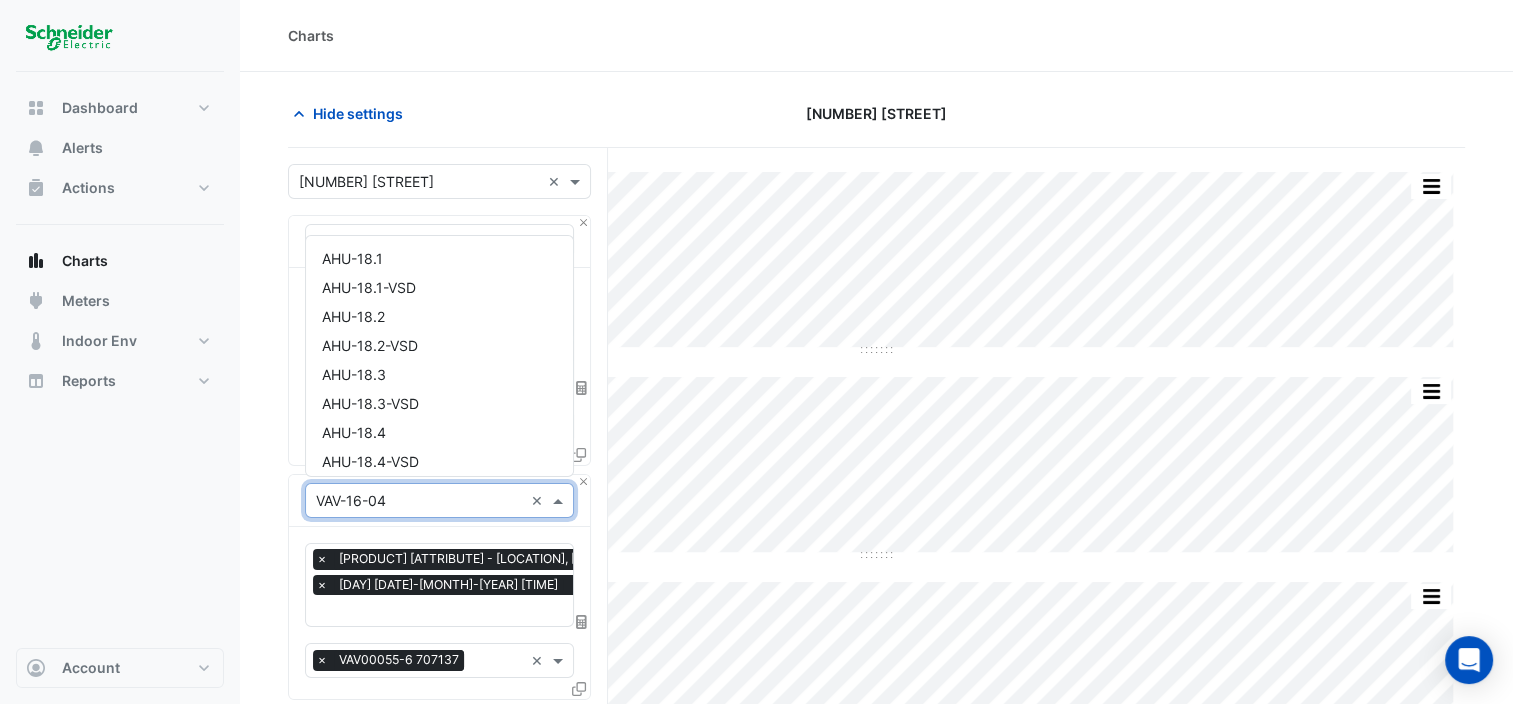 scroll, scrollTop: 22424, scrollLeft: 0, axis: vertical 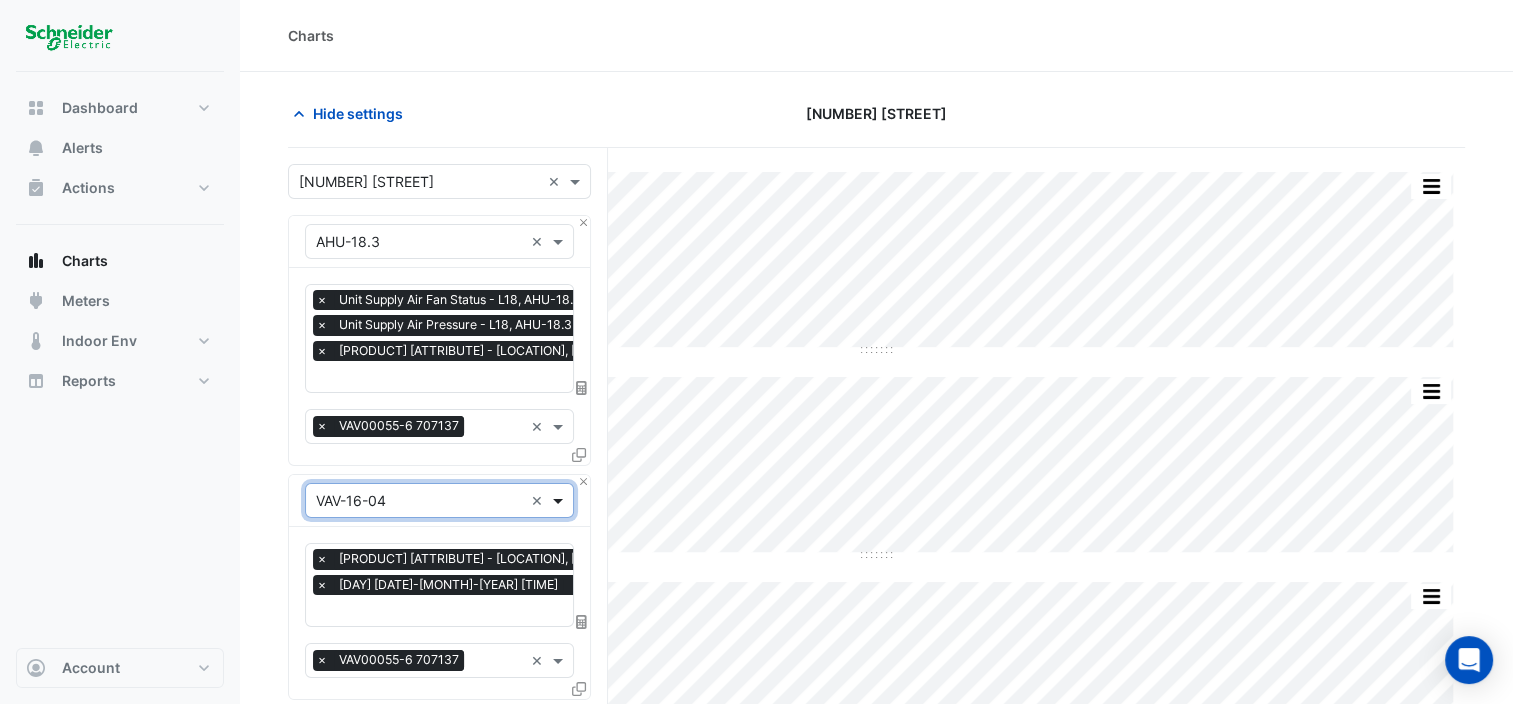 click at bounding box center [560, 500] 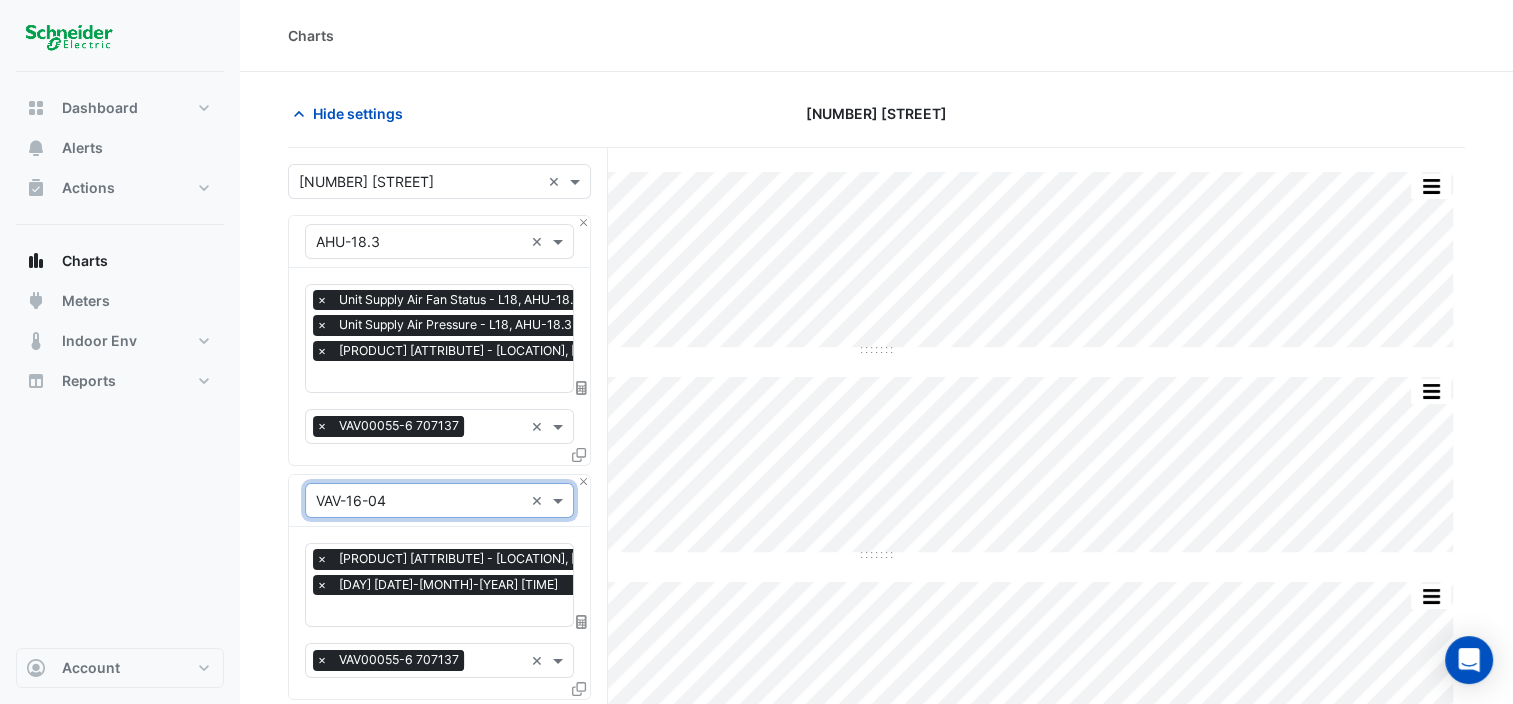 scroll, scrollTop: 147, scrollLeft: 0, axis: vertical 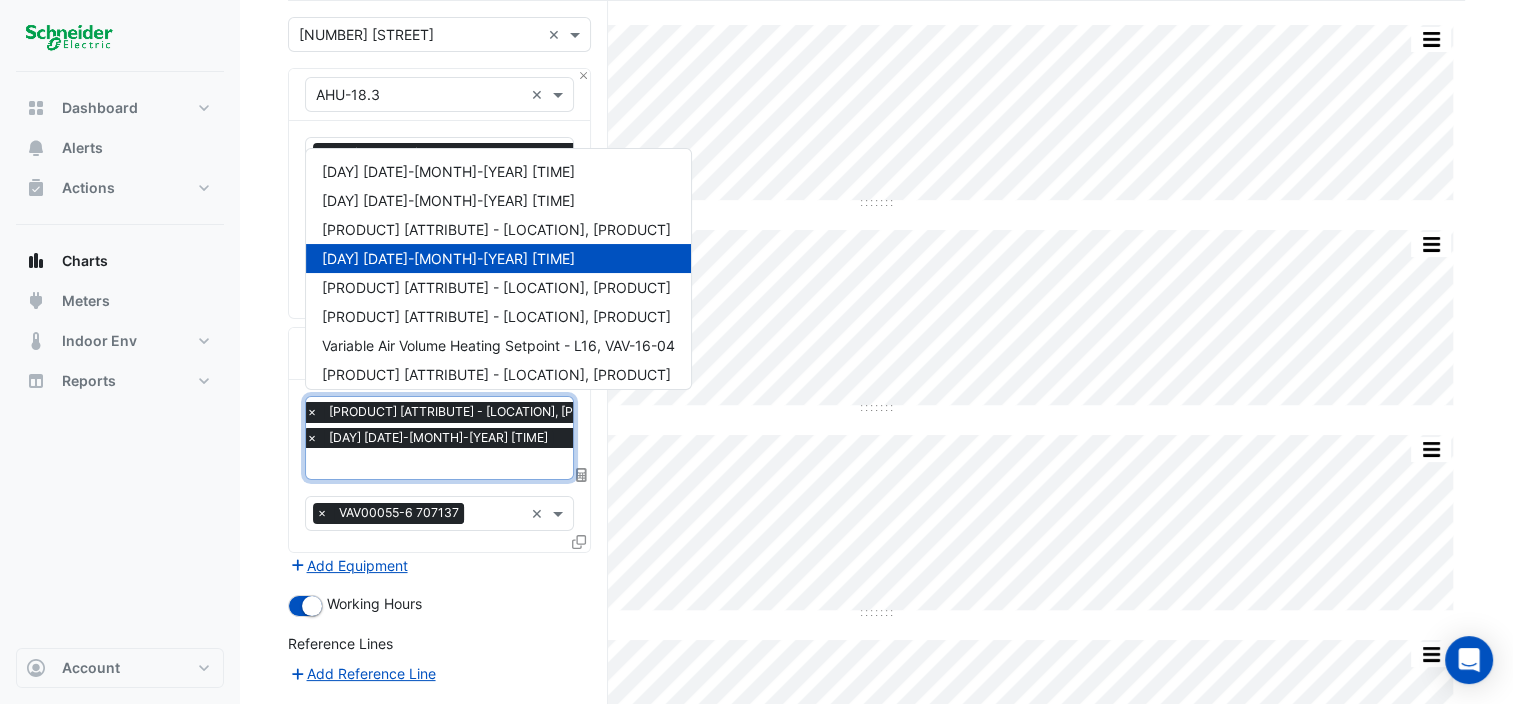 click at bounding box center (472, 465) 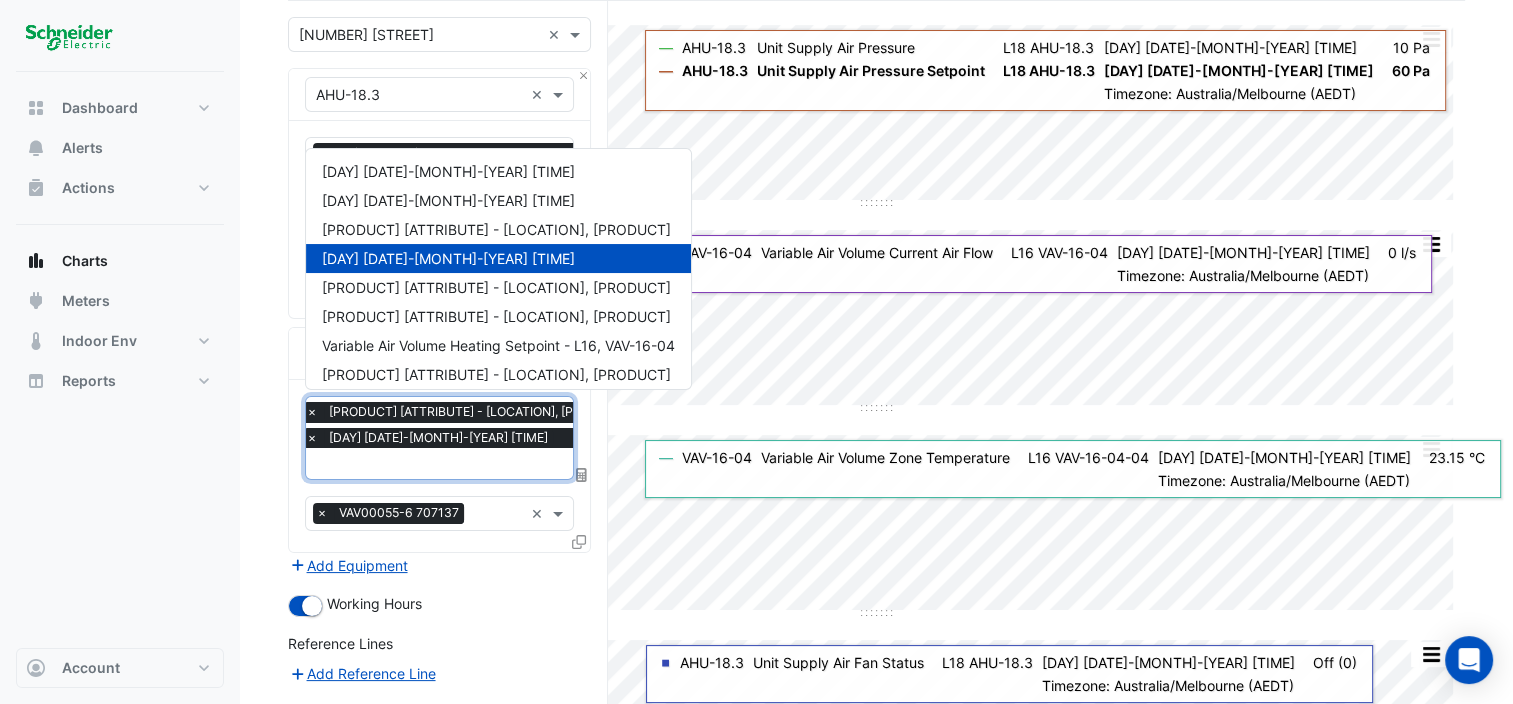 click at bounding box center (472, 465) 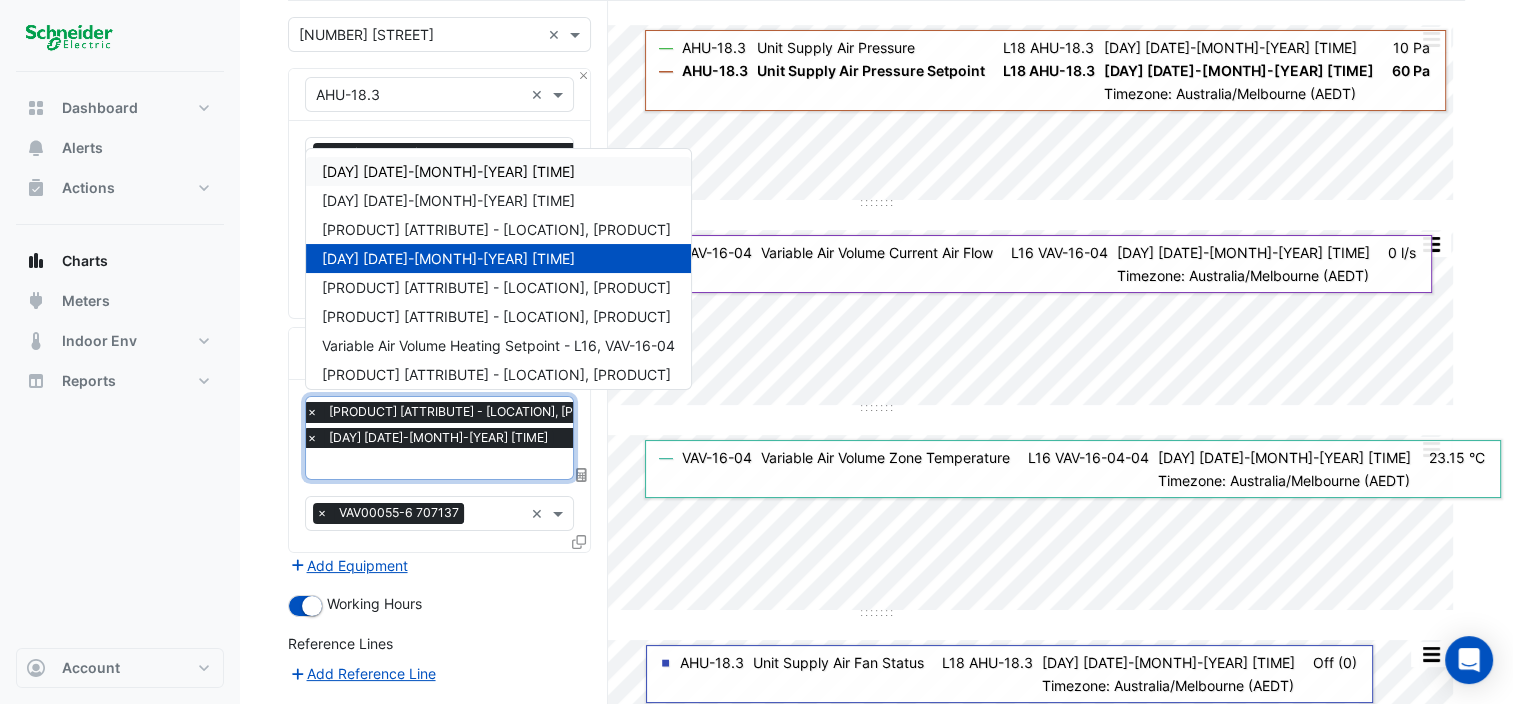 click on "Variable Air Volume Zone Temperature - L16, VAV-16-04-01" at bounding box center [448, 171] 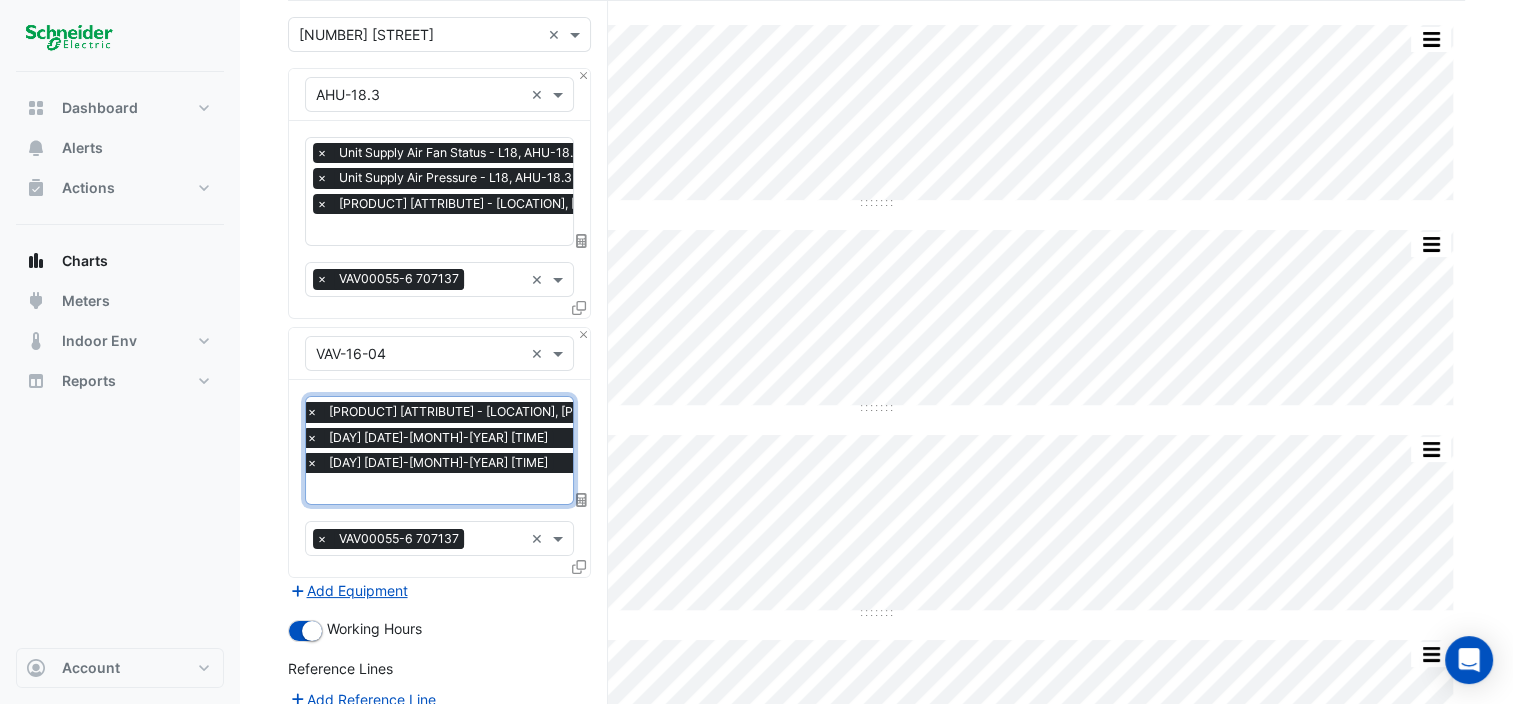 click at bounding box center [472, 490] 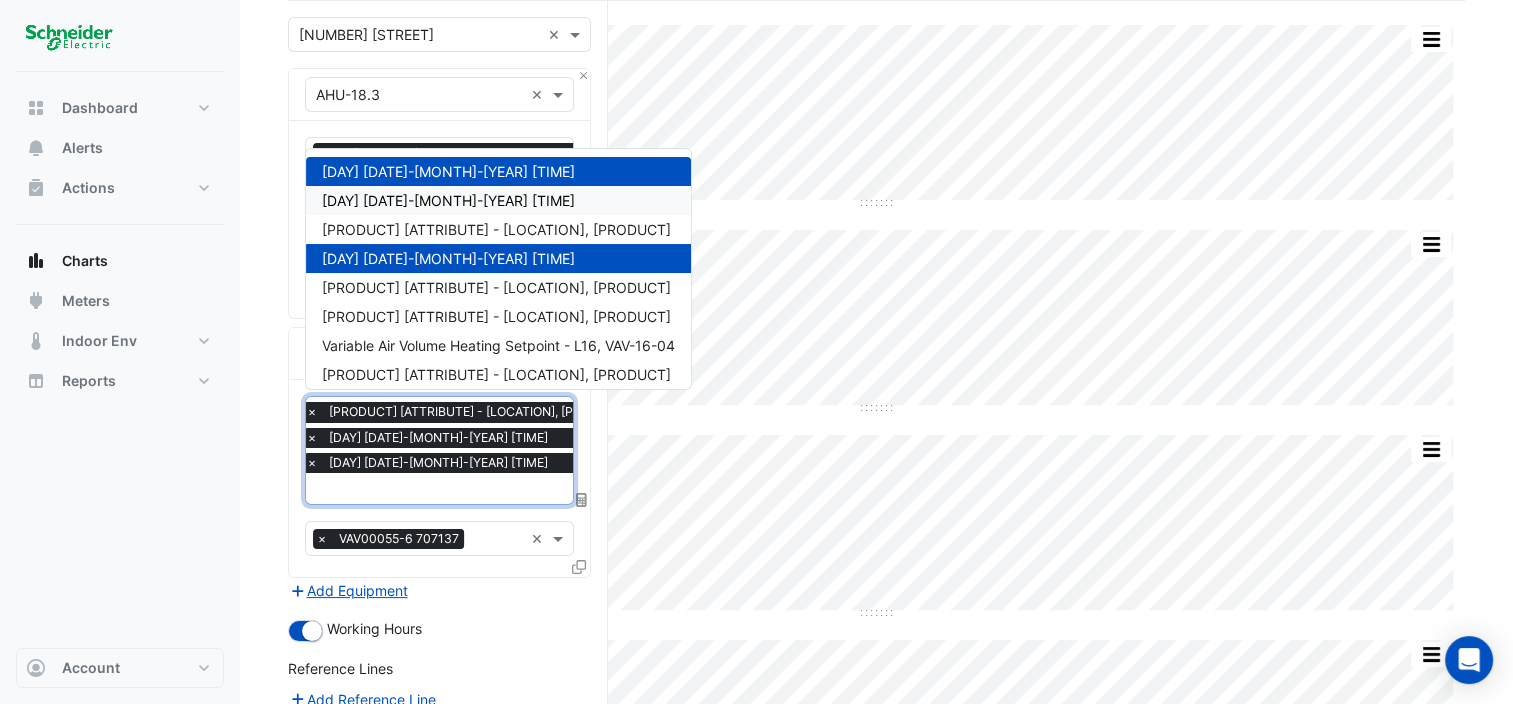 click on "Variable Air Volume Zone Temperature - L16, VAV-16-04-02" at bounding box center [448, 200] 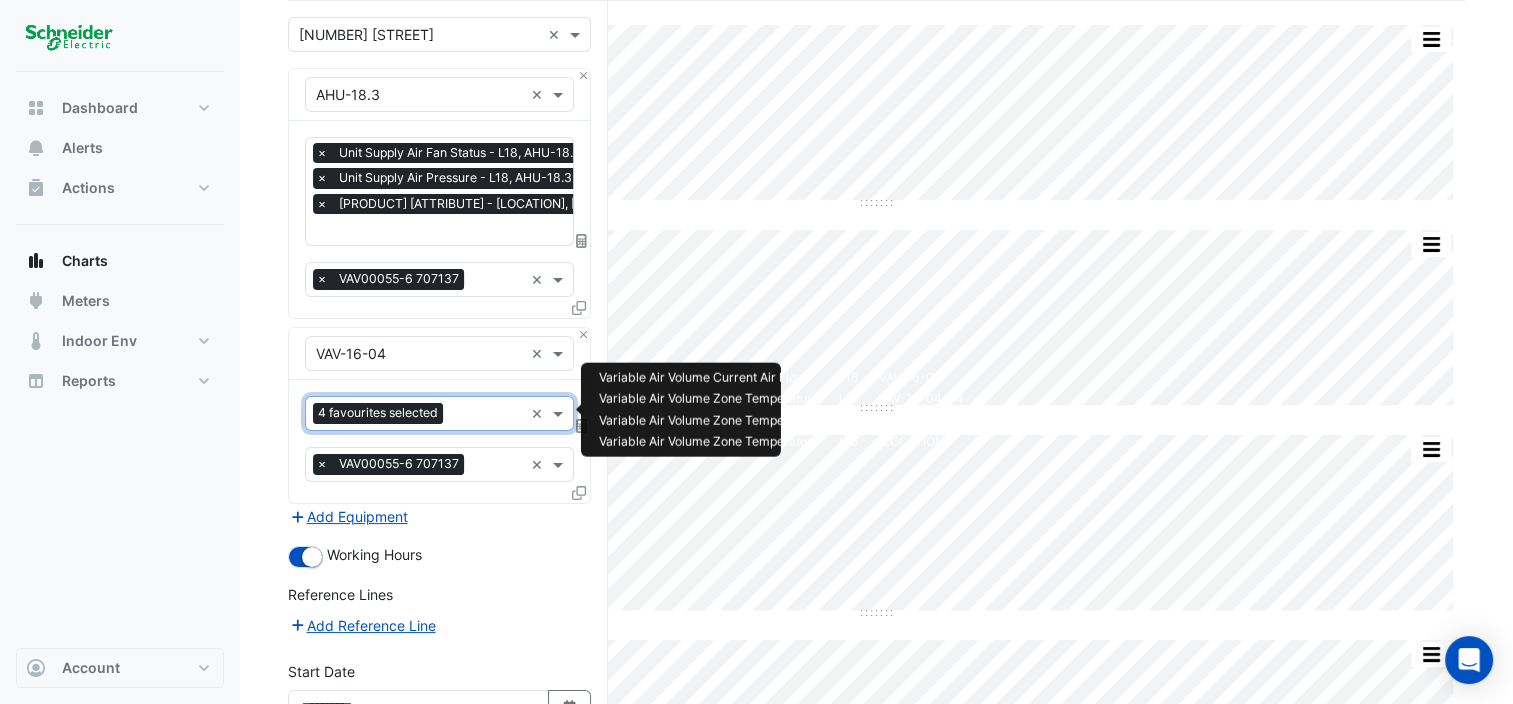 click at bounding box center (487, 415) 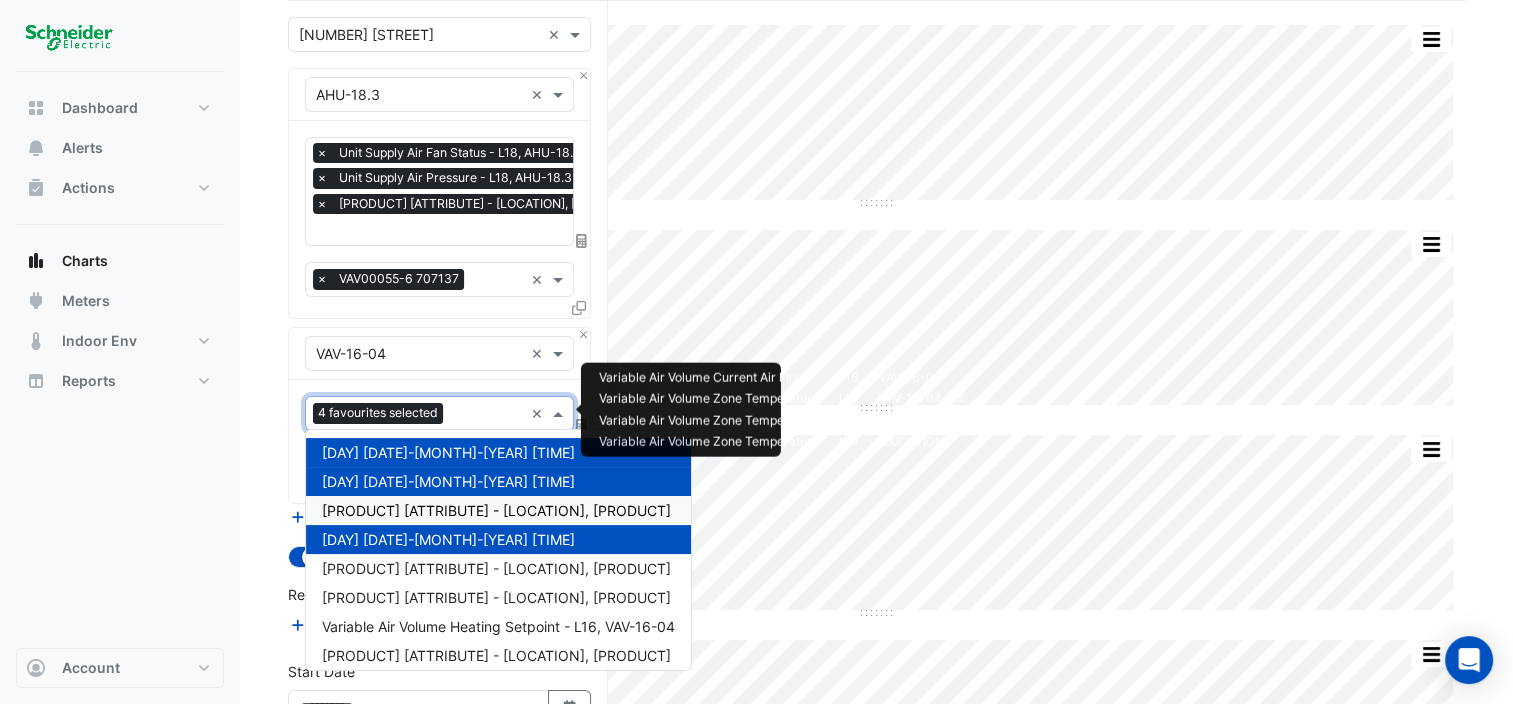 click on "Variable Air Volume Zone Temperature - L16, VAV-16-04-03" at bounding box center [496, 510] 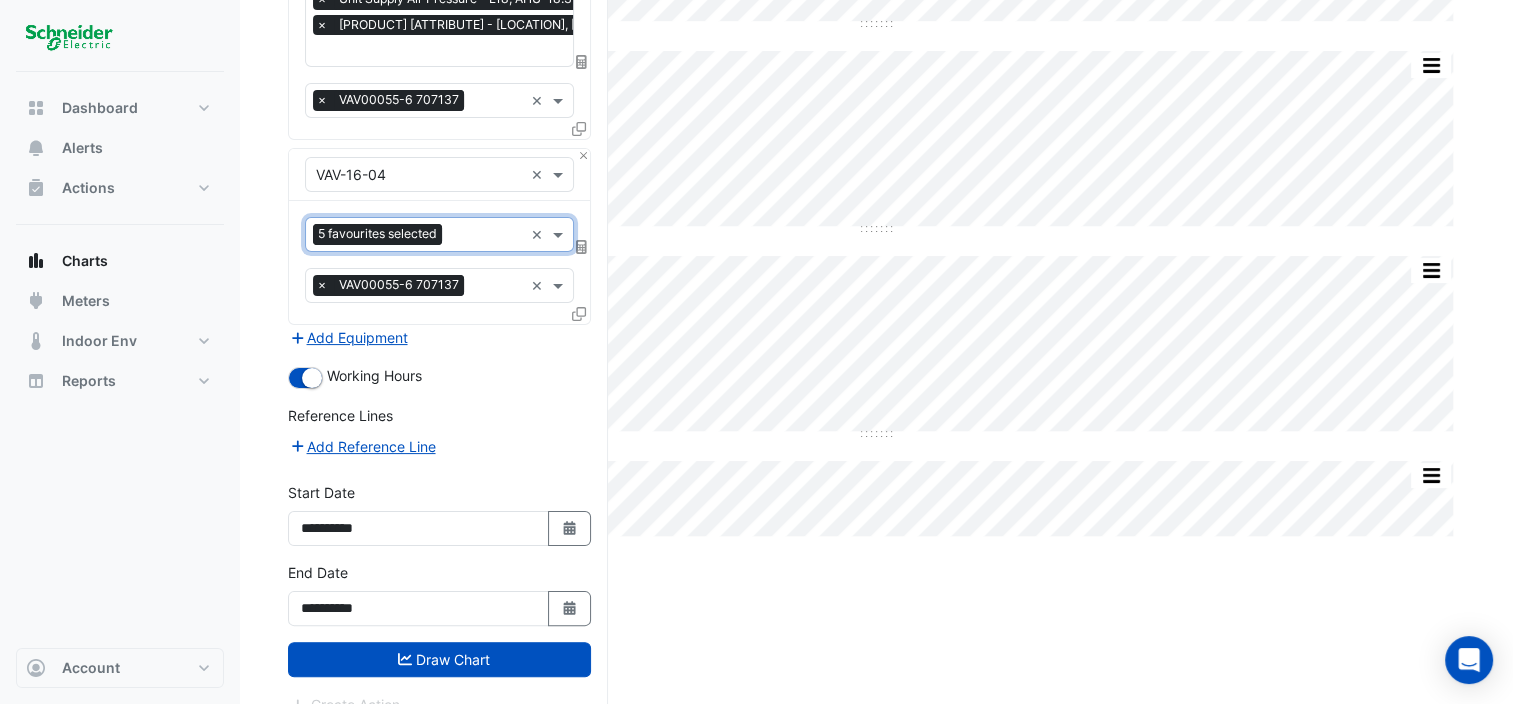 scroll, scrollTop: 344, scrollLeft: 0, axis: vertical 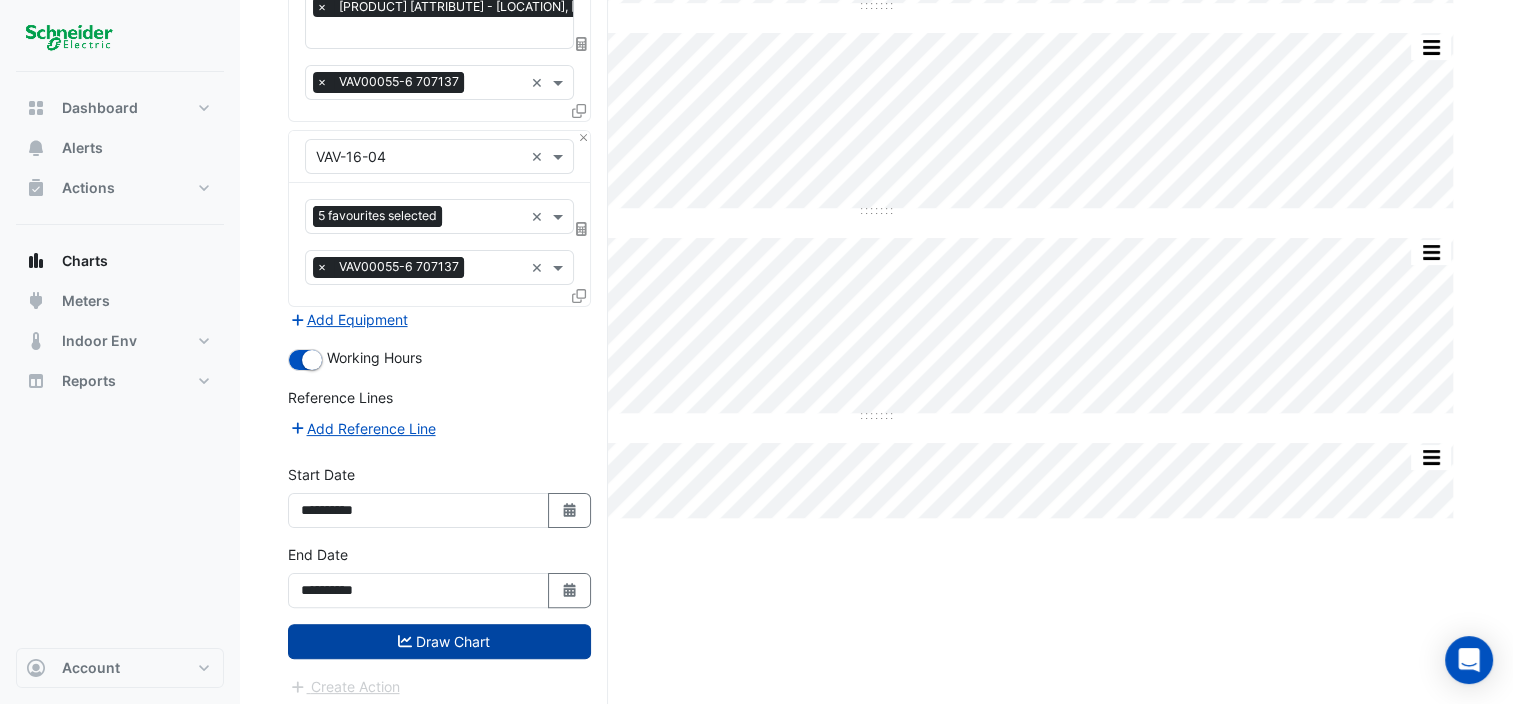 click on "Draw Chart" at bounding box center [439, 641] 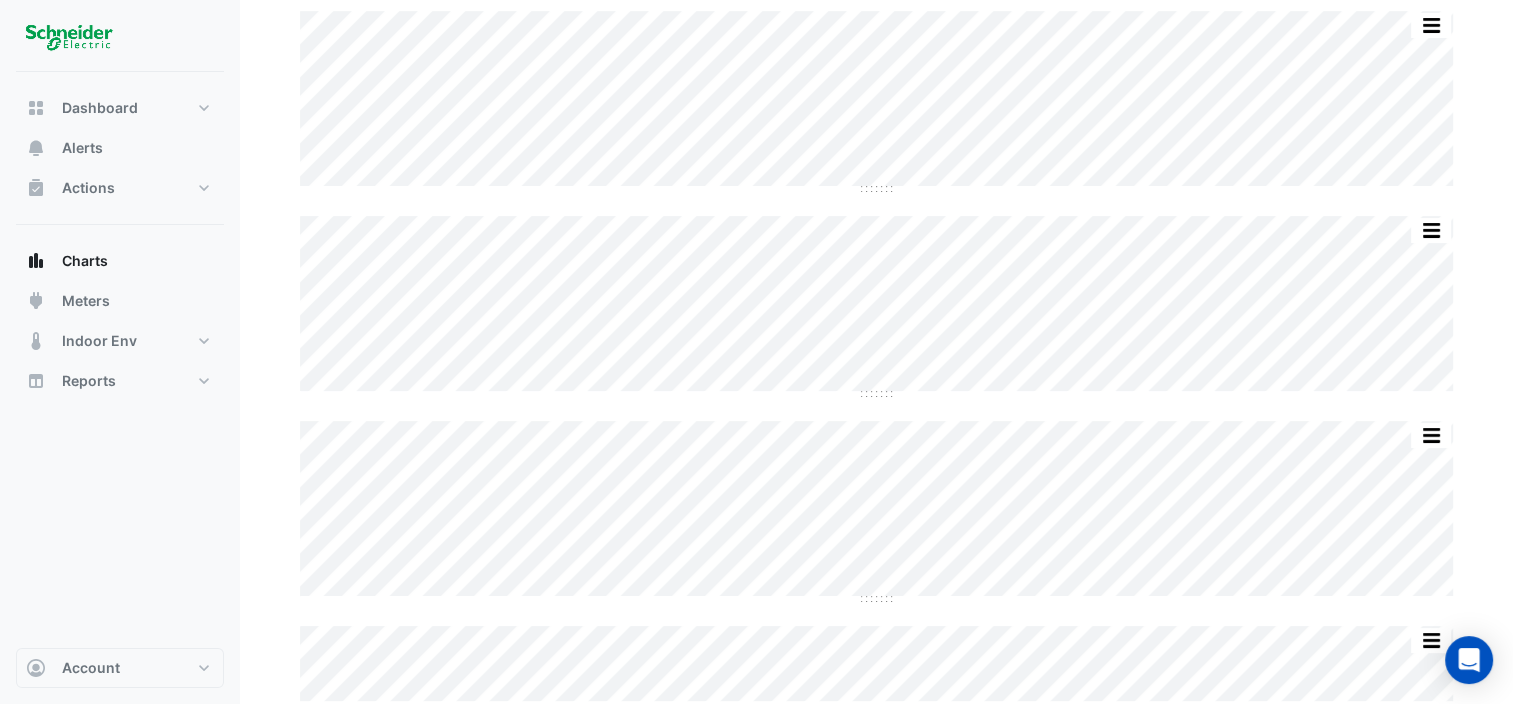 scroll, scrollTop: 0, scrollLeft: 0, axis: both 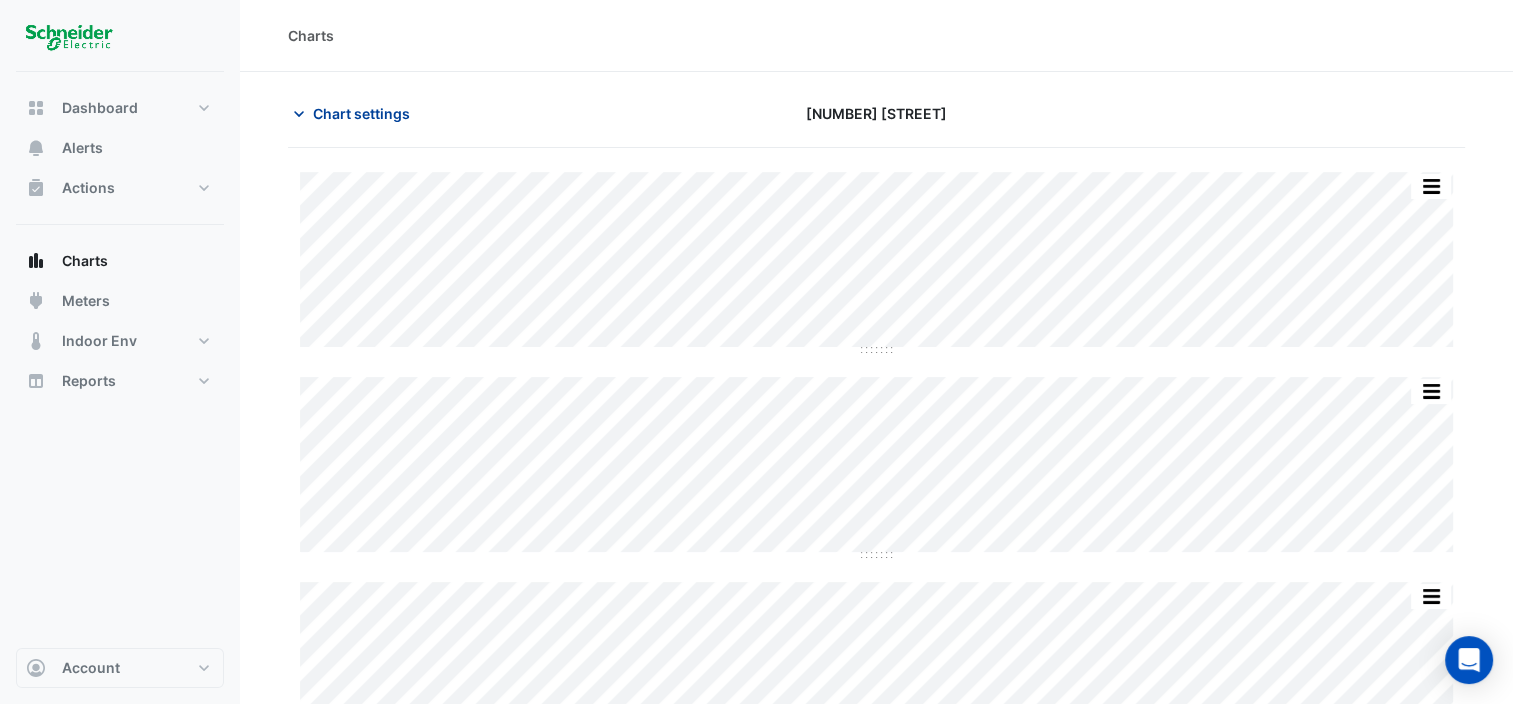 click on "Chart settings" 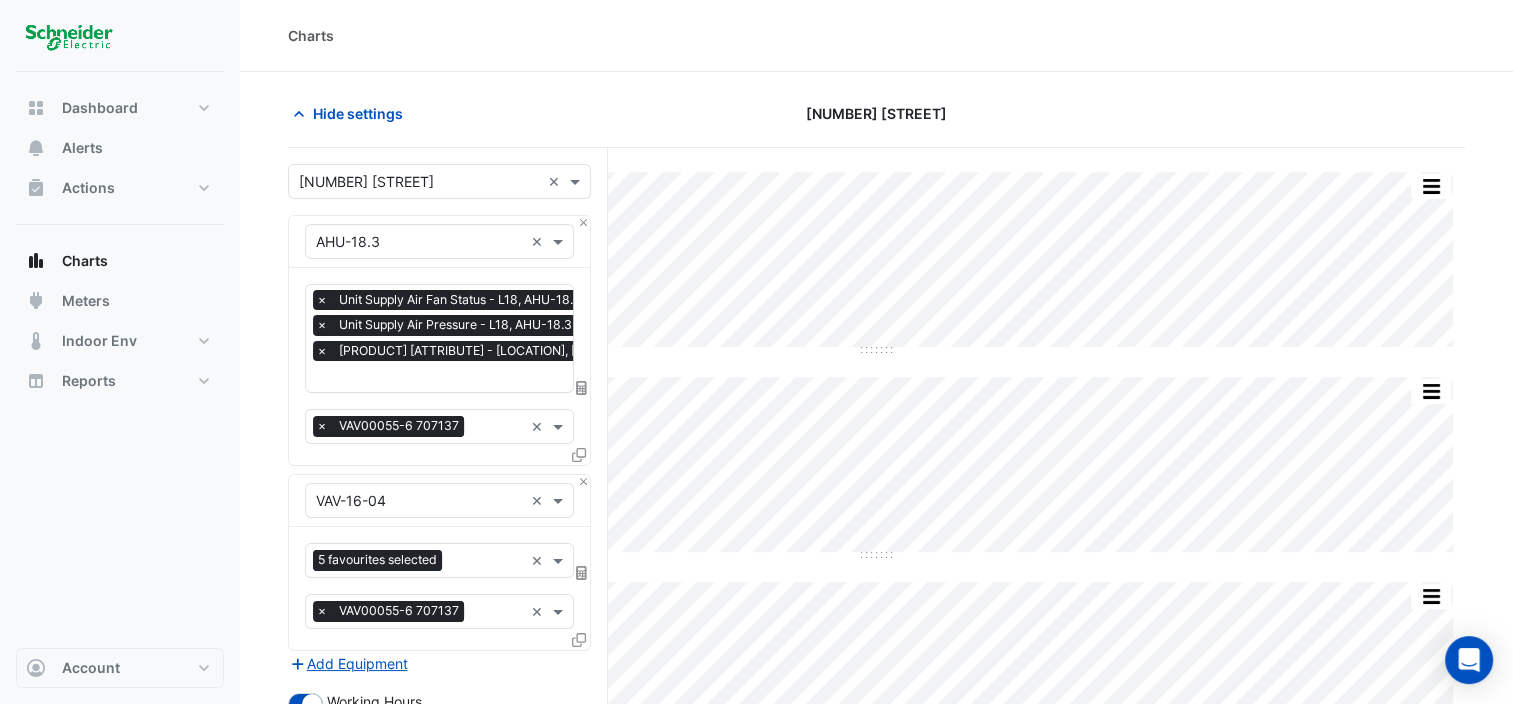 scroll, scrollTop: 344, scrollLeft: 0, axis: vertical 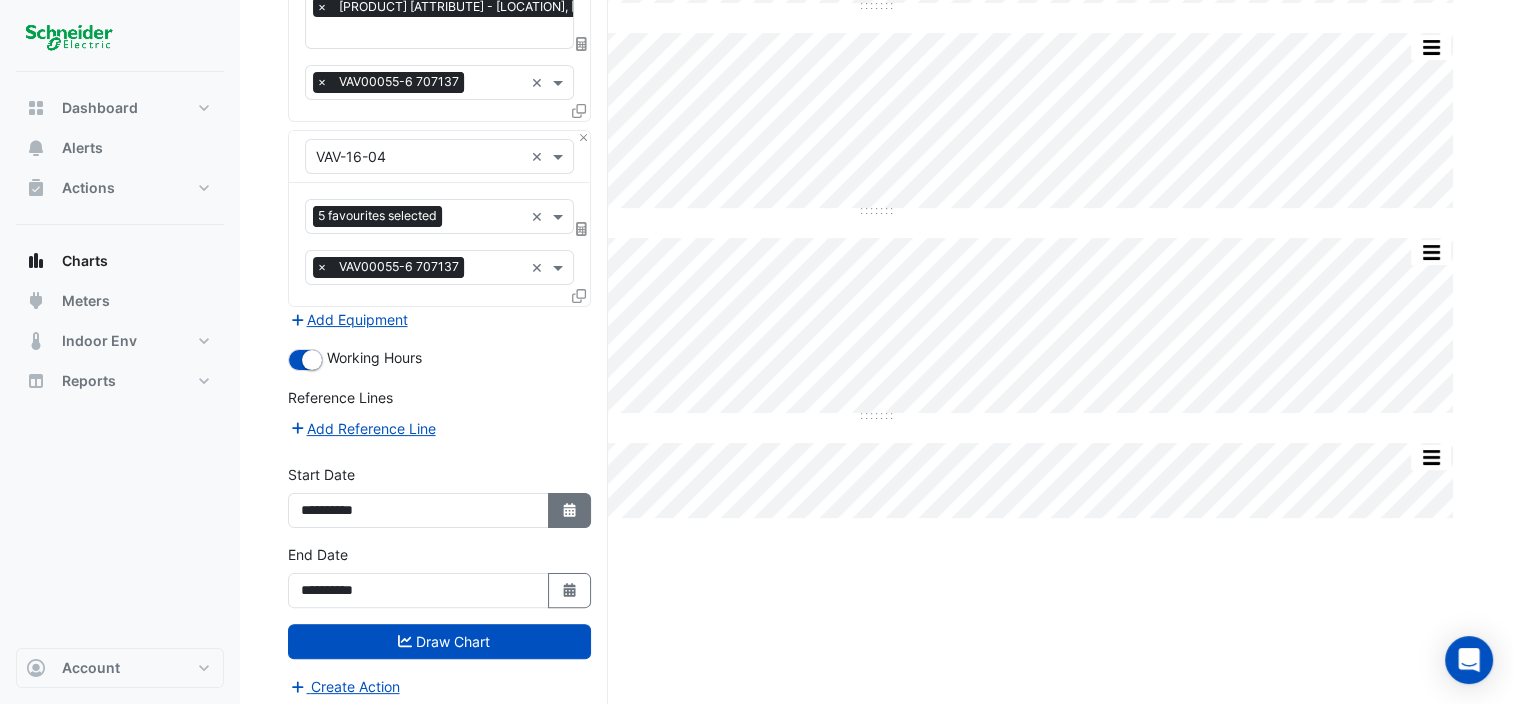 click 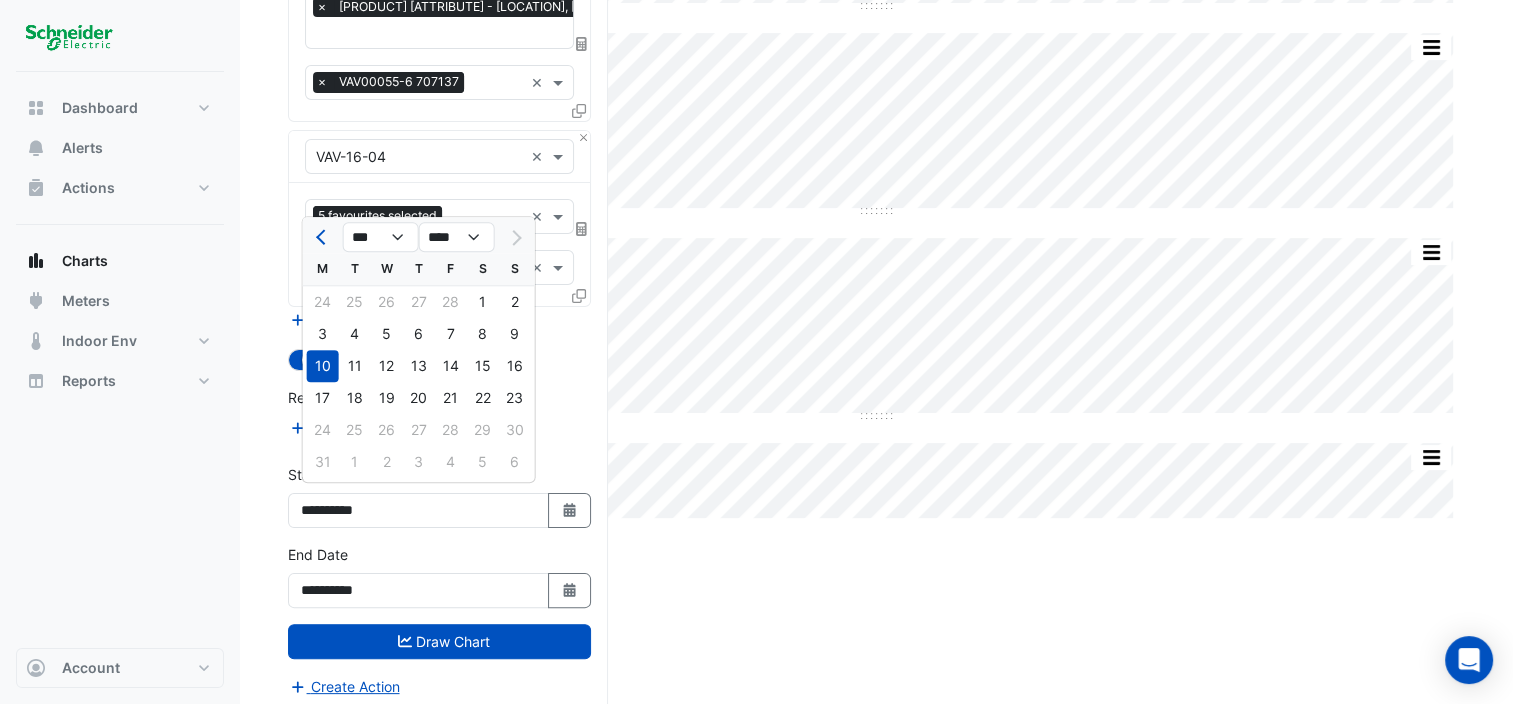 click 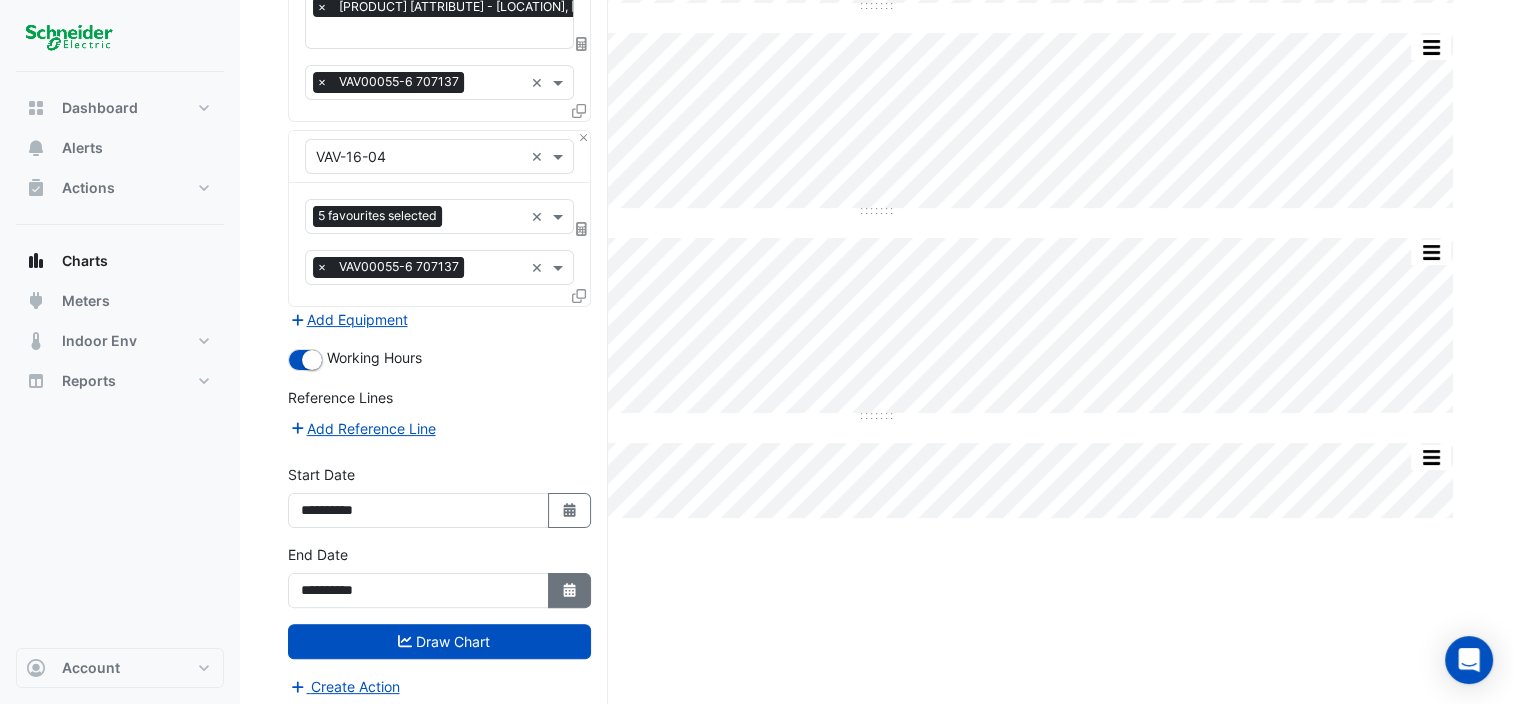 click on "Select Date" at bounding box center [570, 590] 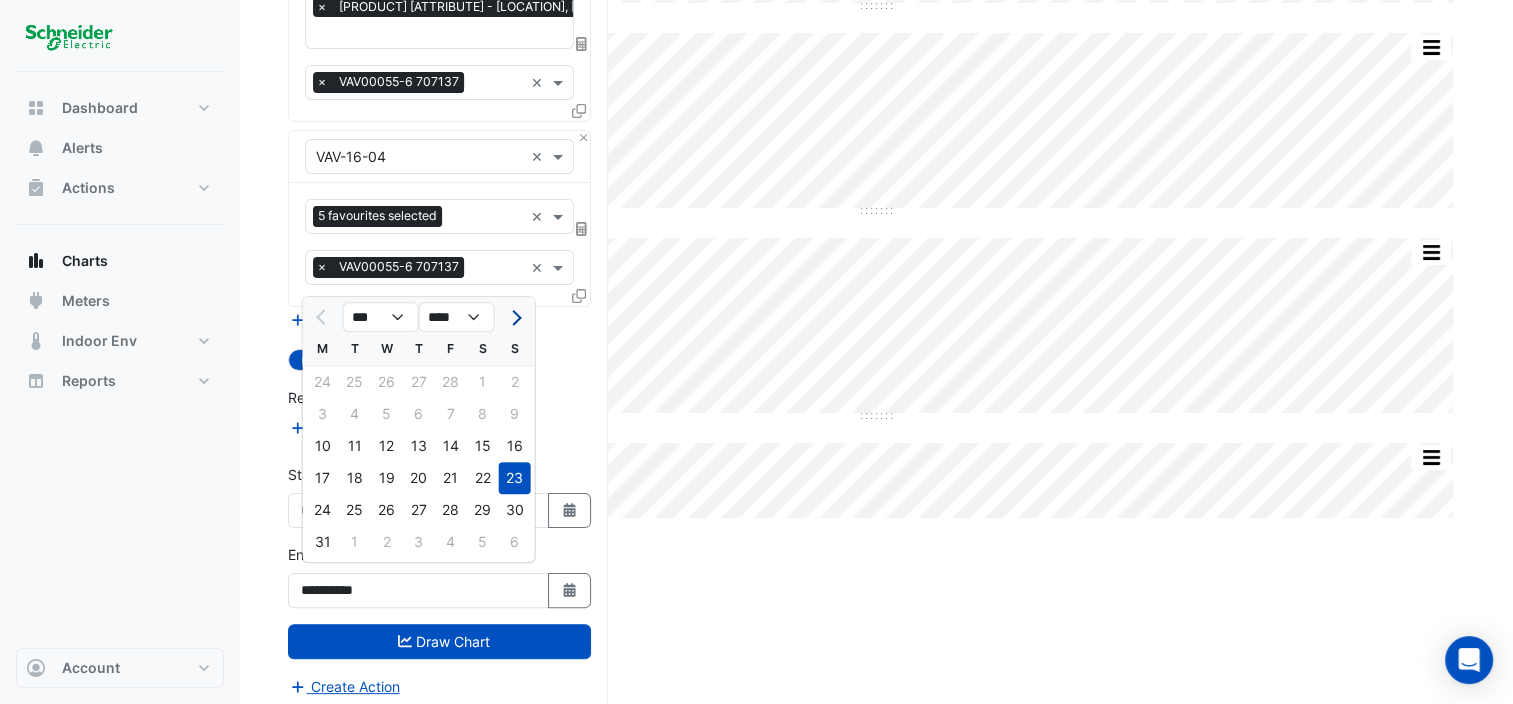 click 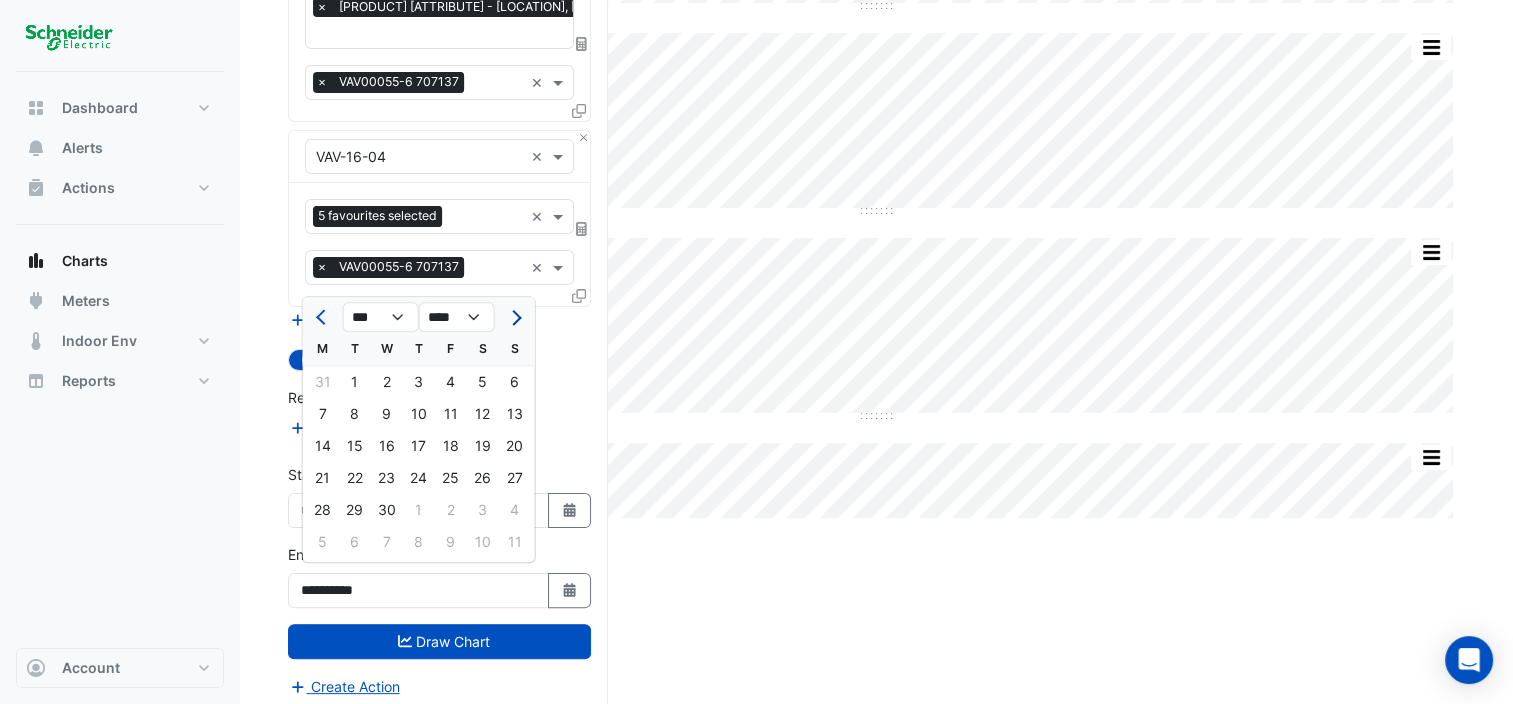 click 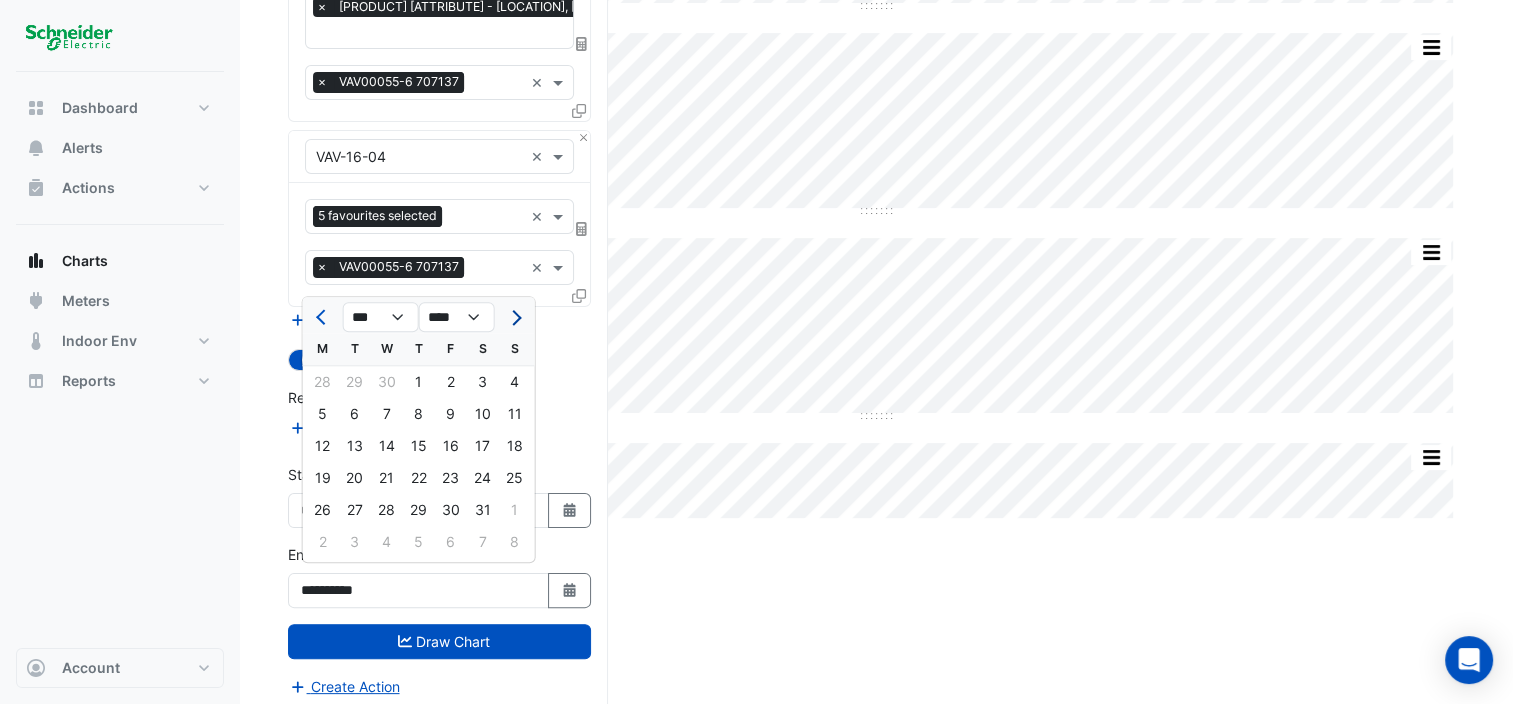click 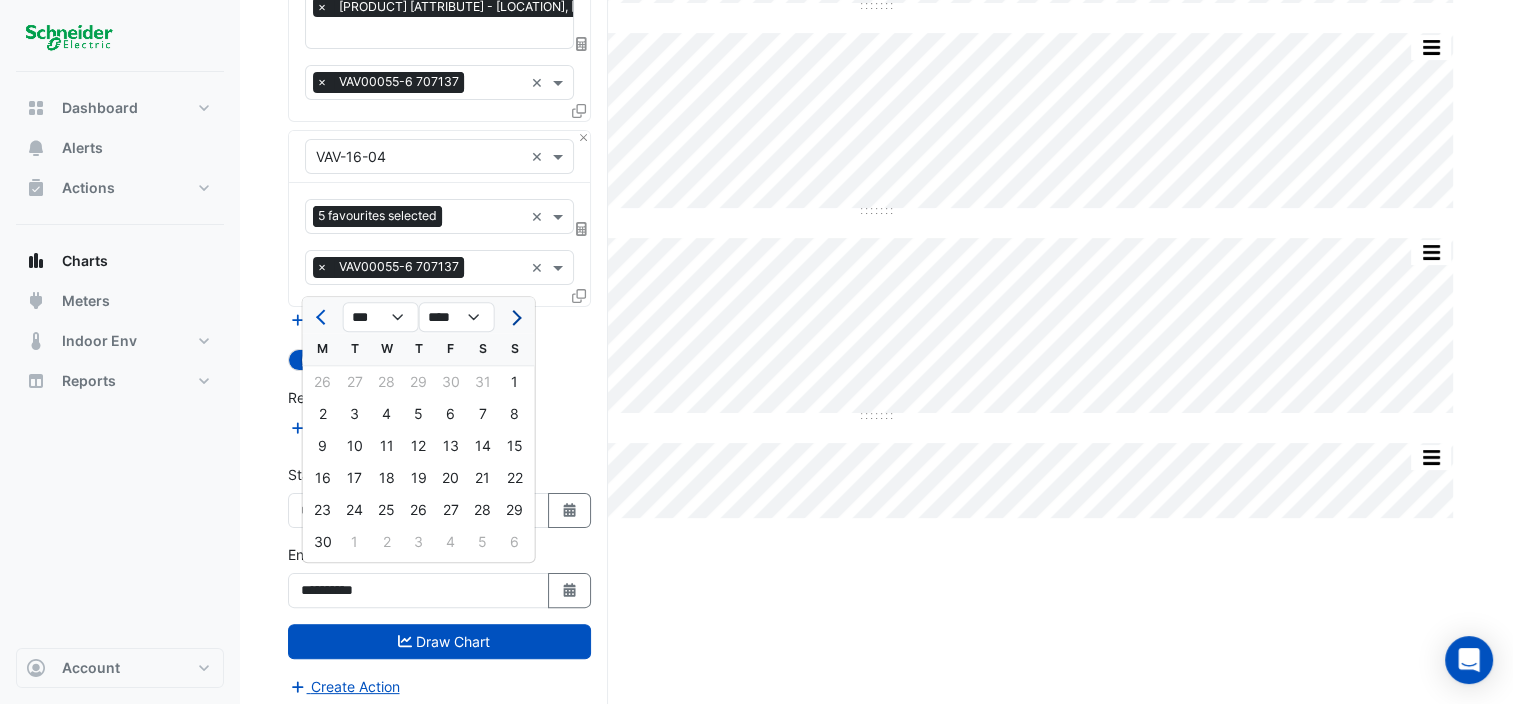 click 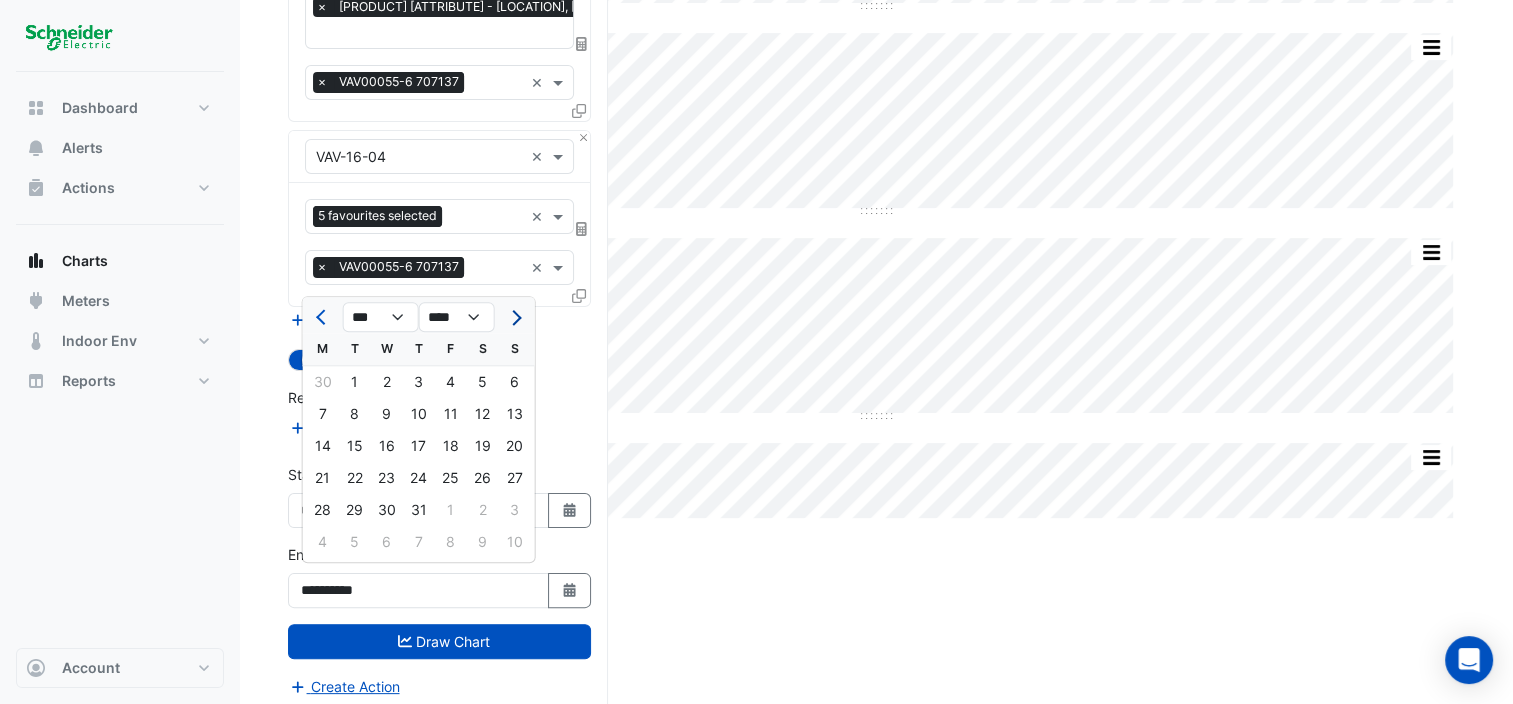 click 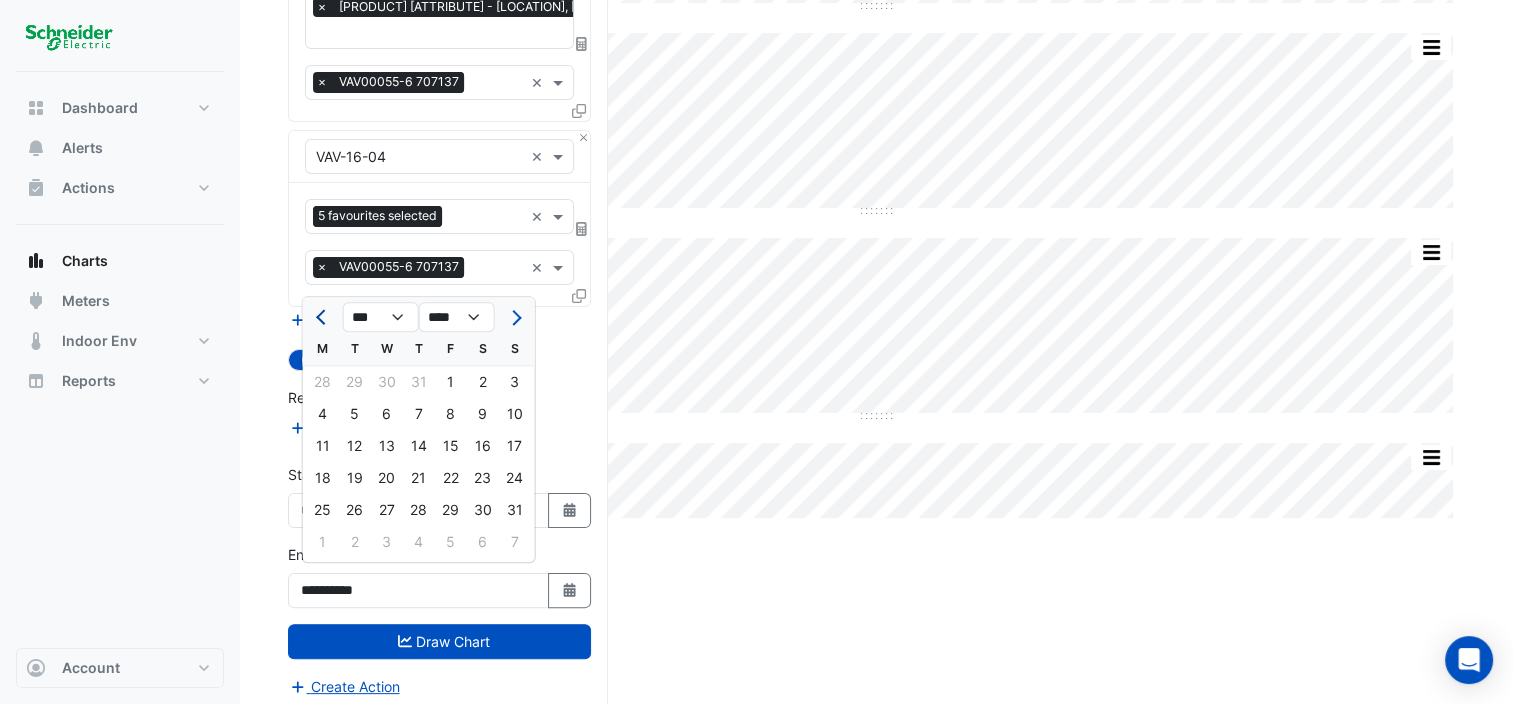 click 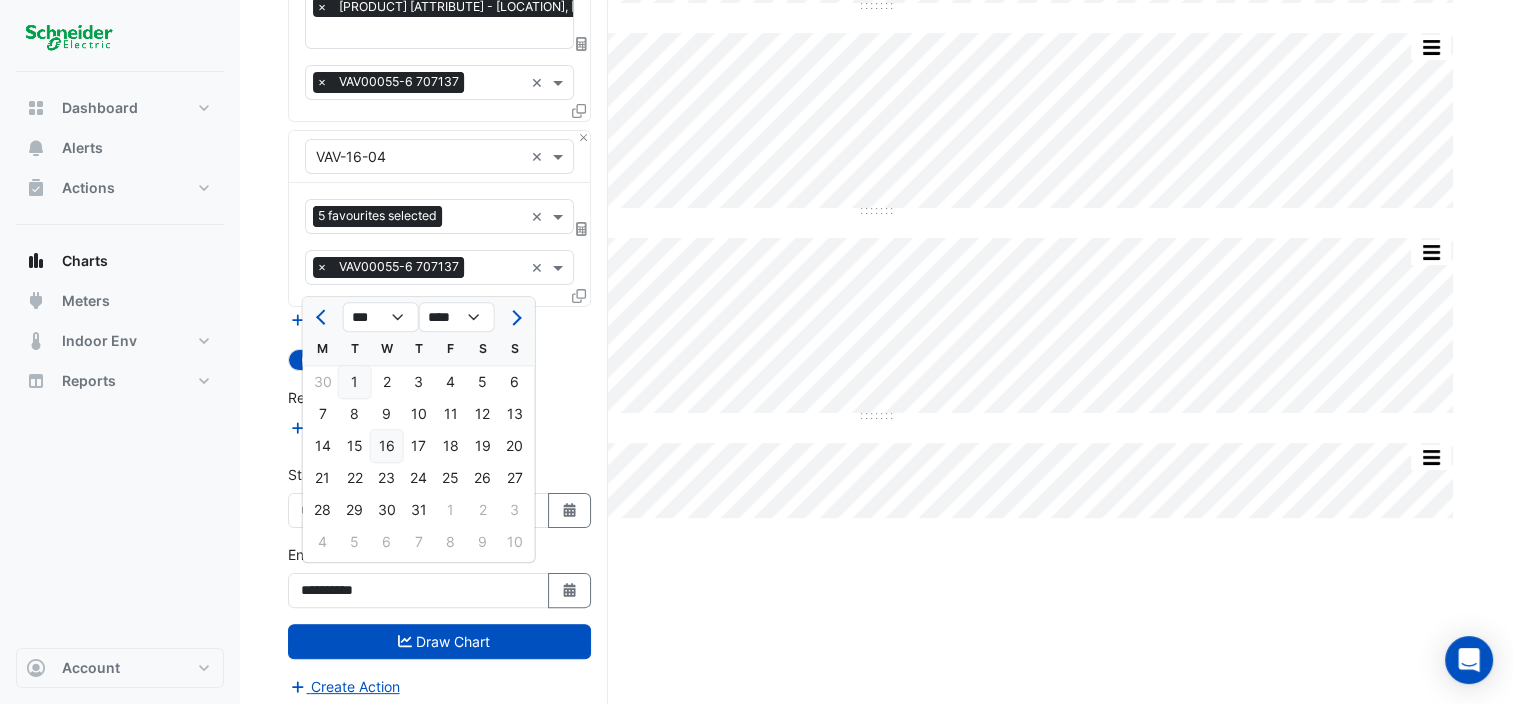 click on "16" 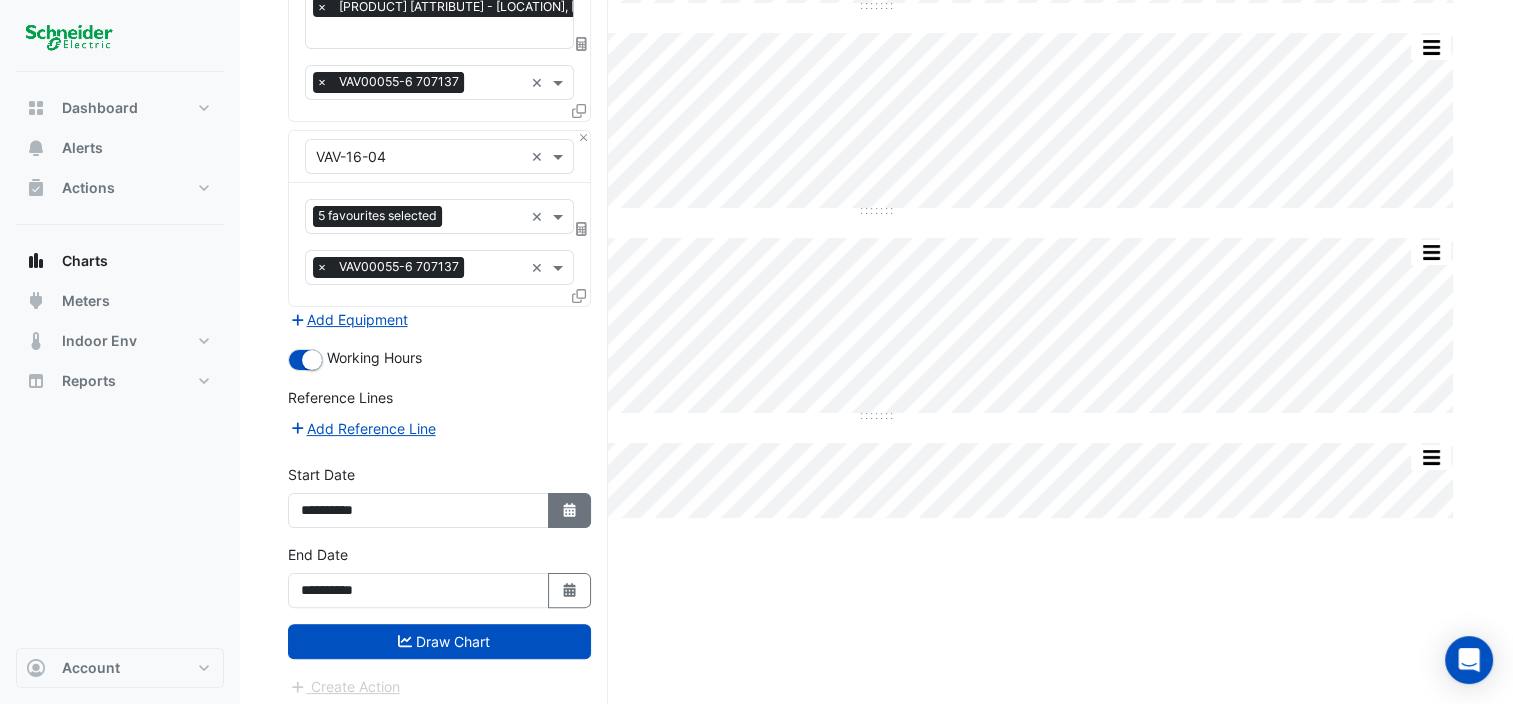 click on "Select Date" at bounding box center (570, 510) 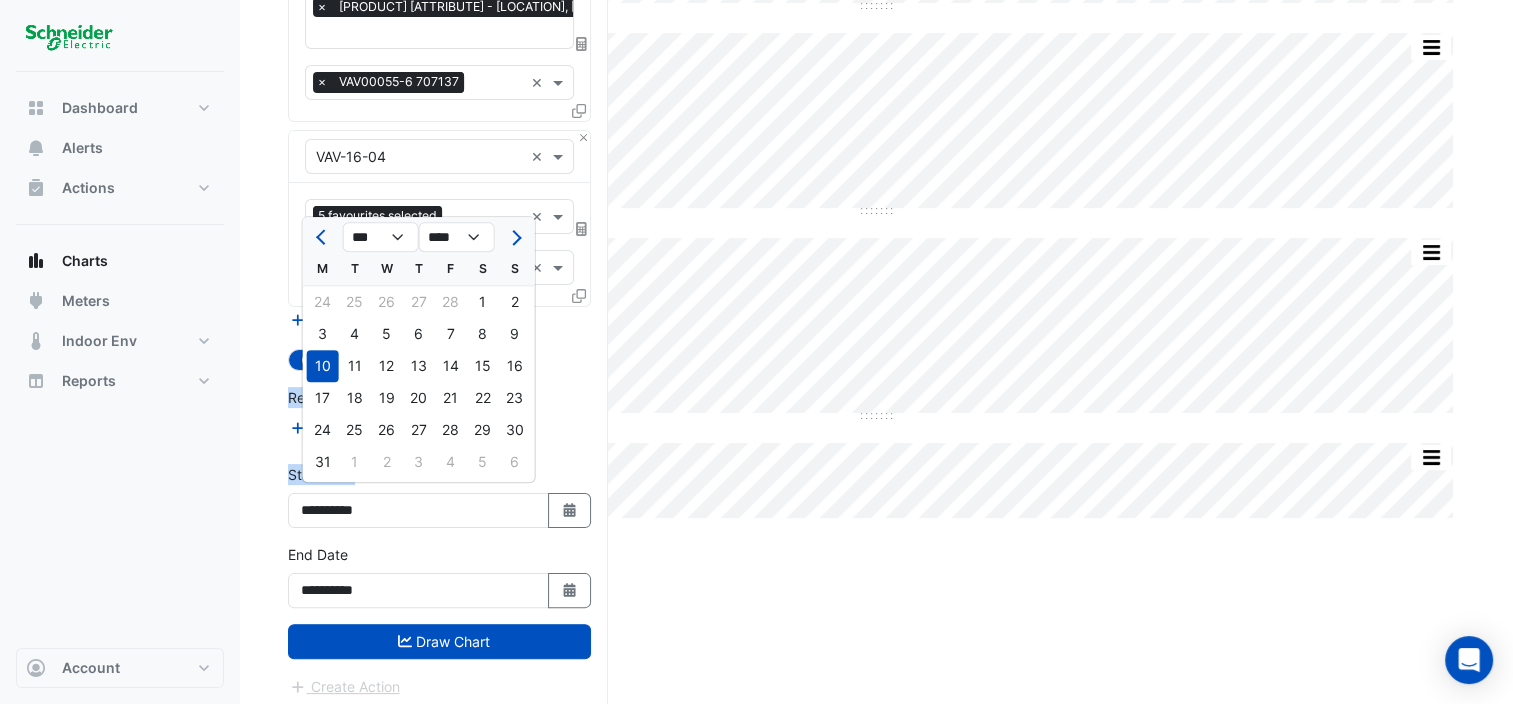 drag, startPoint x: 552, startPoint y: 454, endPoint x: 572, endPoint y: 355, distance: 101 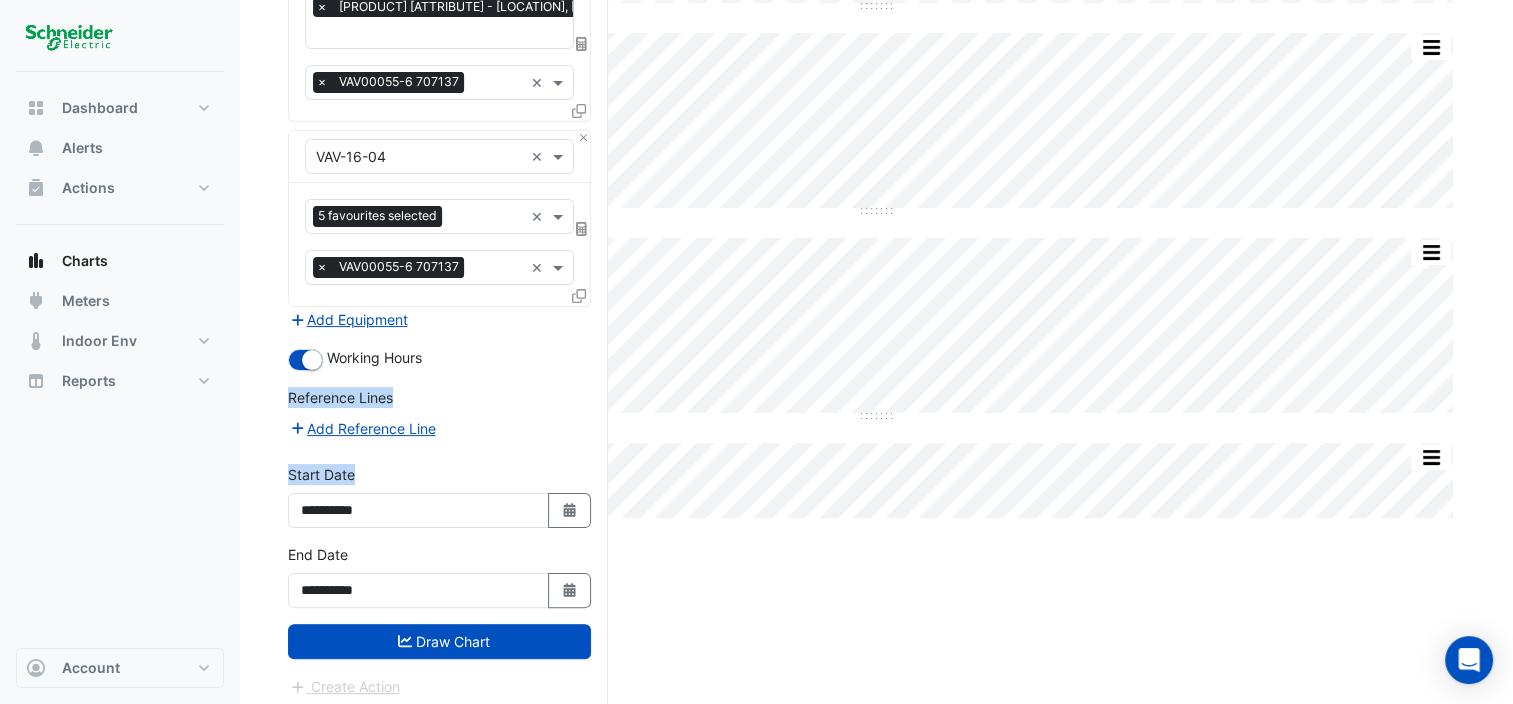 click on "Working Hours" at bounding box center [439, 359] 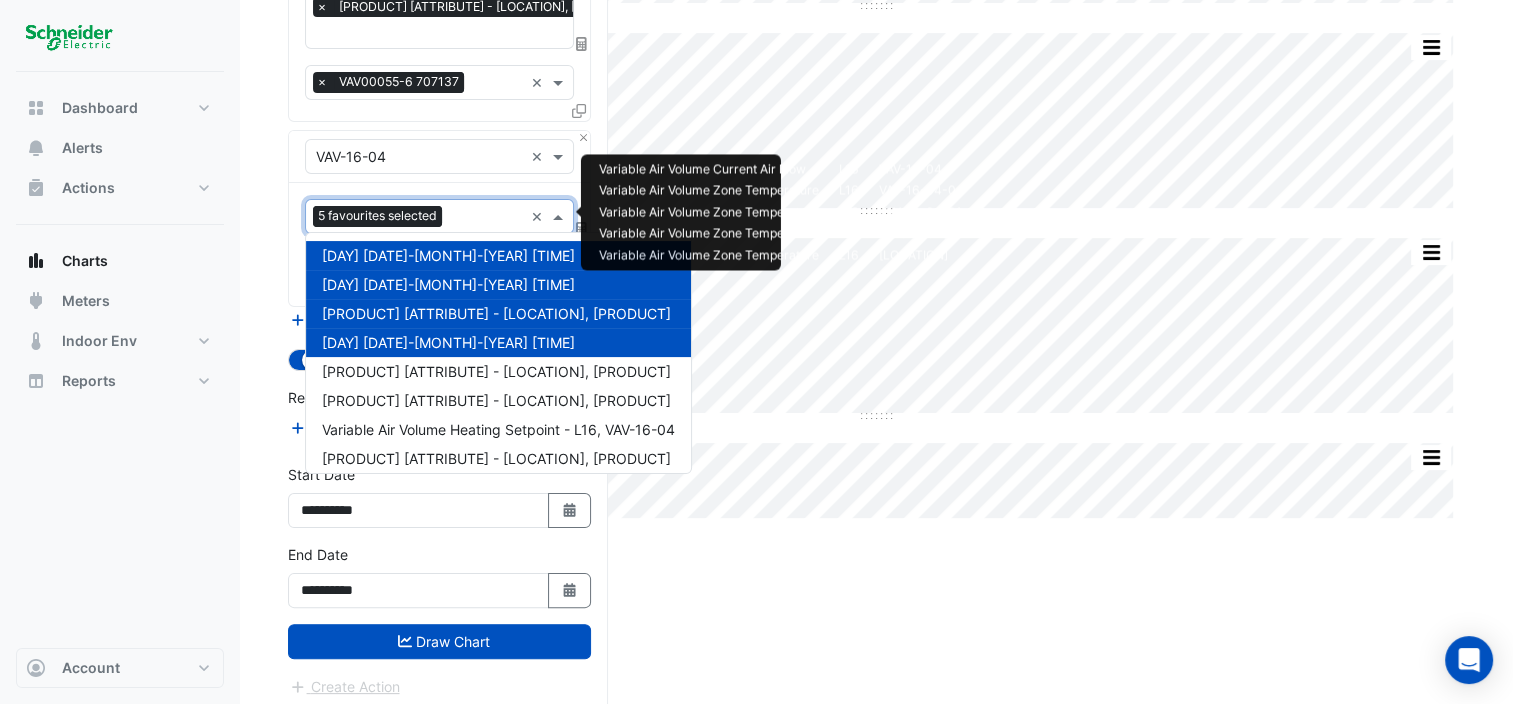 click at bounding box center (560, 216) 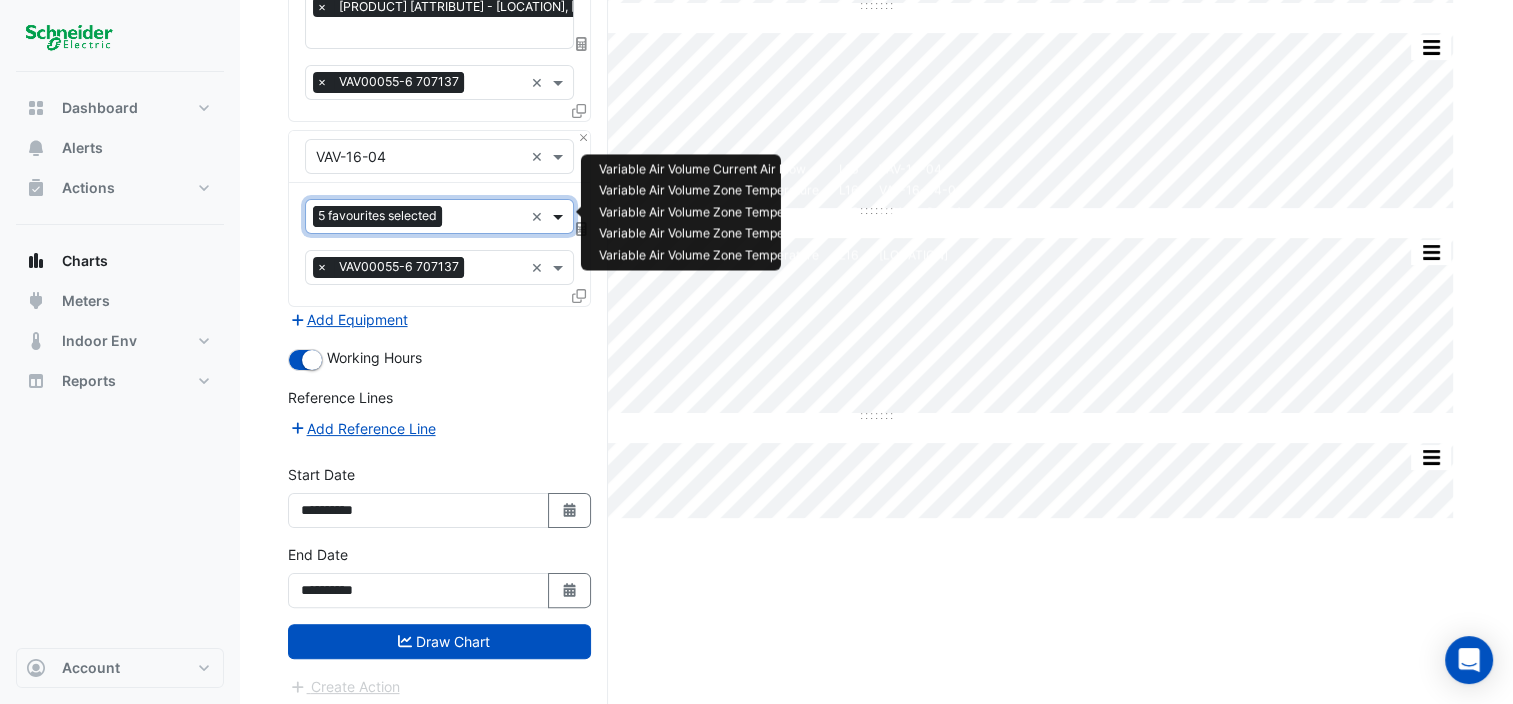 click at bounding box center [560, 216] 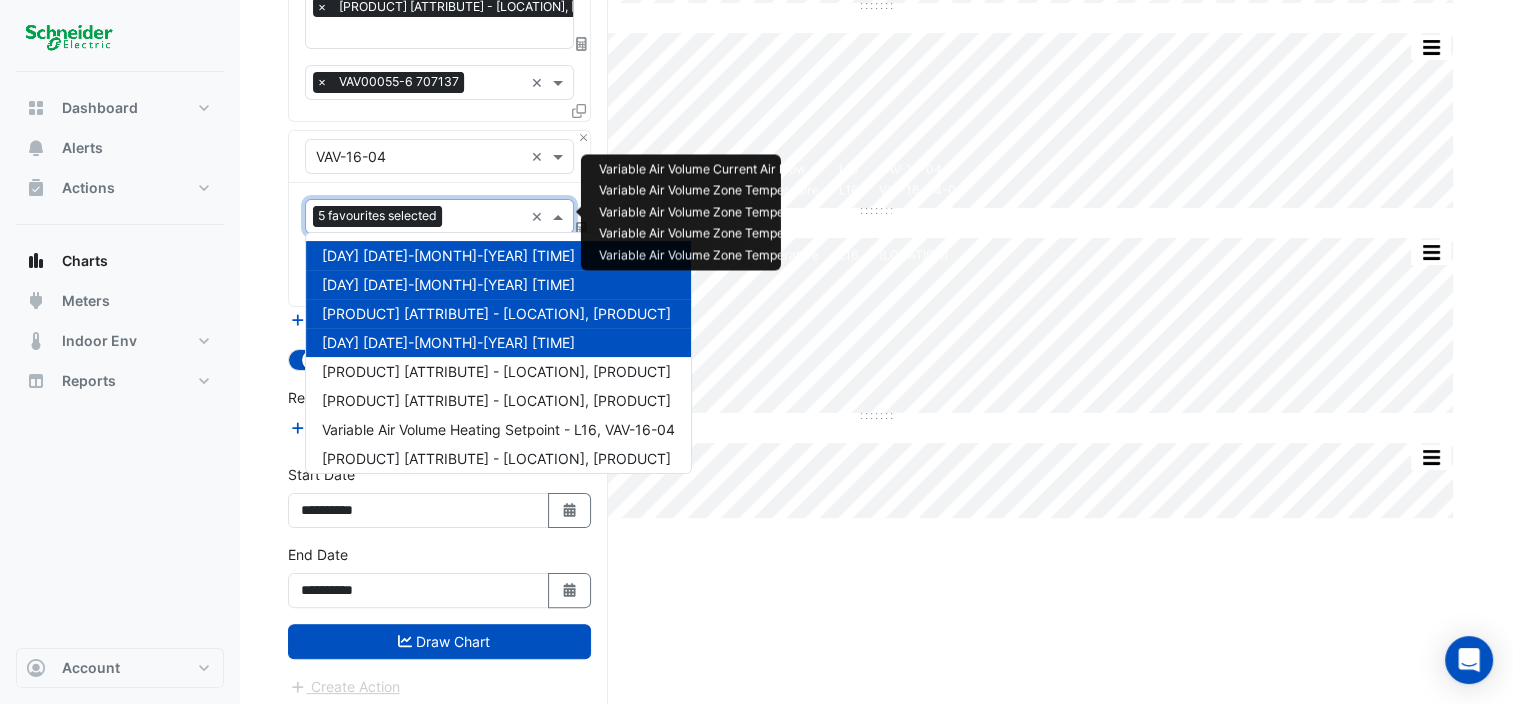 click at bounding box center (486, 218) 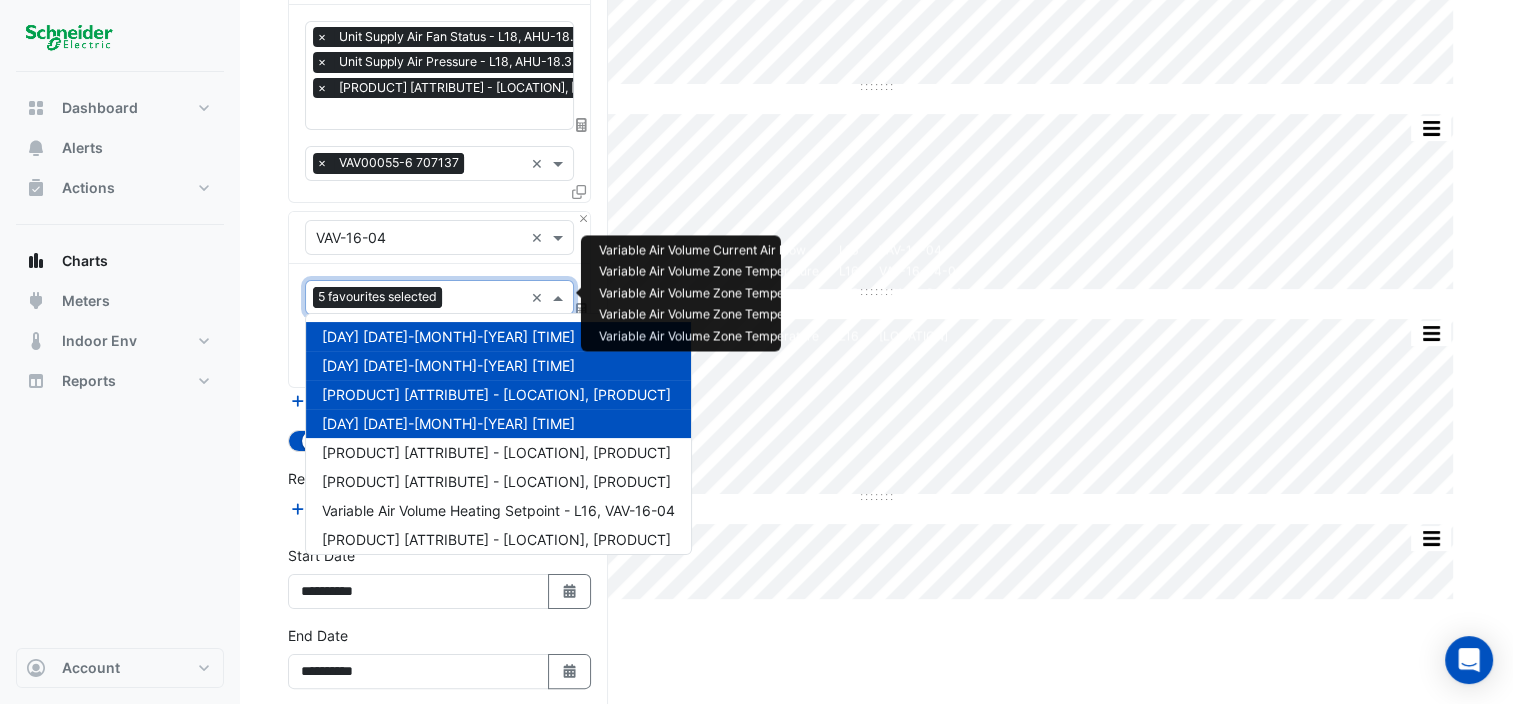 scroll, scrollTop: 260, scrollLeft: 0, axis: vertical 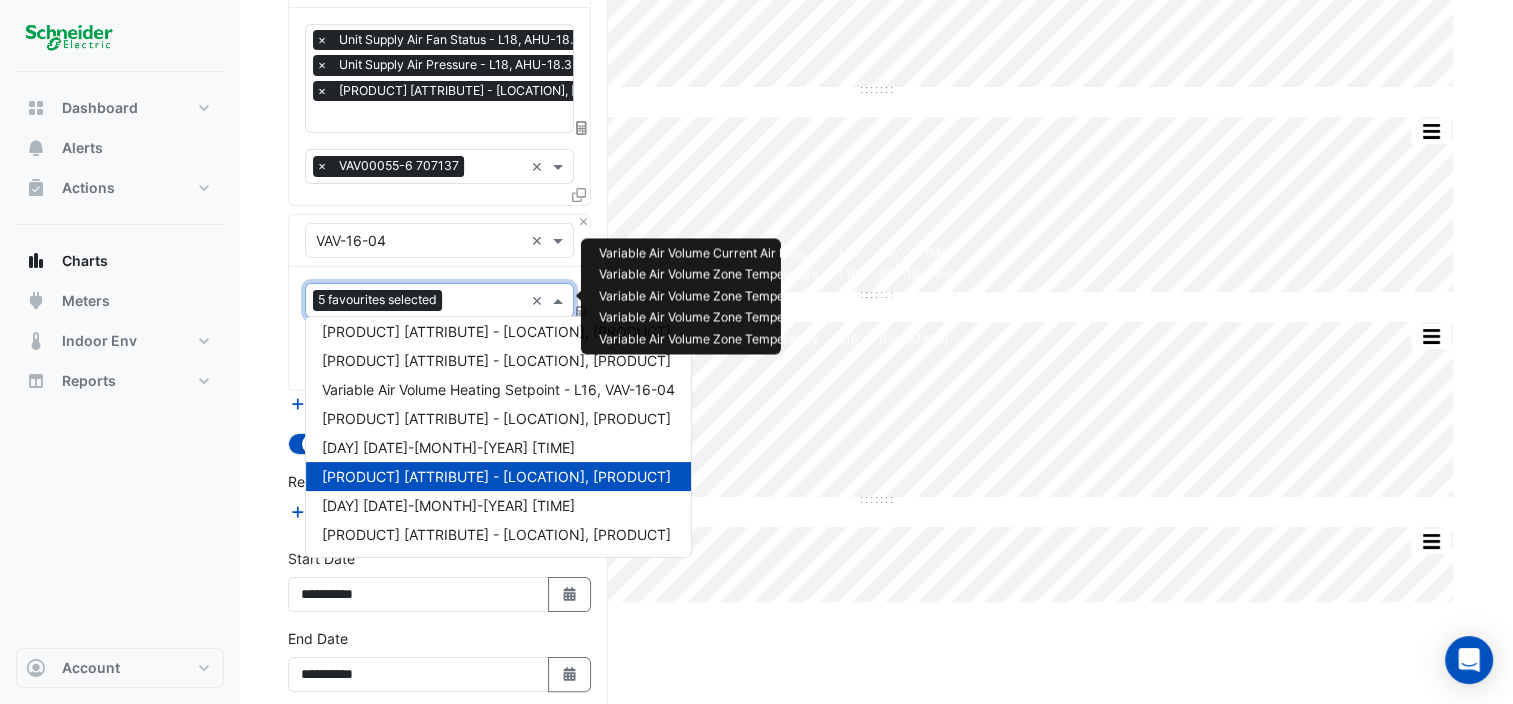 click on "Variable Air Volume Current Air Flow - L16, VAV-16-04" at bounding box center (496, 476) 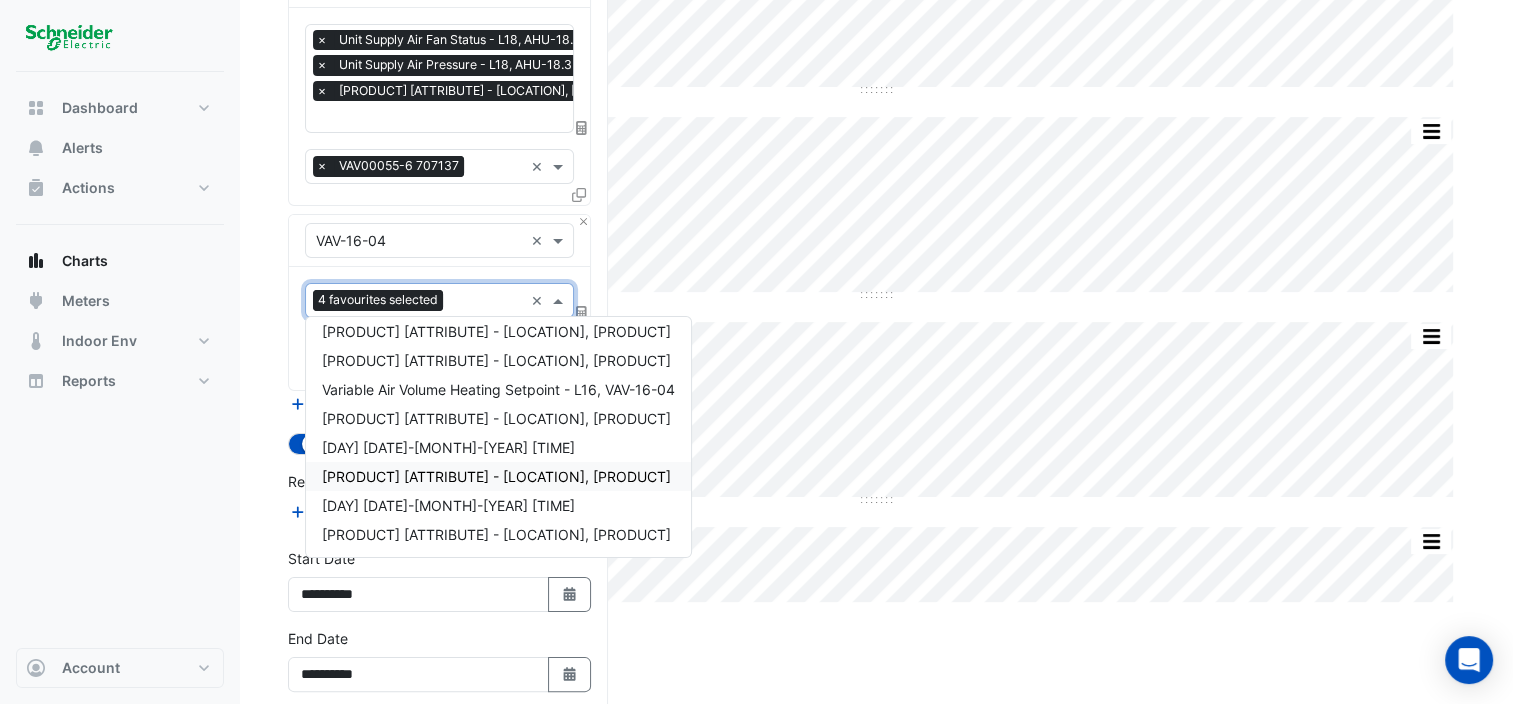 click on "Hide settings
121 Exhibition Street
Split by Equip Split All Split None Print Save as JPEG Save as PNG Pivot Data Table Export CSV - Flat Export CSV - Pivot Select Chart Type Select Timezone    —    AHU-18.3    Unit Supply Air Pressure       L18 AHU-18.3    Fri 21-Mar-2025 06:21       9.4 Pa       —    AHU-18.3    Unit Supply Air Pressure Setpoint       L18 AHU-18.3    Fri 21-Mar-2025 06:27       60 Pa    Timezone: Australia/Melbourne (AEDT)
Split by Equip Split All Split None Print Save as JPEG Save as PNG Pivot Data Table Export CSV - Flat Export CSV - Pivot Select Chart Type Select Timezone    —    VAV-16-04    Variable Air Volume Current Air Flow       L16 VAV-16-04    Fri 21-Mar-2025 06:32       0 l/s    Timezone: Australia/Melbourne (AEDT)
Split by Equip Split All Split None Print Save as JPEG Save as PNG" 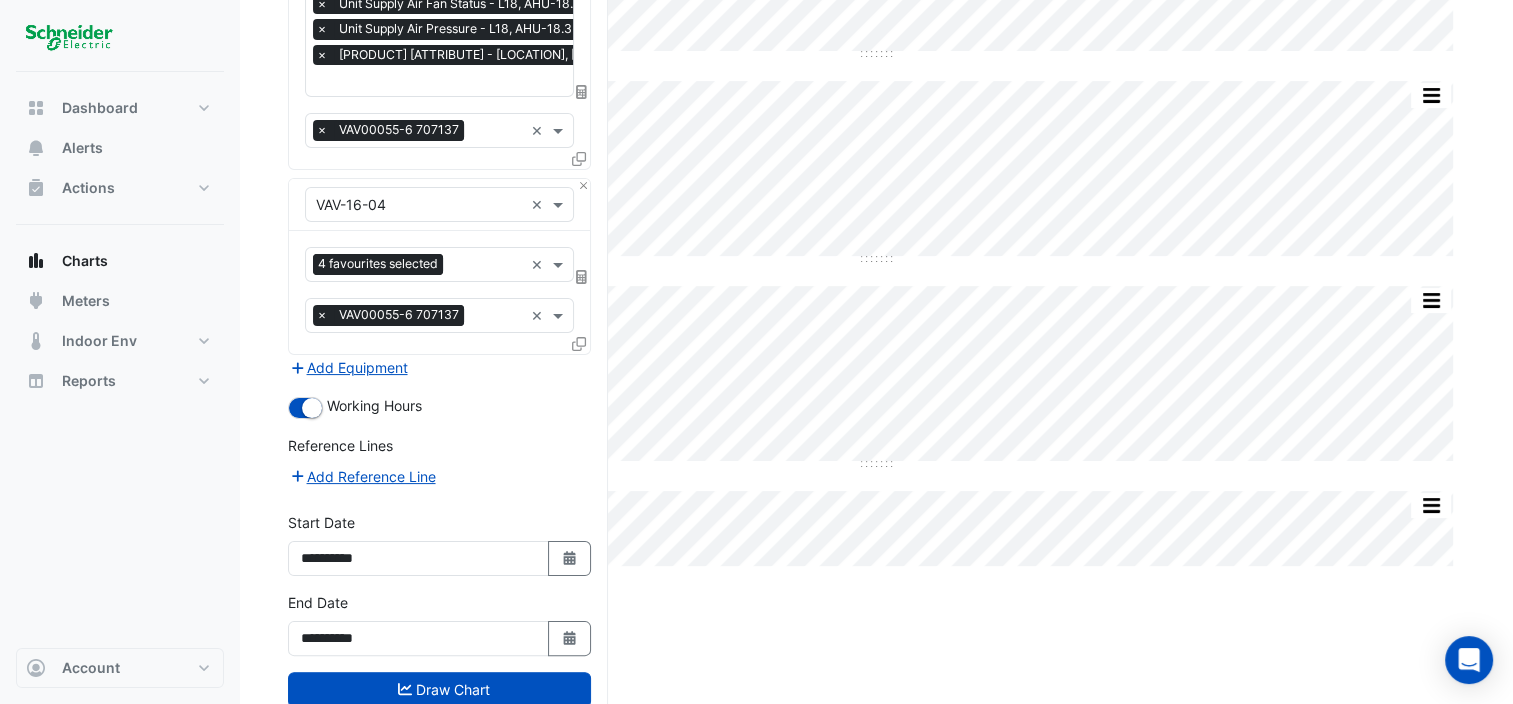 scroll, scrollTop: 296, scrollLeft: 0, axis: vertical 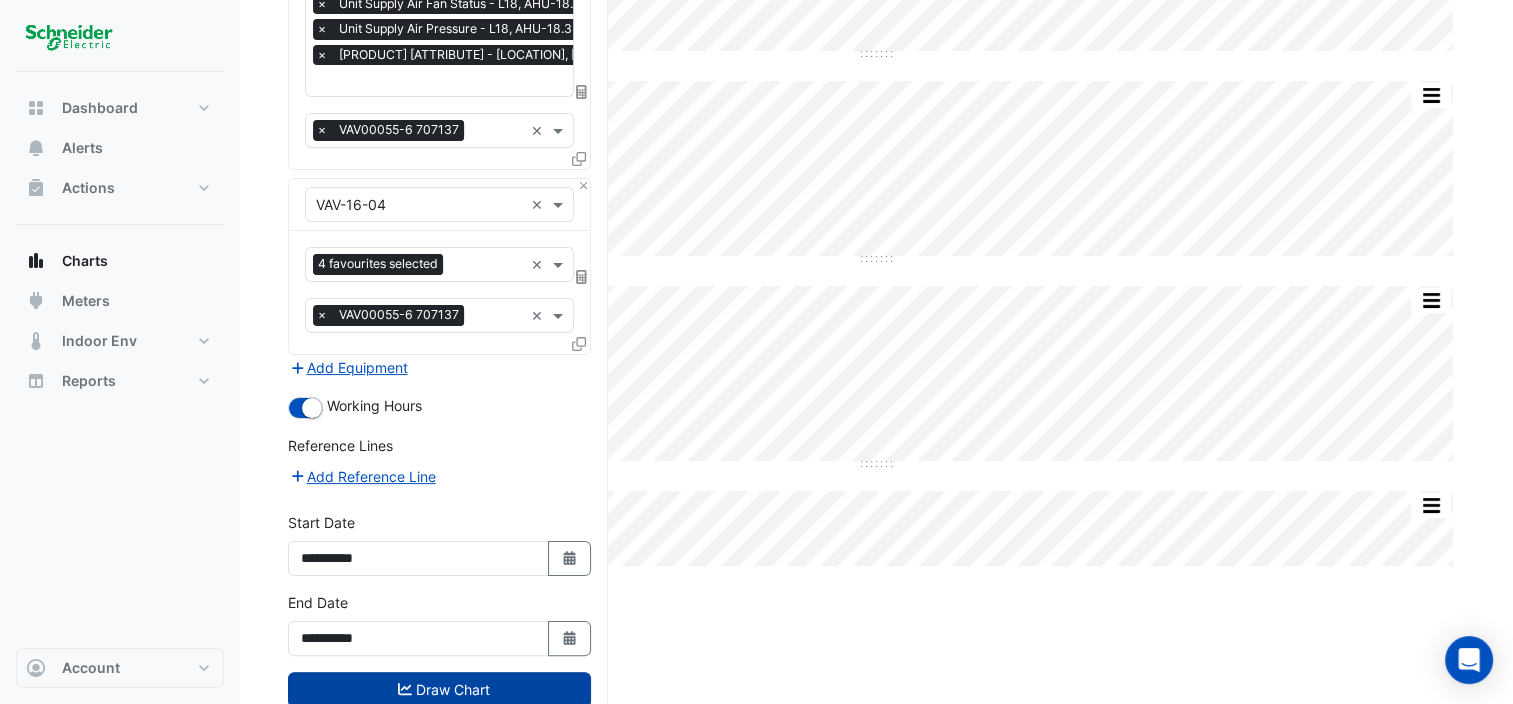 click on "Draw Chart" at bounding box center (439, 689) 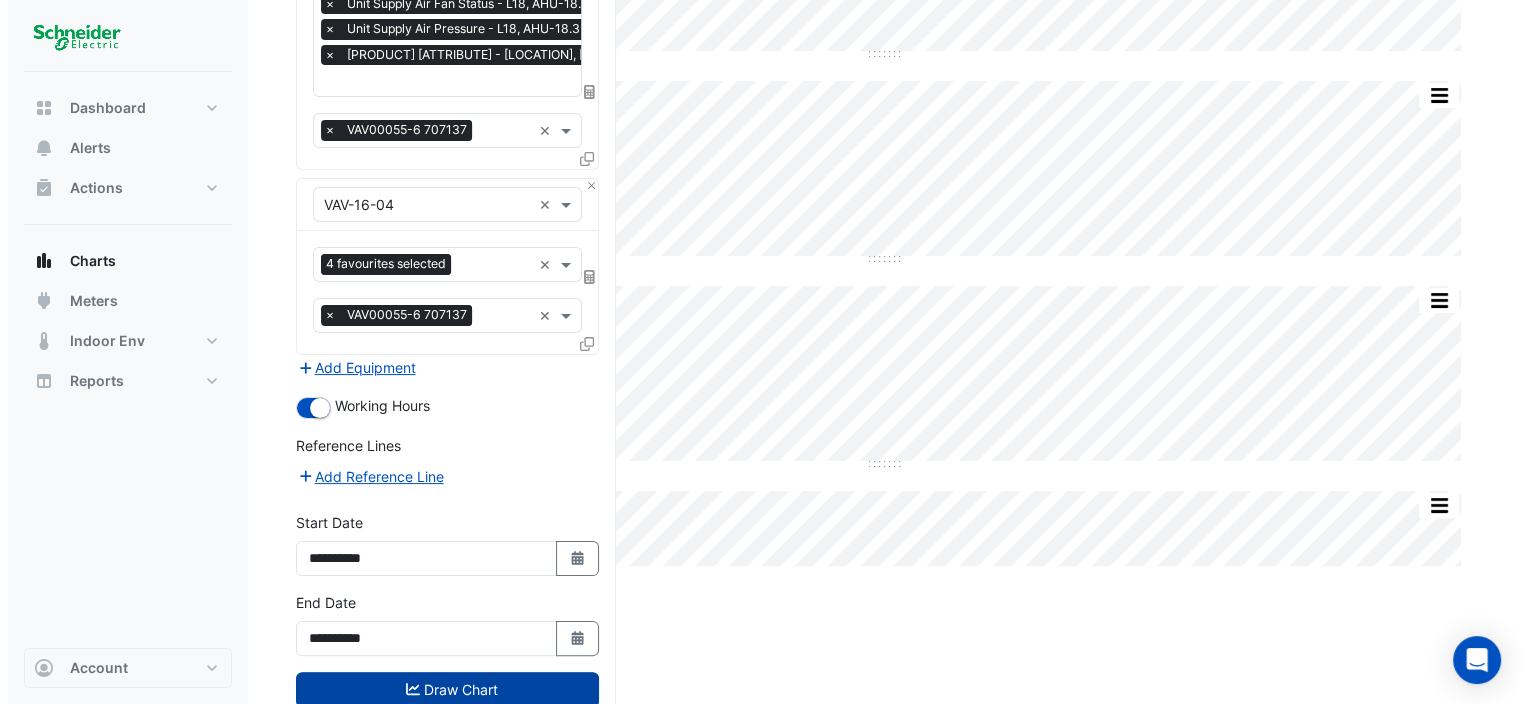 scroll, scrollTop: 0, scrollLeft: 0, axis: both 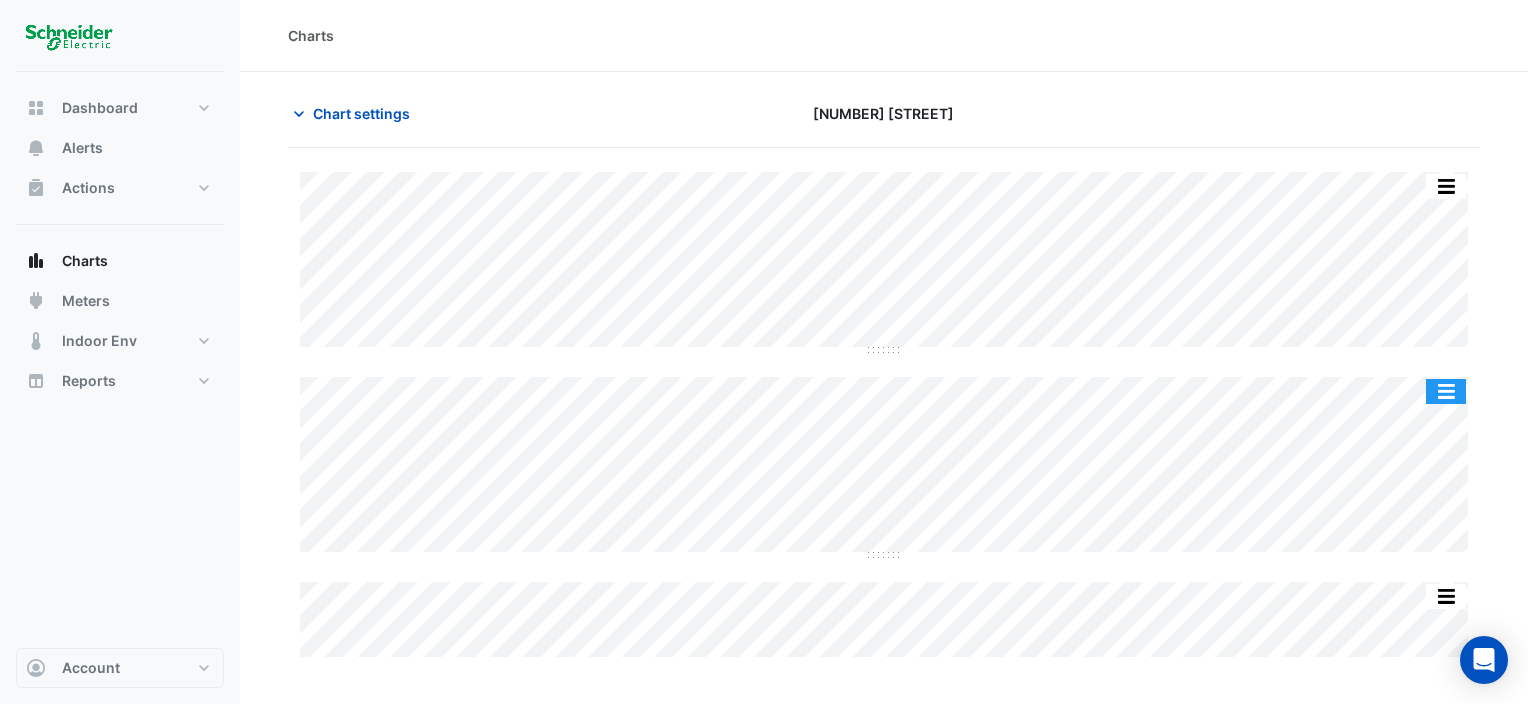 click 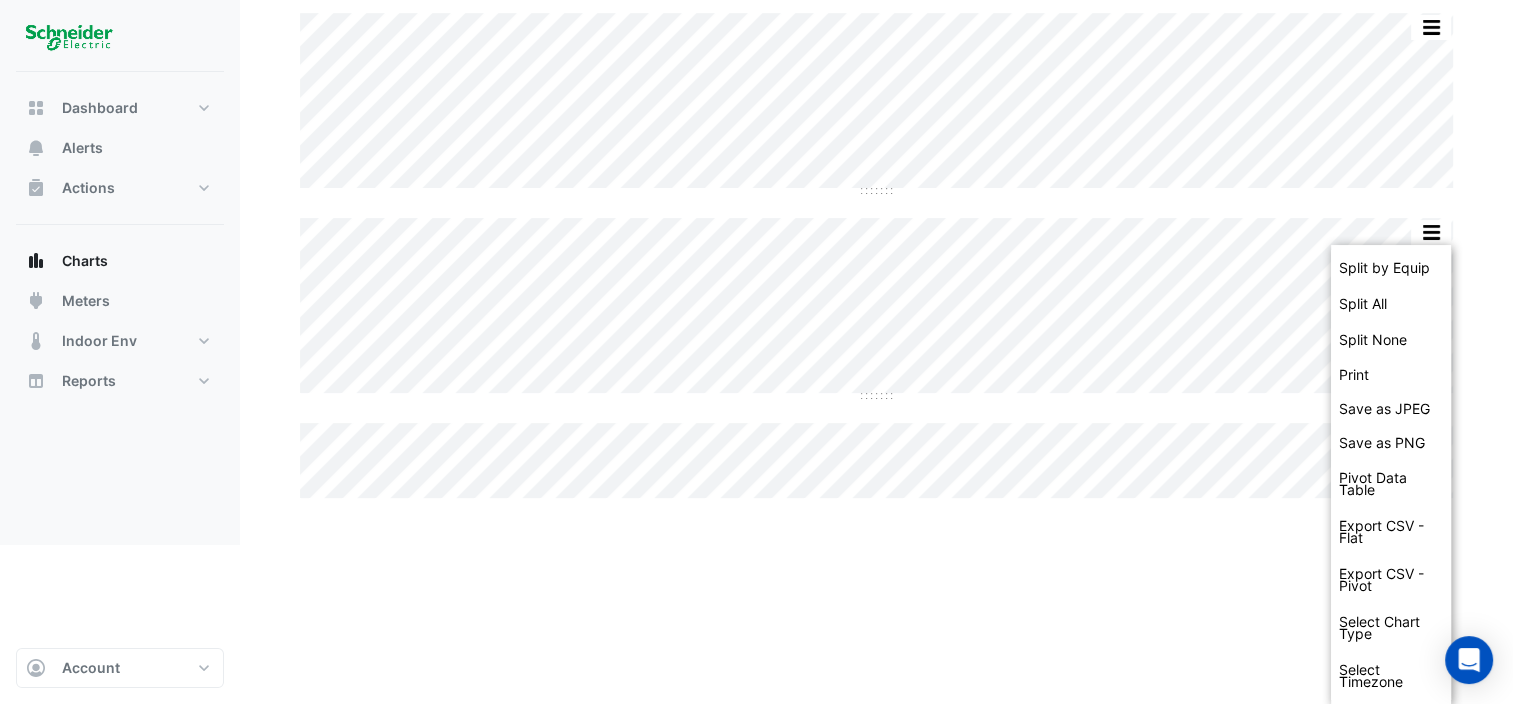 scroll, scrollTop: 0, scrollLeft: 0, axis: both 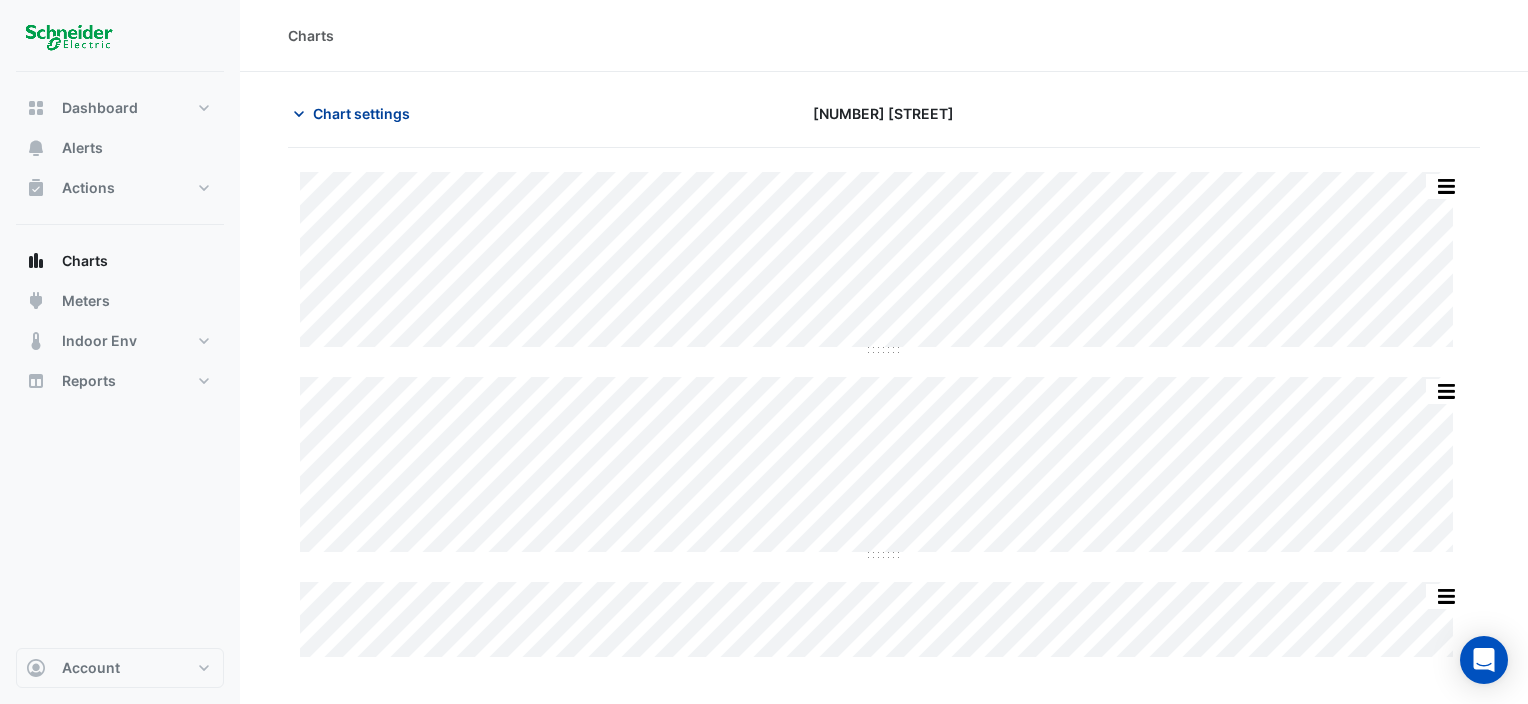 click on "Chart settings" 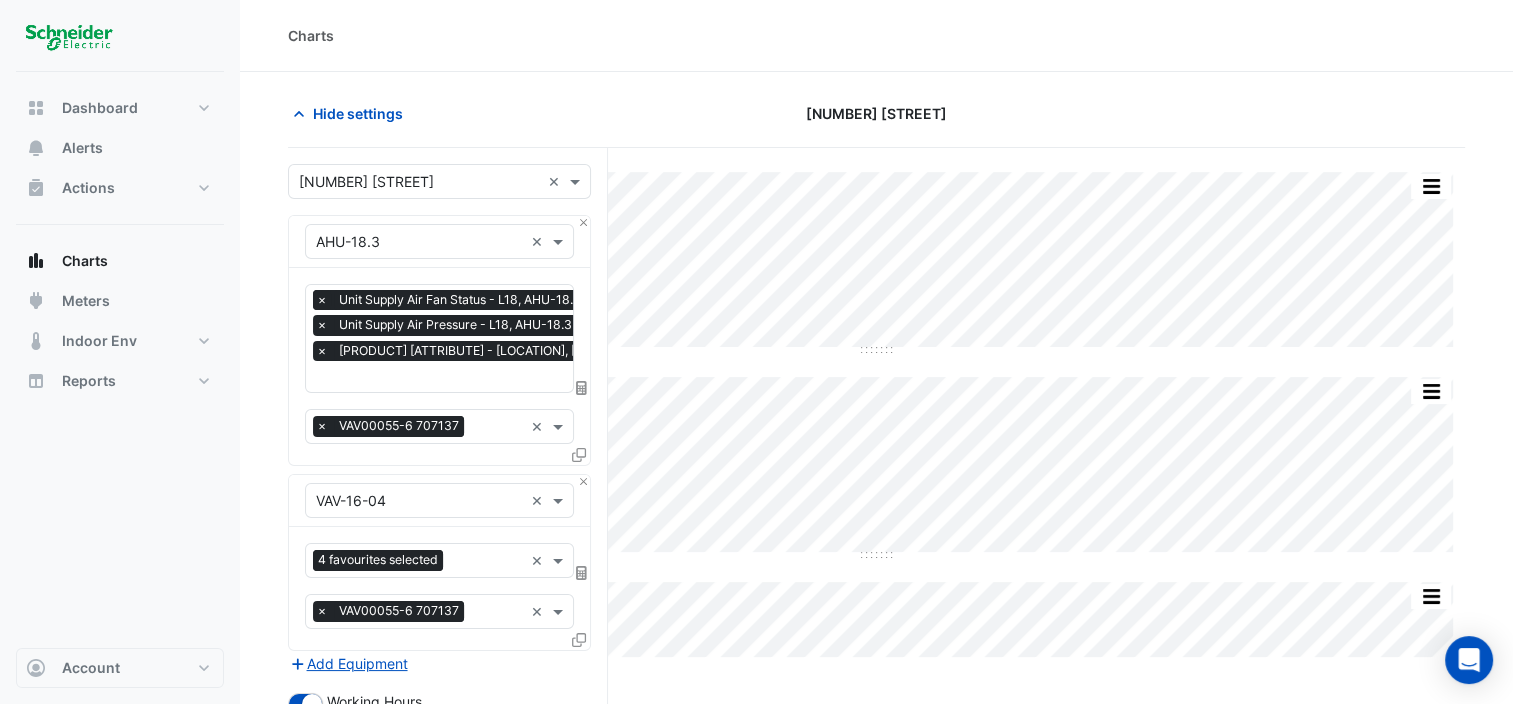 click on "×" at bounding box center [322, 300] 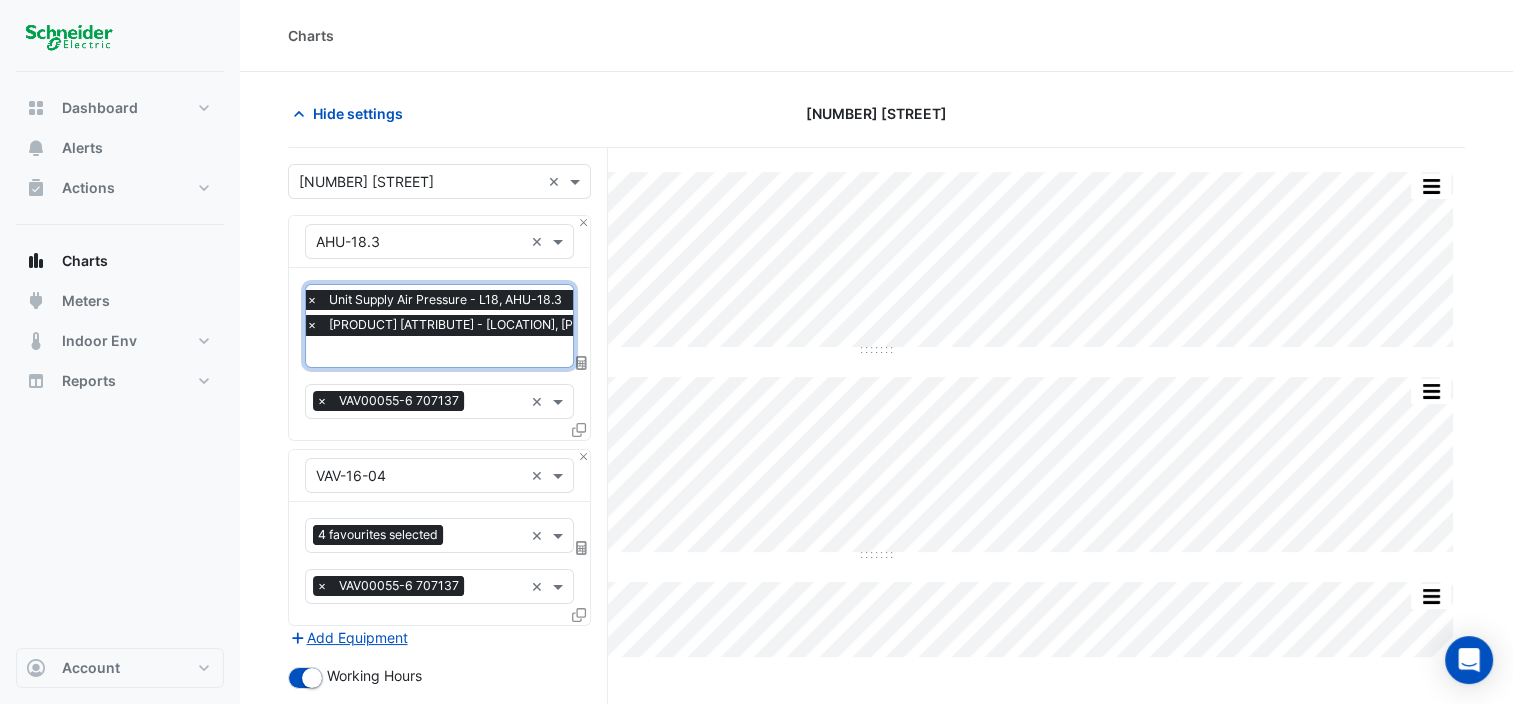 click on "×" at bounding box center [312, 300] 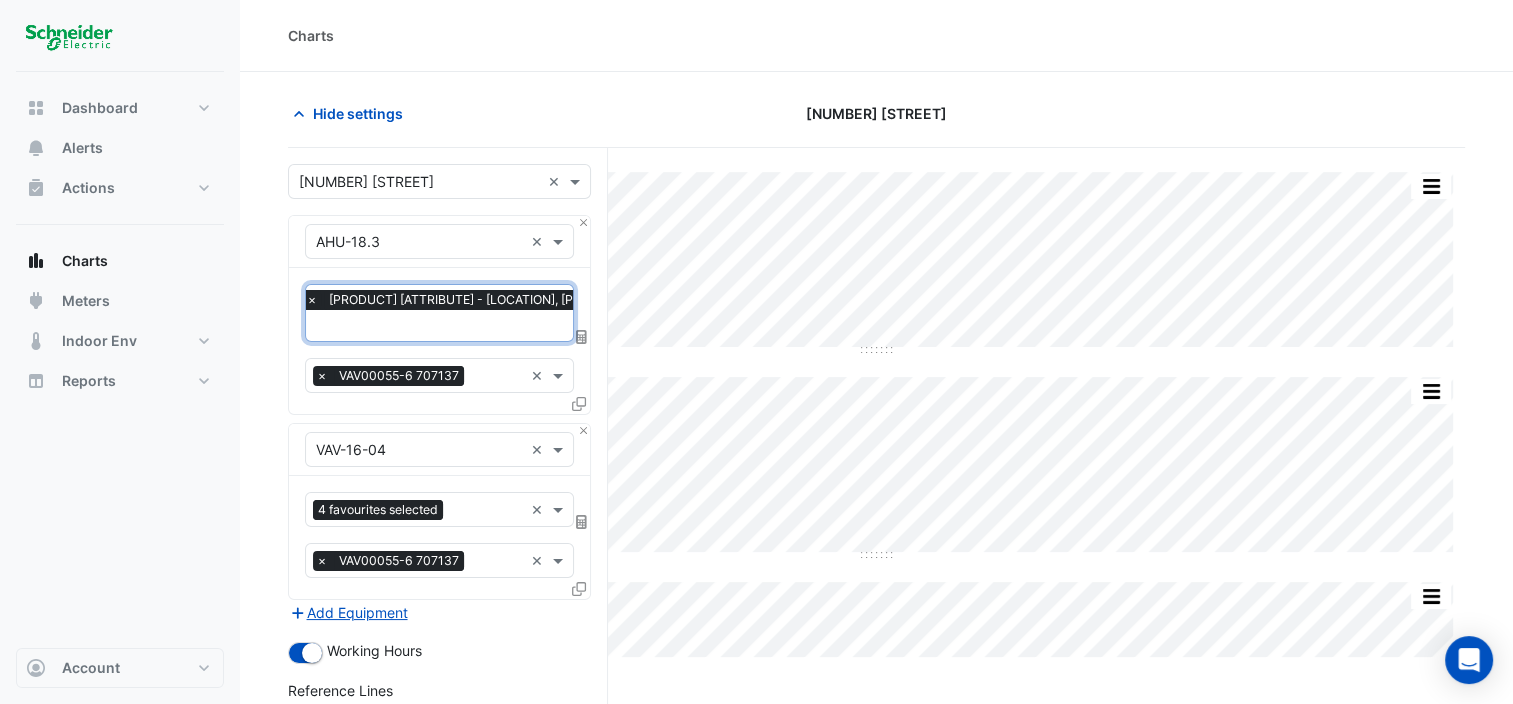 click on "×" at bounding box center (312, 300) 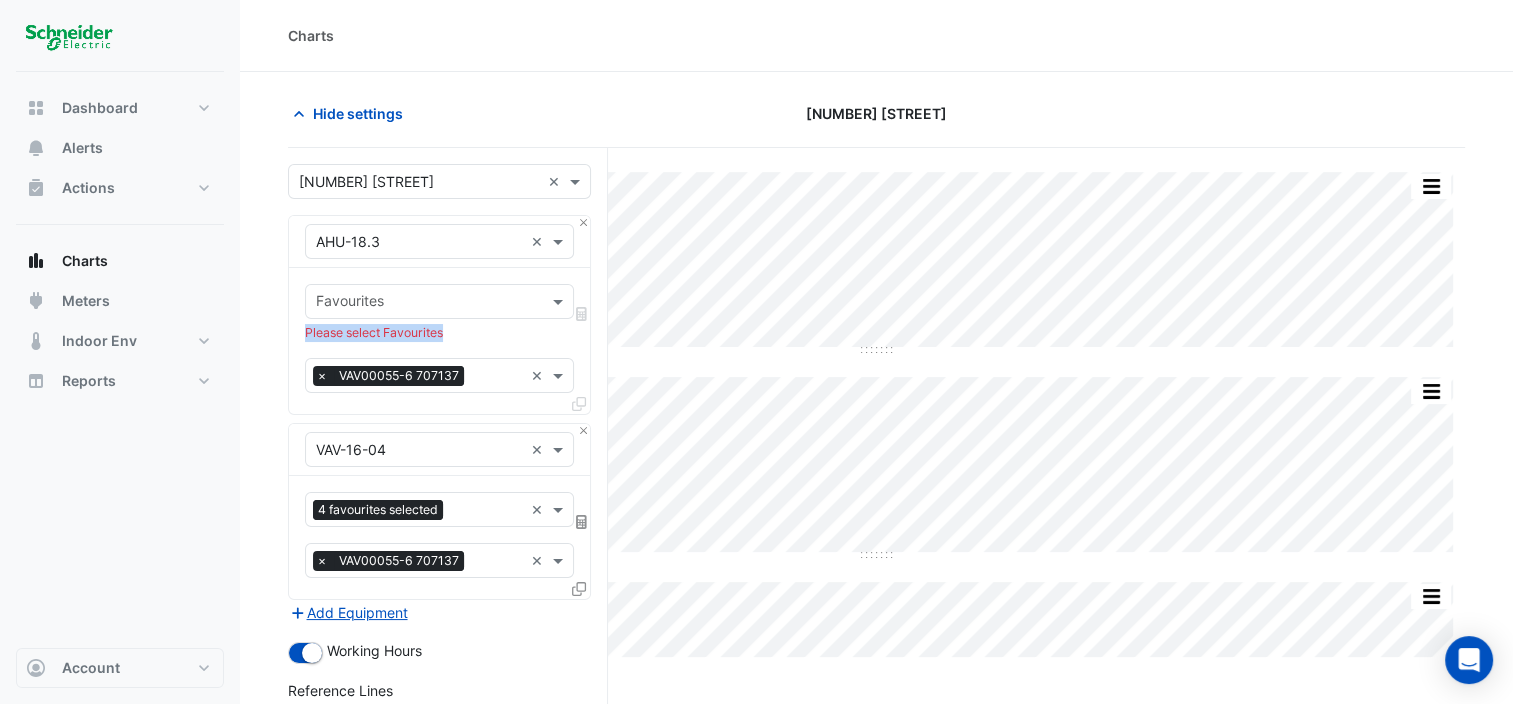 drag, startPoint x: 300, startPoint y: 344, endPoint x: 393, endPoint y: 292, distance: 106.55046 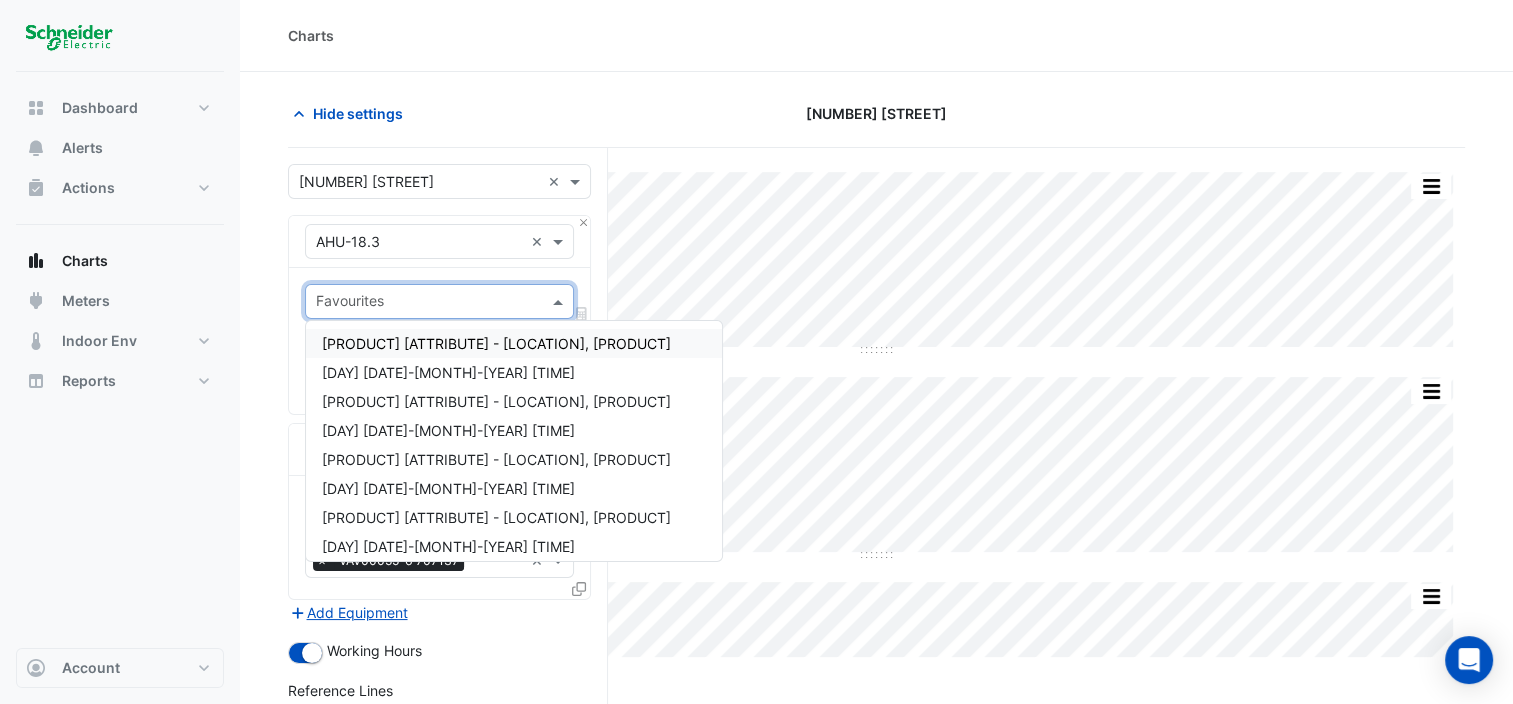 click at bounding box center (428, 303) 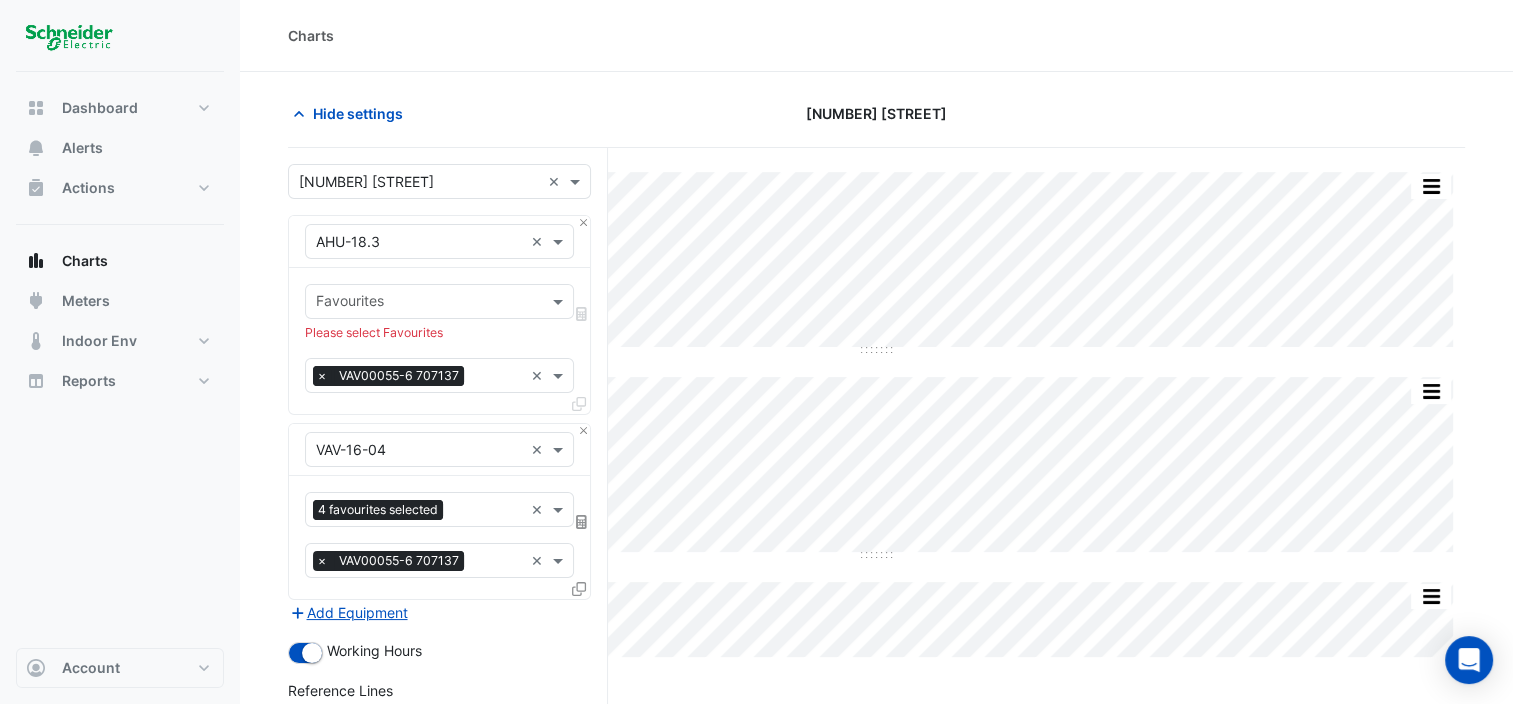 click on "×" 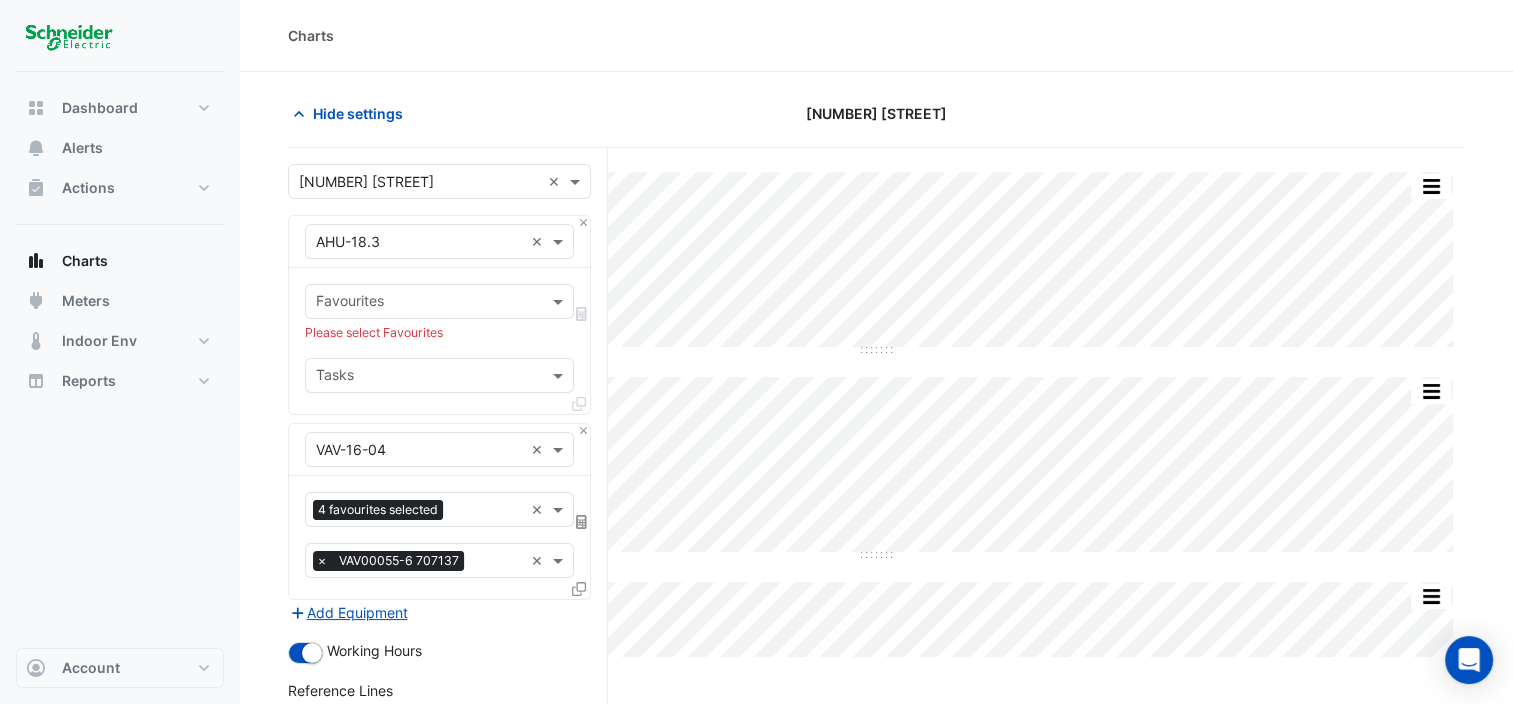 click on "Hide settings
121 Exhibition Street
Split by Equip Split All Split None Print Save as JPEG Save as PNG Pivot Data Table Export CSV - Flat Export CSV - Pivot Select Chart Type Select Timezone    —    AHU-18.3    Unit Supply Air Pressure       L18 AHU-18.3    Fri 14-Mar-2025 05:06       10 Pa       —    AHU-18.3    Unit Supply Air Pressure Setpoint       L18 AHU-18.3    Fri 14-Mar-2025 05:12       60 Pa    Timezone: Australia/Melbourne (AEDT)
Split by Equip Split All Split None Print Save as JPEG Save as PNG Pivot Data Table Export CSV - Flat Export CSV - Pivot Select Chart Type Select Timezone    —    VAV-16-04    Variable Air Volume Zone Temperature       L16 VAV-16-04-04    Fri 14-Mar-2025 04:57       23.16 °C       —    VAV-16-04    Variable Air Volume Zone Temperature       L16 VAV-16-04-01    Fri 14-Mar-2025 04:57" 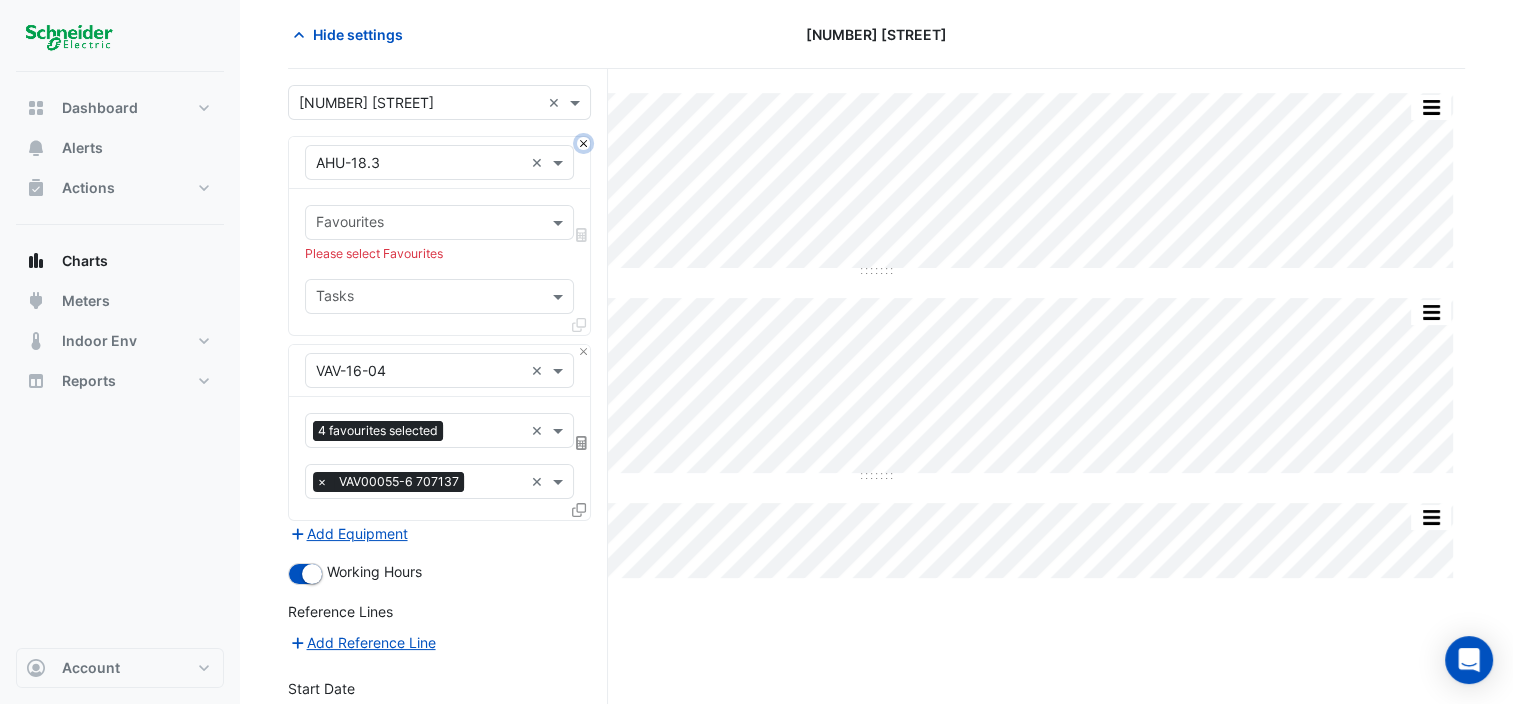 click at bounding box center (583, 143) 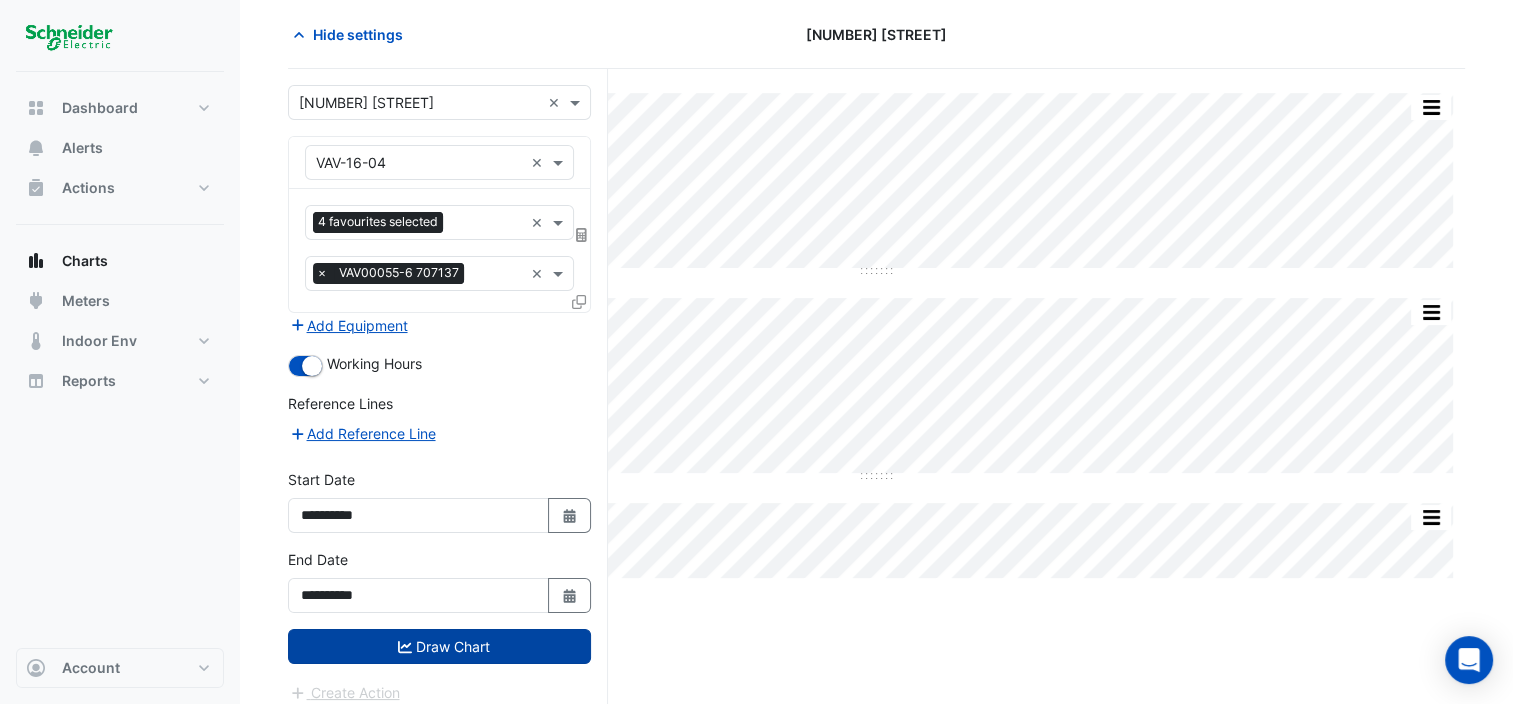 click on "Draw Chart" at bounding box center (439, 646) 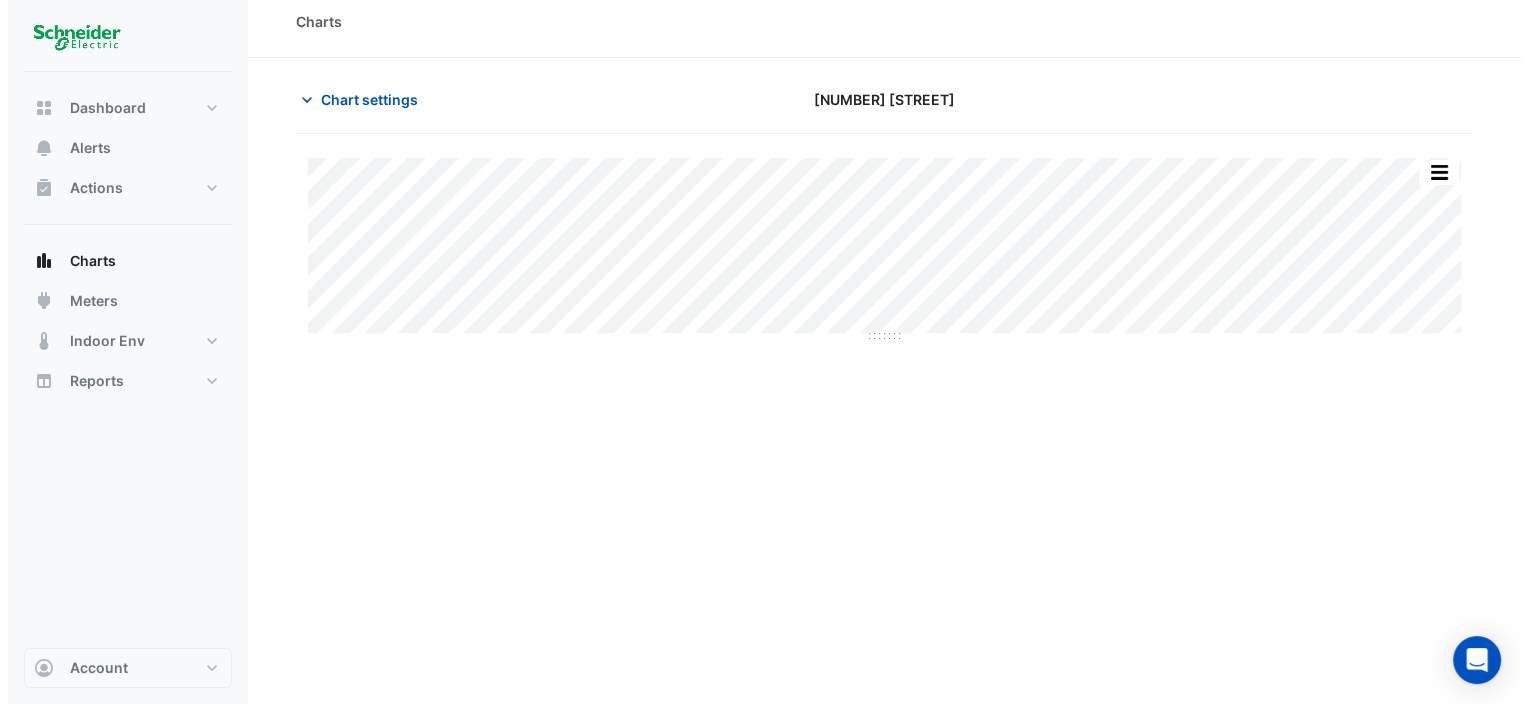 scroll, scrollTop: 0, scrollLeft: 0, axis: both 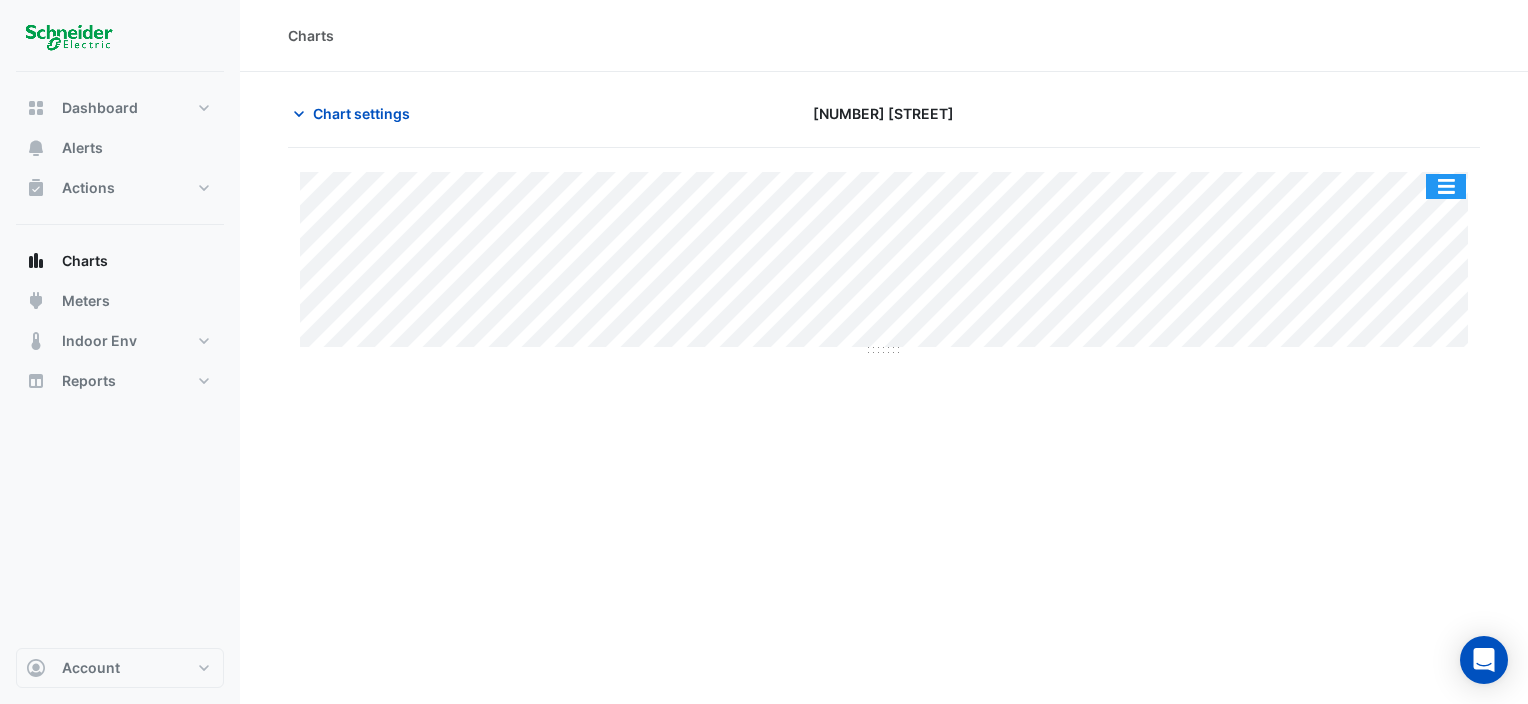 click 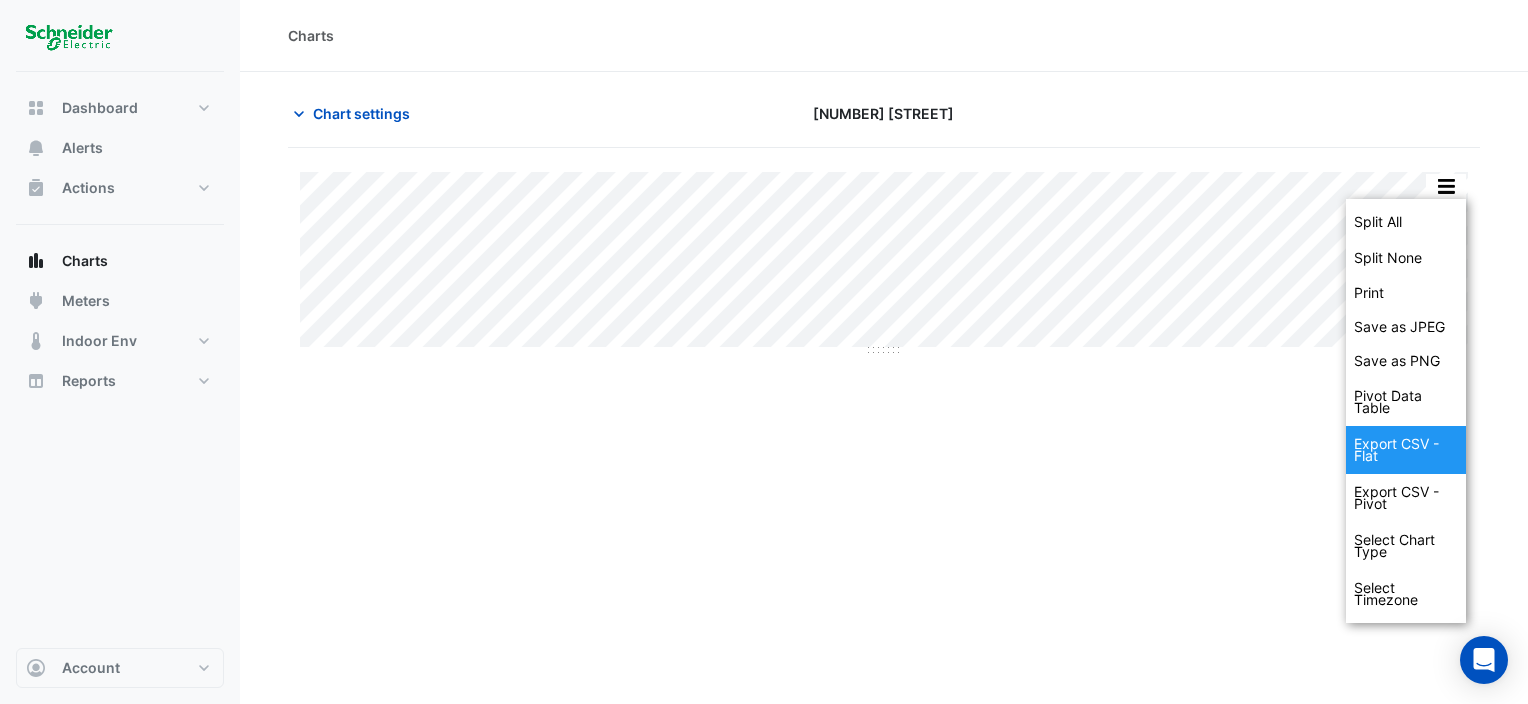 click on "Export CSV - Flat" 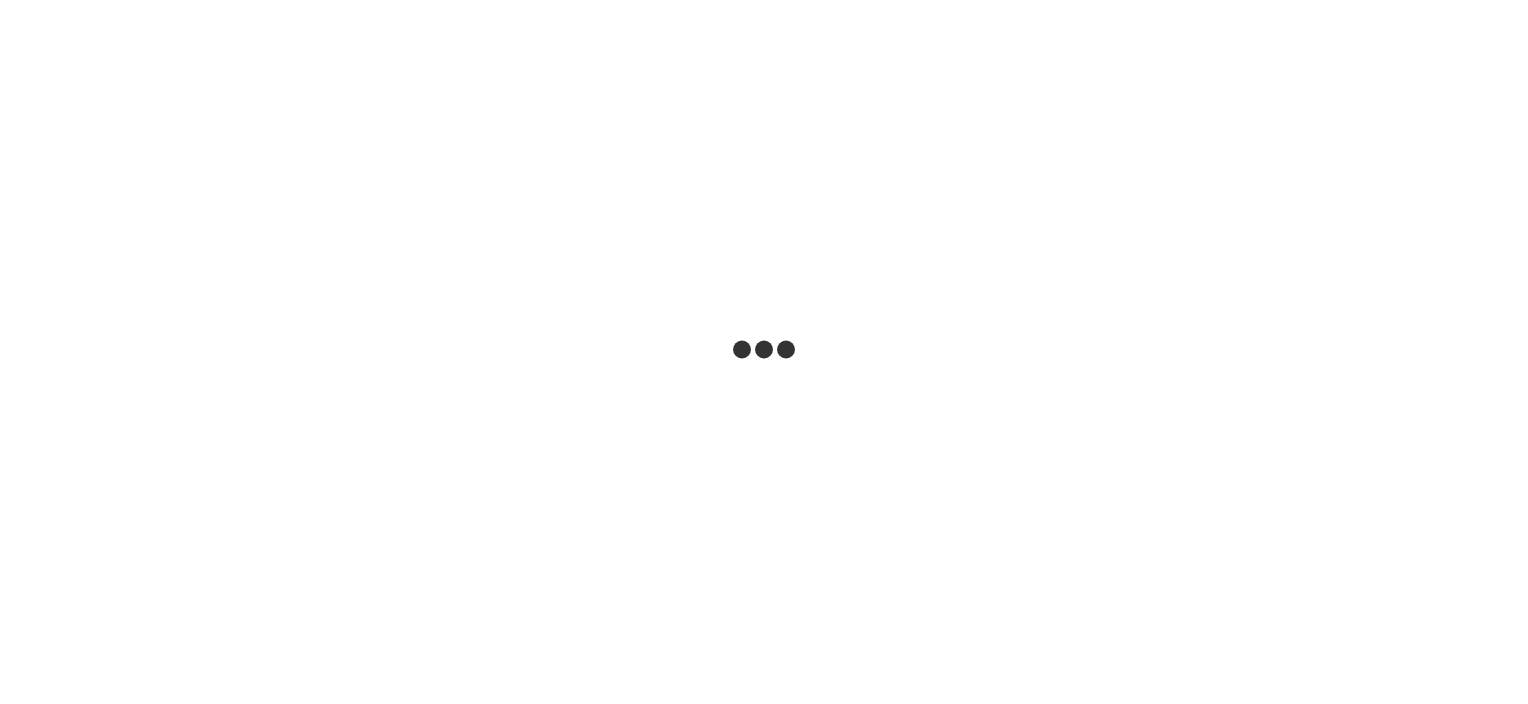 scroll, scrollTop: 0, scrollLeft: 0, axis: both 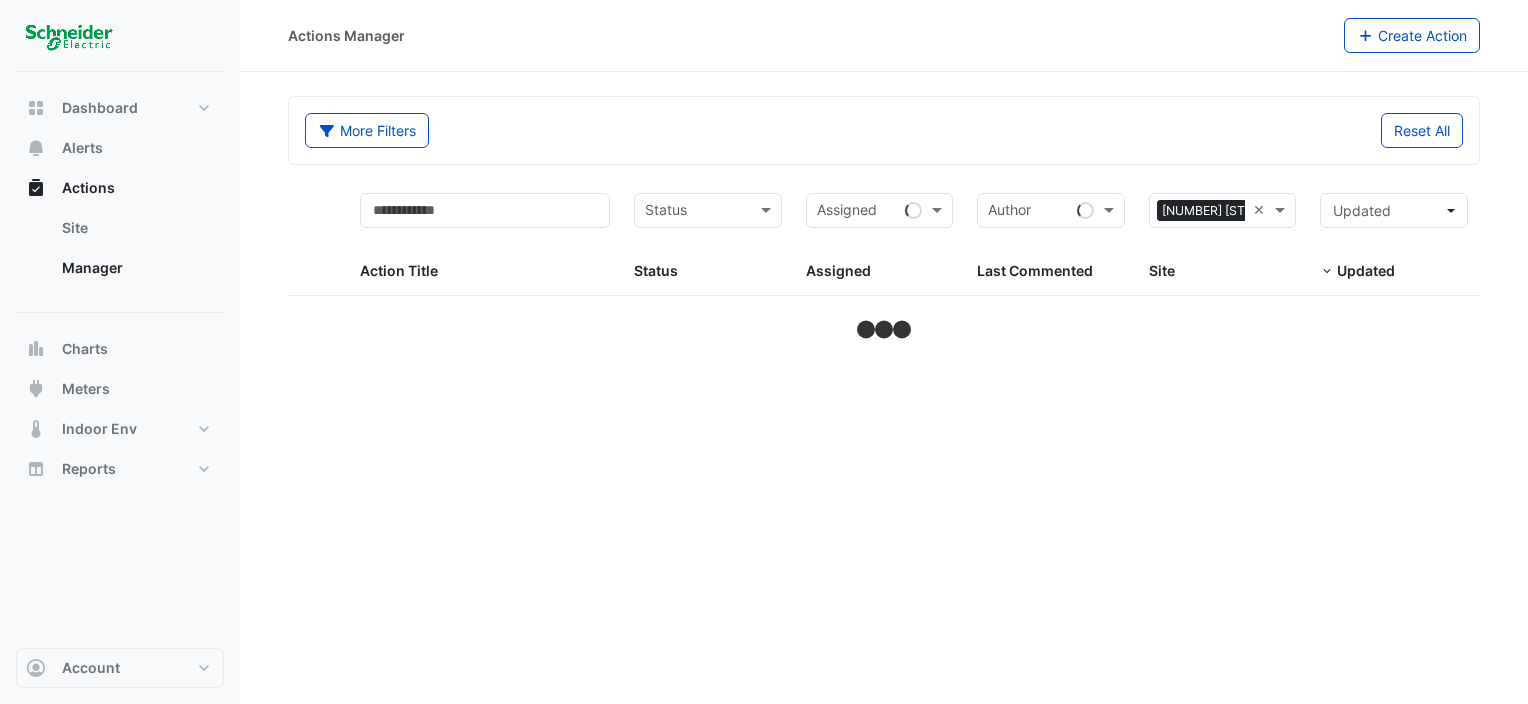 select on "***" 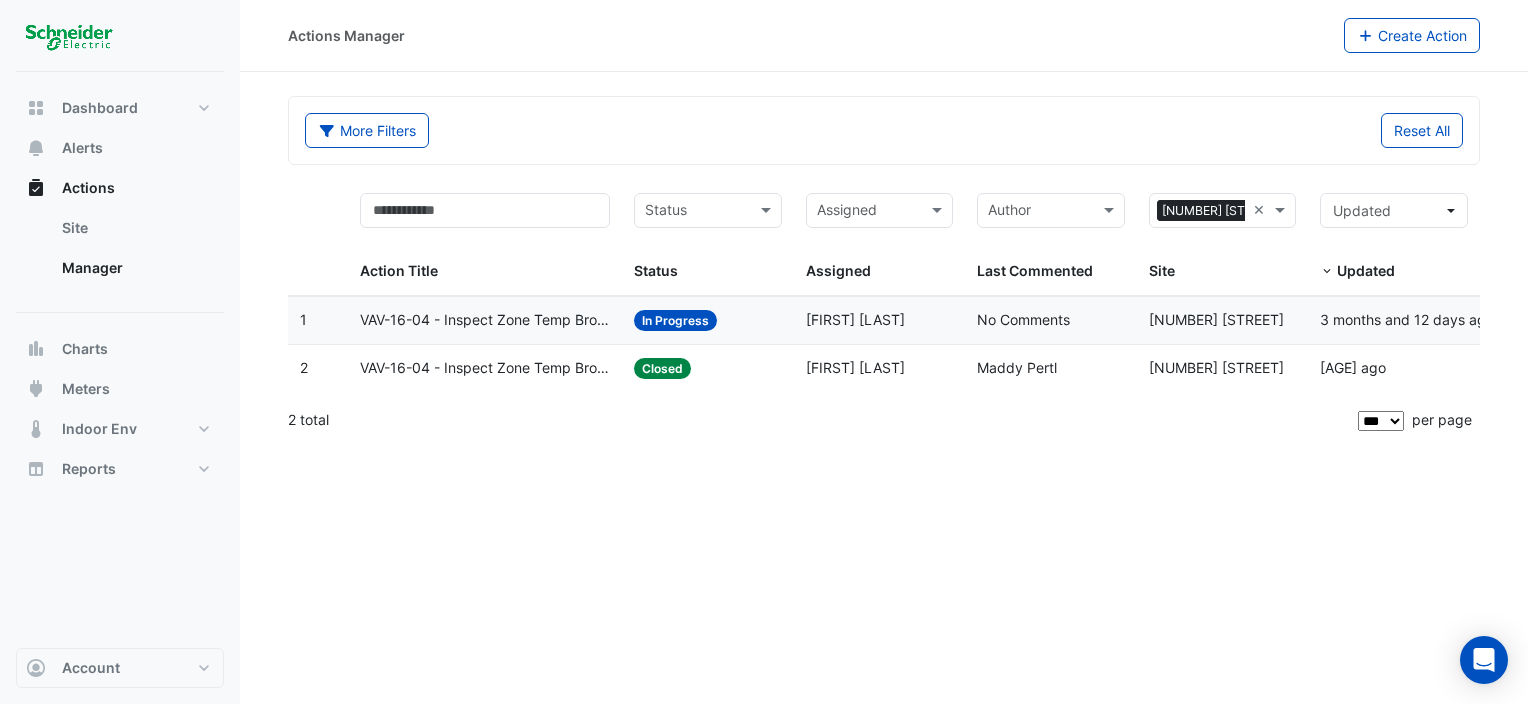 click on "VAV-16-04 - Inspect Zone Temp Broken Sensor" 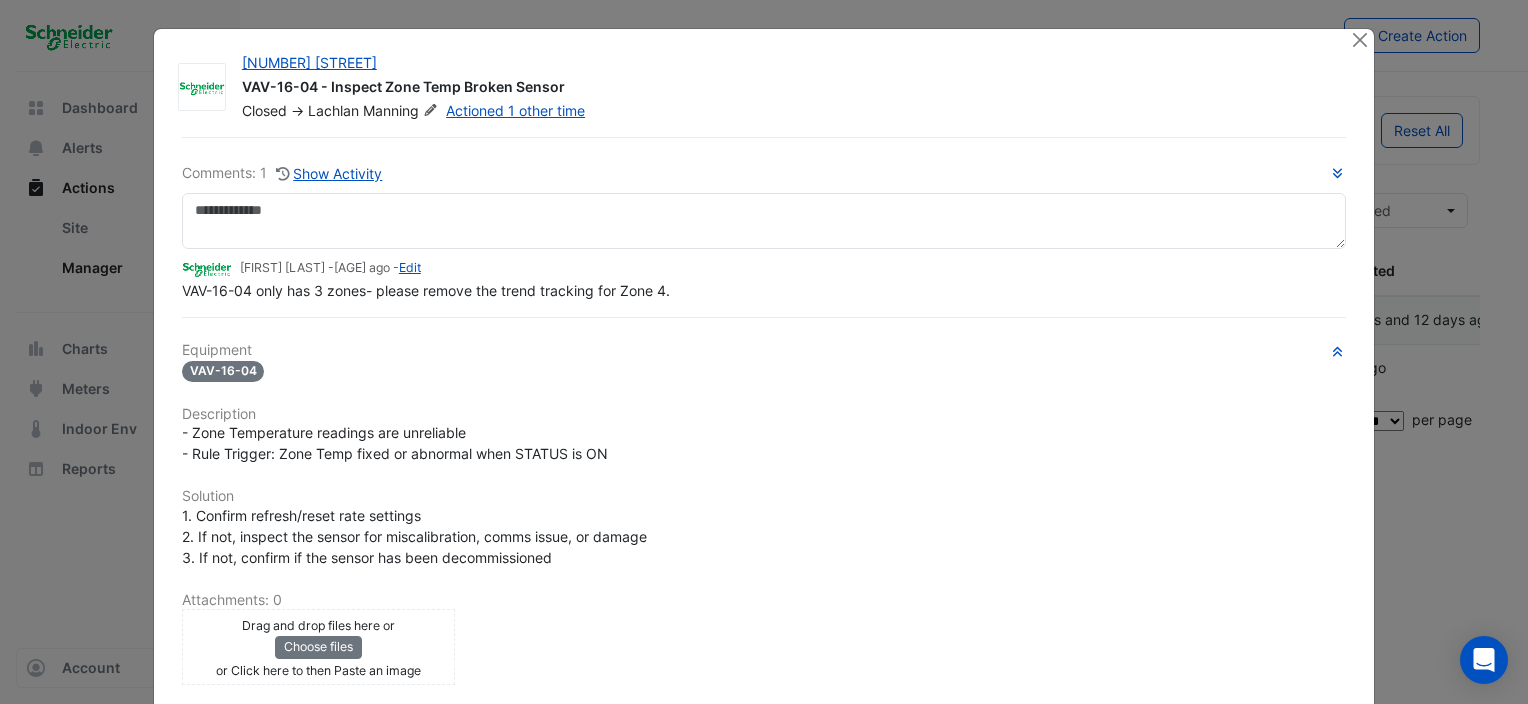 drag, startPoint x: 680, startPoint y: 330, endPoint x: 631, endPoint y: 328, distance: 49.0408 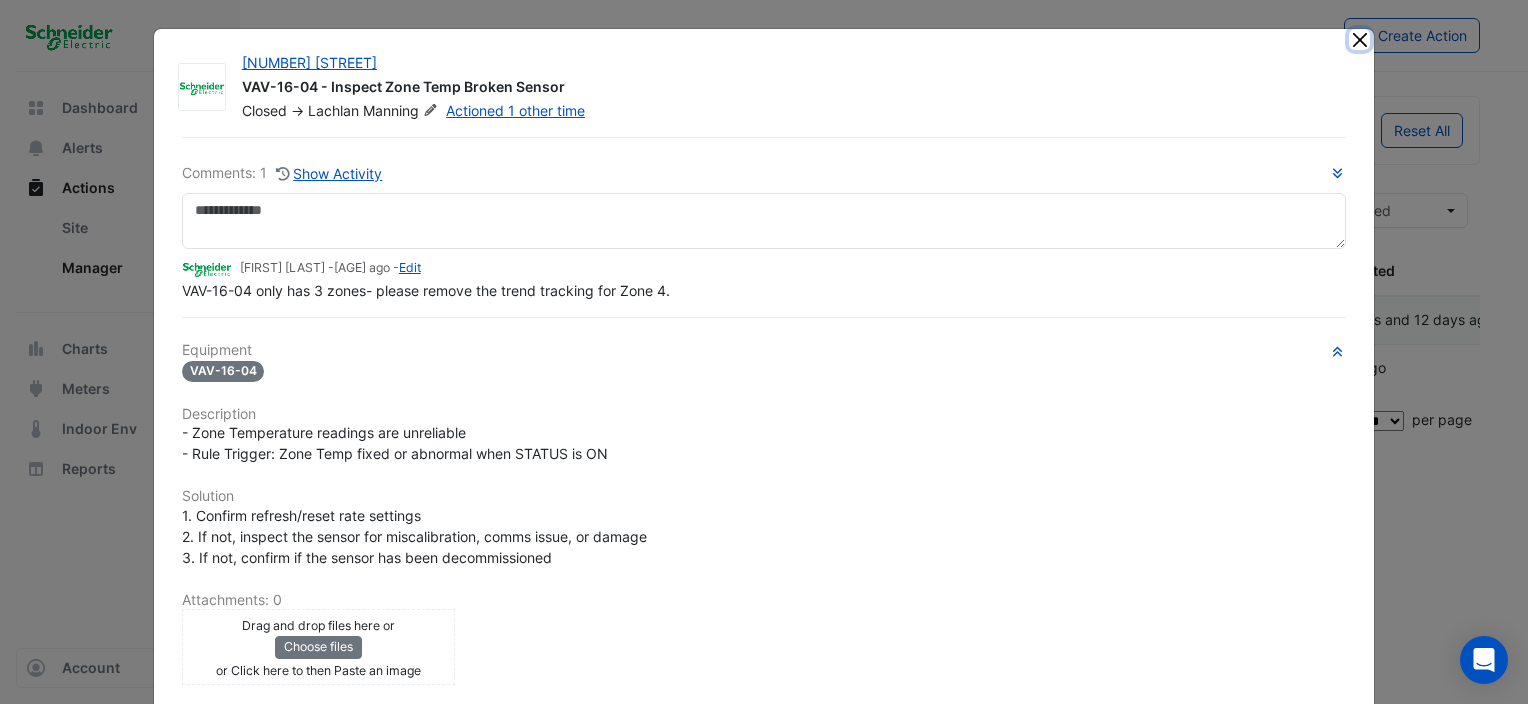 click 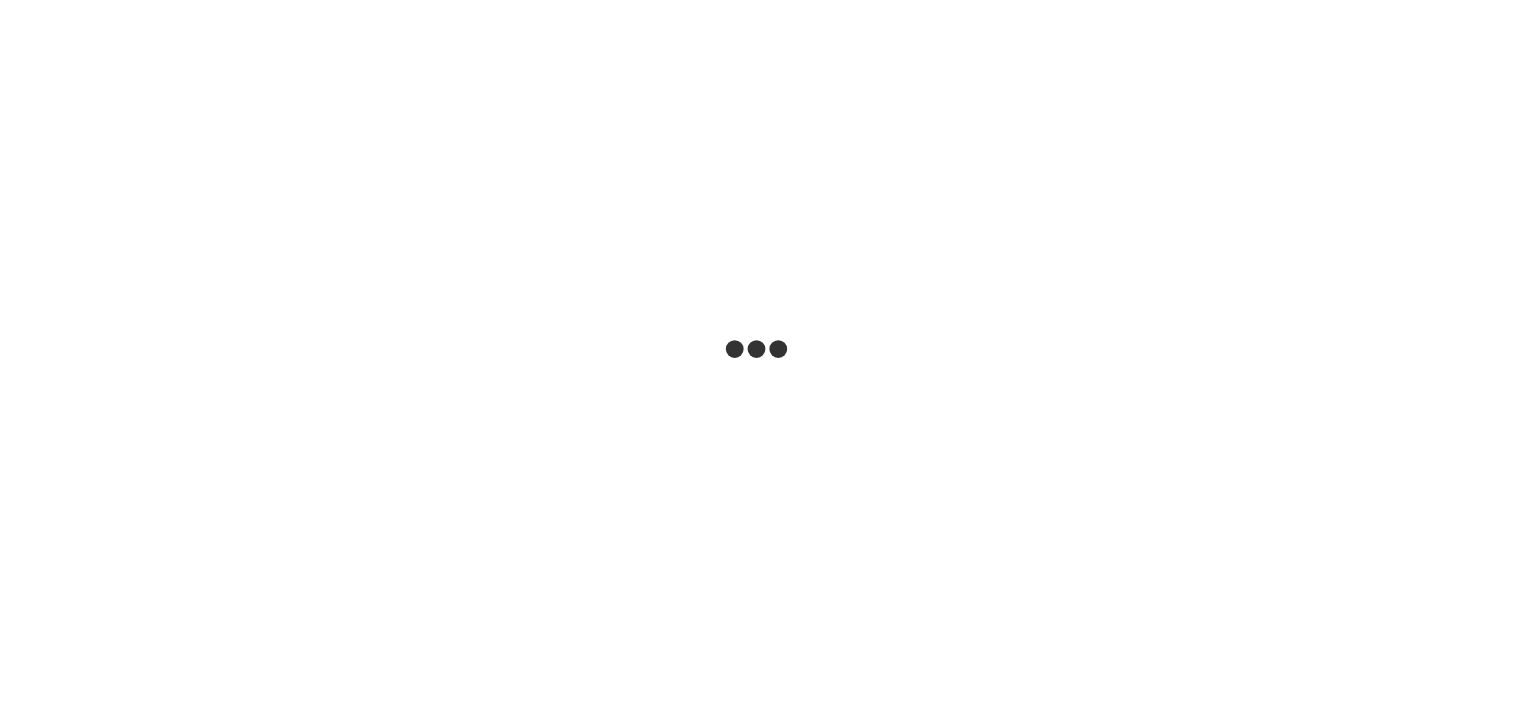 scroll, scrollTop: 0, scrollLeft: 0, axis: both 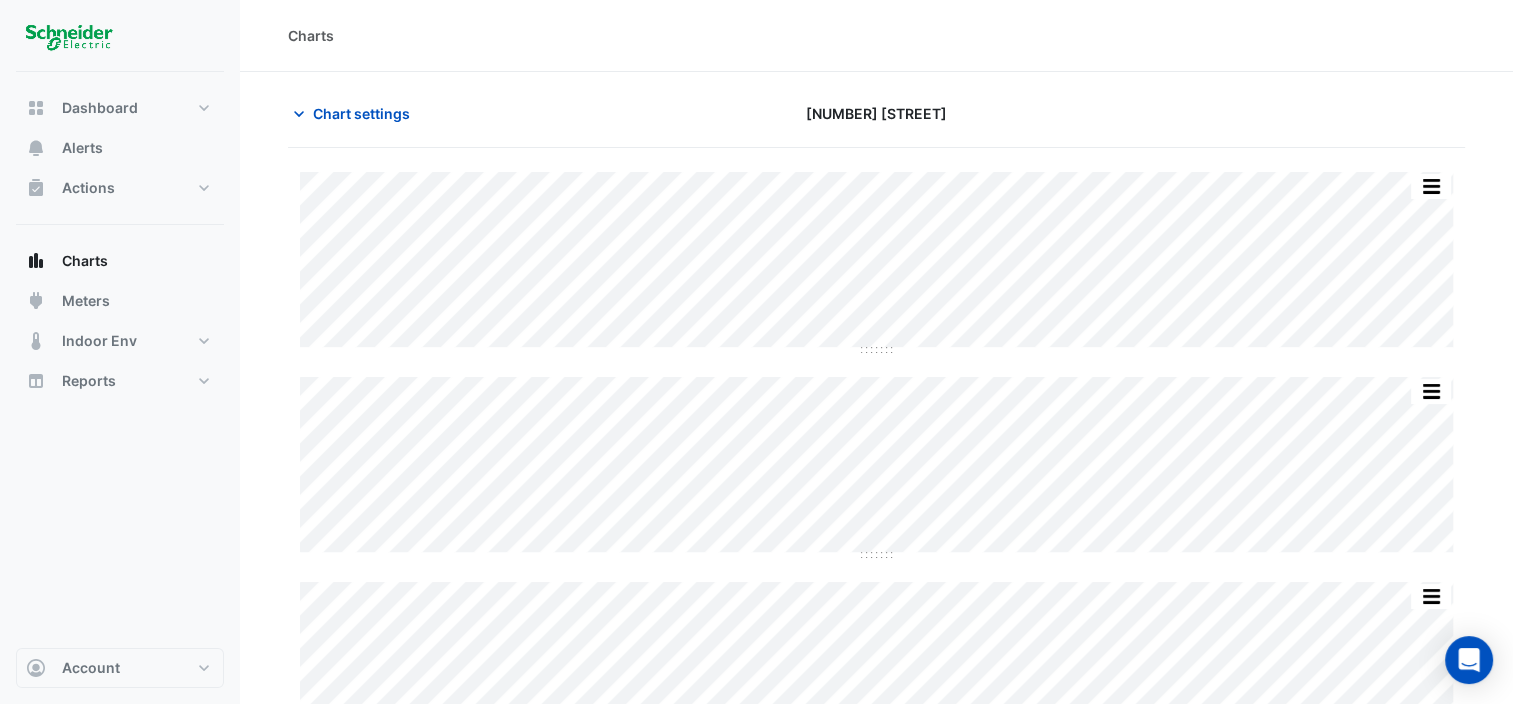 click on "Chart settings
[NUMBER] [STREET]
Split by Equip Split All Split None Print Save as JPEG Save as PNG Pivot Data Table Export CSV - Flat Export CSV - Pivot Select Chart Type Select Timezone    —    AHU-18.3    Unit Supply Air Pressure       L18 AHU-18.3    [DAY] [DATE]-[MONTH]-[YEAR] [TIME]       9.7 Pa       —    AHU-18.3    Unit Supply Air Pressure Setpoint       L18 AHU-18.3    [DAY] [DATE]-[MONTH]-[YEAR] [TIME]       60 Pa    Timezone: Australia/Melbourne (AEDT)
Split by Equip Split All Split None Print Save as JPEG Save as PNG Pivot Data Table Export CSV - Flat Export CSV - Pivot Select Chart Type Select Timezone    —    VAV-16-07    Variable Air Volume Current Air Flow       L16 VAV-16-07    [DAY] [DATE]-[MONTH]-[YEAR] [TIME]       0 l/s    Timezone: Australia/Melbourne (AEDT)
Split by Equip Split All Split None Print Save as JPEG Save as PNG" 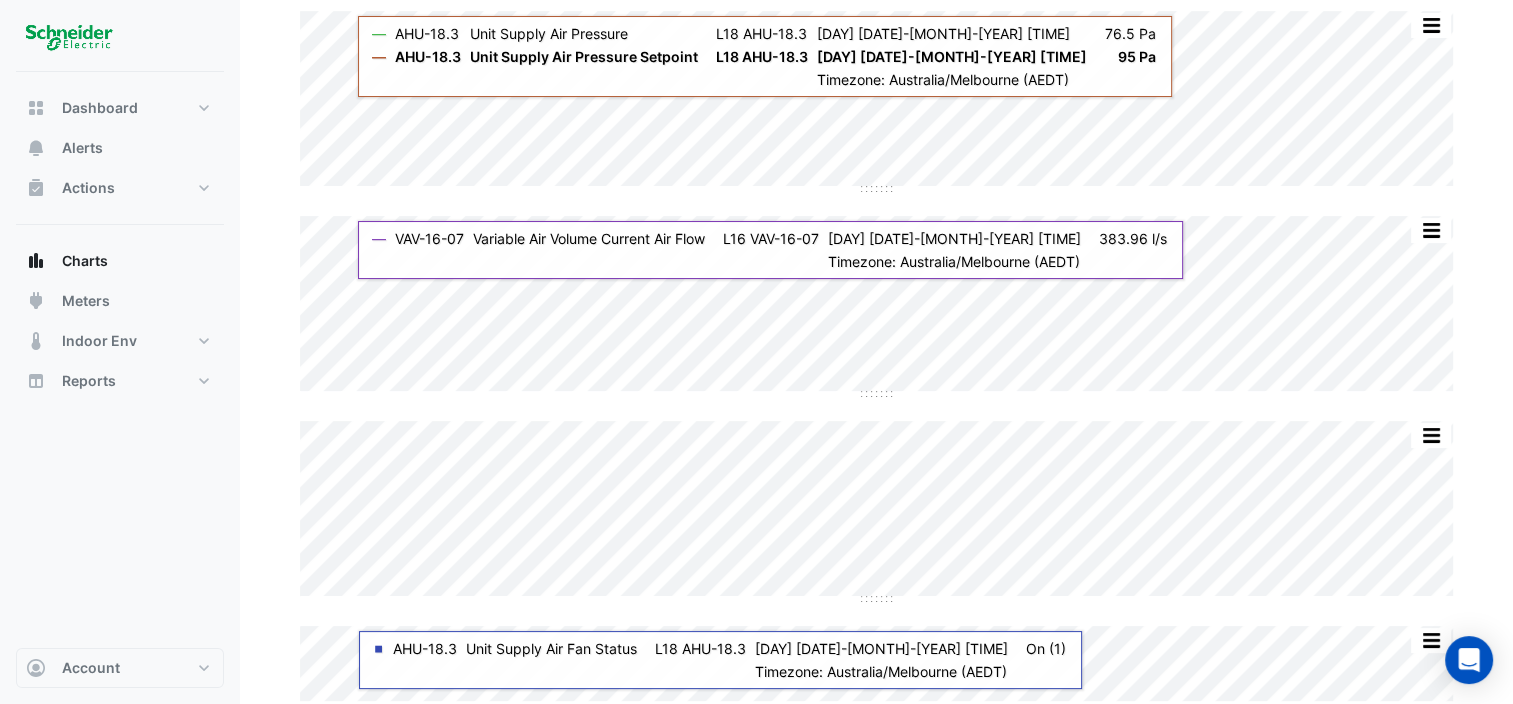 click on "Split by Equip Split All Split None Print Save as JPEG Save as PNG Pivot Data Table Export CSV - Flat Export CSV - Pivot Select Chart Type Select Timezone    —    AHU-18.3    Unit Supply Air Pressure       L18 AHU-18.3    Mon 10-Mar-2025 13:51       76.5 Pa       —    AHU-18.3    Unit Supply Air Pressure Setpoint       L18 AHU-18.3    Mon 10-Mar-2025 13:57       95 Pa    Timezone: Australia/Melbourne (AEDT)
Split by Equip Split All Split None Print Save as JPEG Save as PNG Pivot Data Table Export CSV - Flat Export CSV - Pivot Select Chart Type Select Timezone    —    VAV-16-07    Variable Air Volume Current Air Flow       L16 VAV-16-07    Mon 10-Mar-2025 14:02       383.96 l/s    Timezone: Australia/Melbourne (AEDT)
Split by Equip Split All Split None Print Save as JPEG Save as PNG Pivot Data Table Export CSV - Flat Export CSV - Pivot Select Chart Type Select Timezone    —    VAV-16-07    Variable Air Volume Zone Temperature" 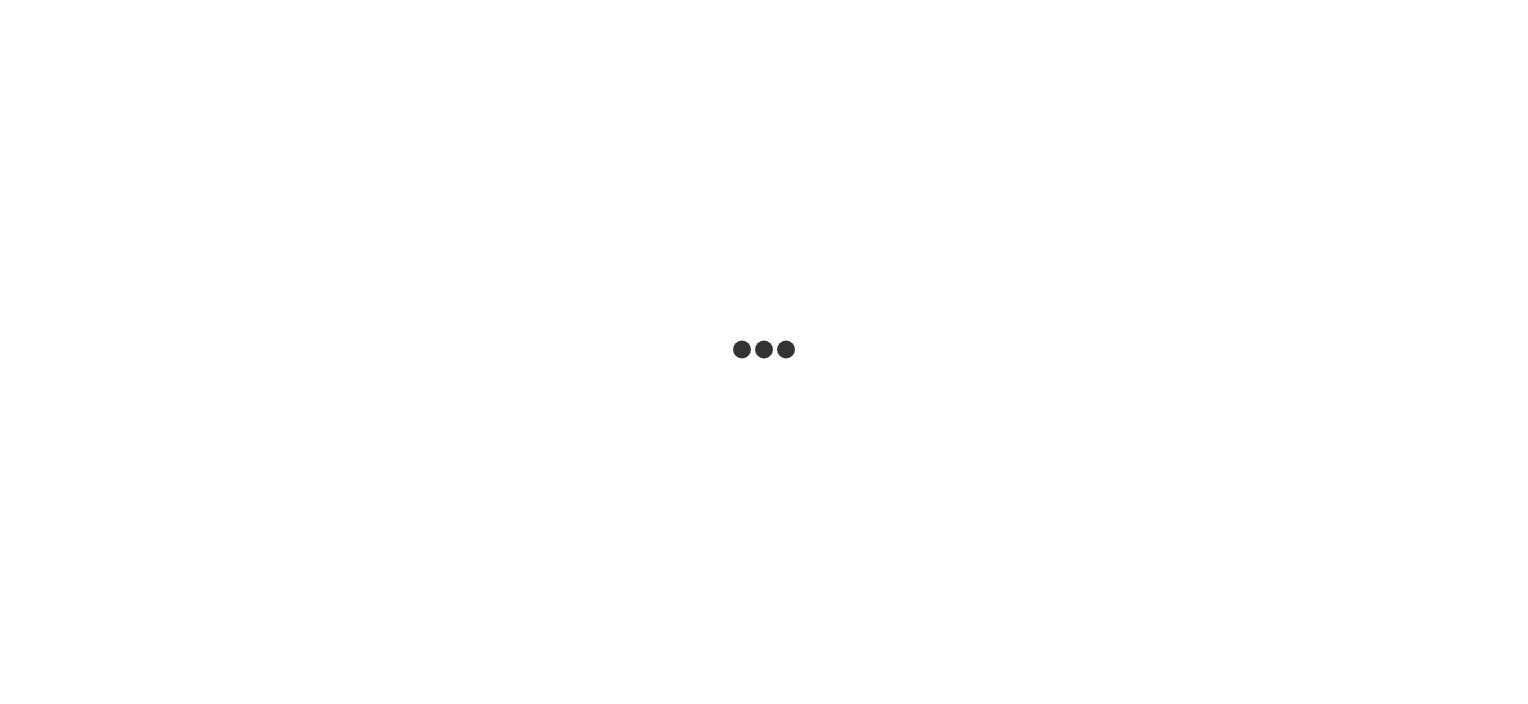 scroll, scrollTop: 0, scrollLeft: 0, axis: both 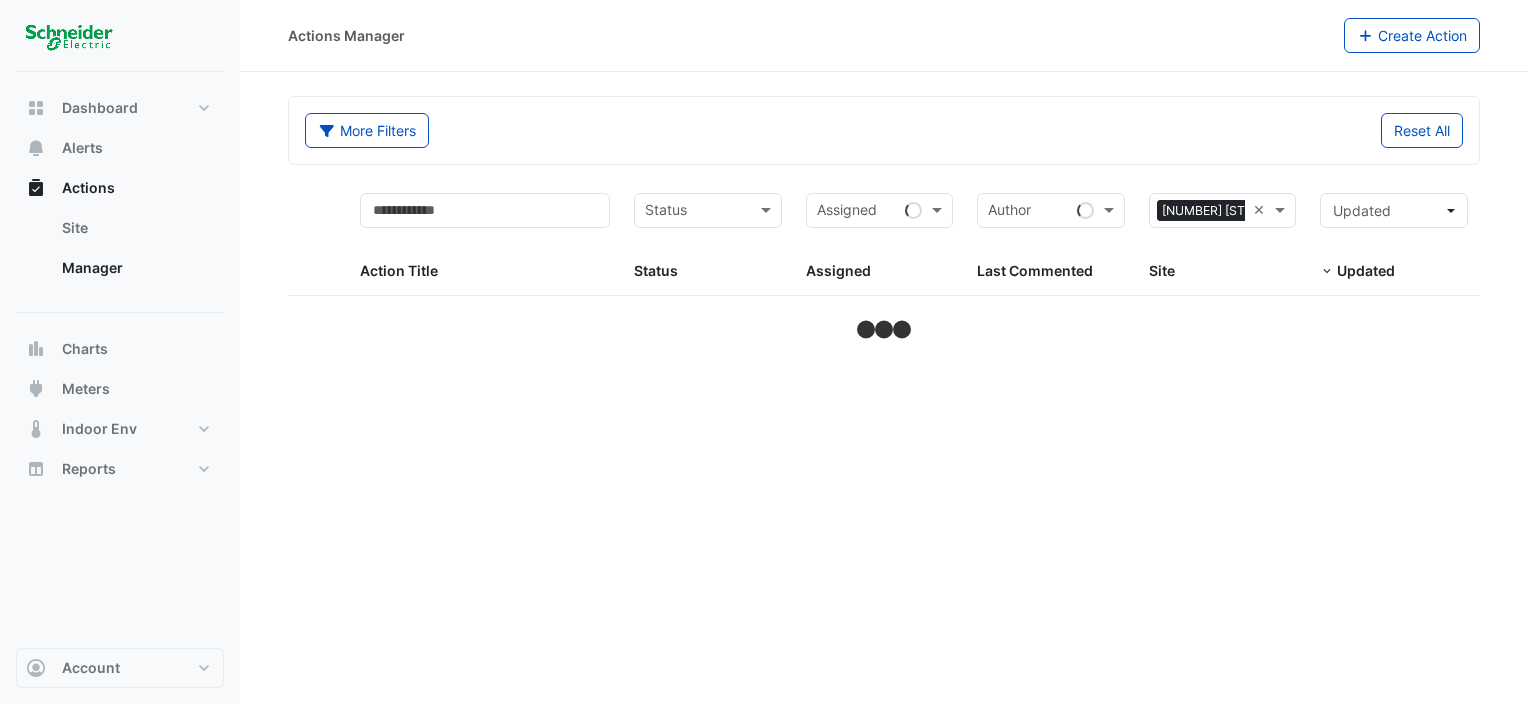 select on "***" 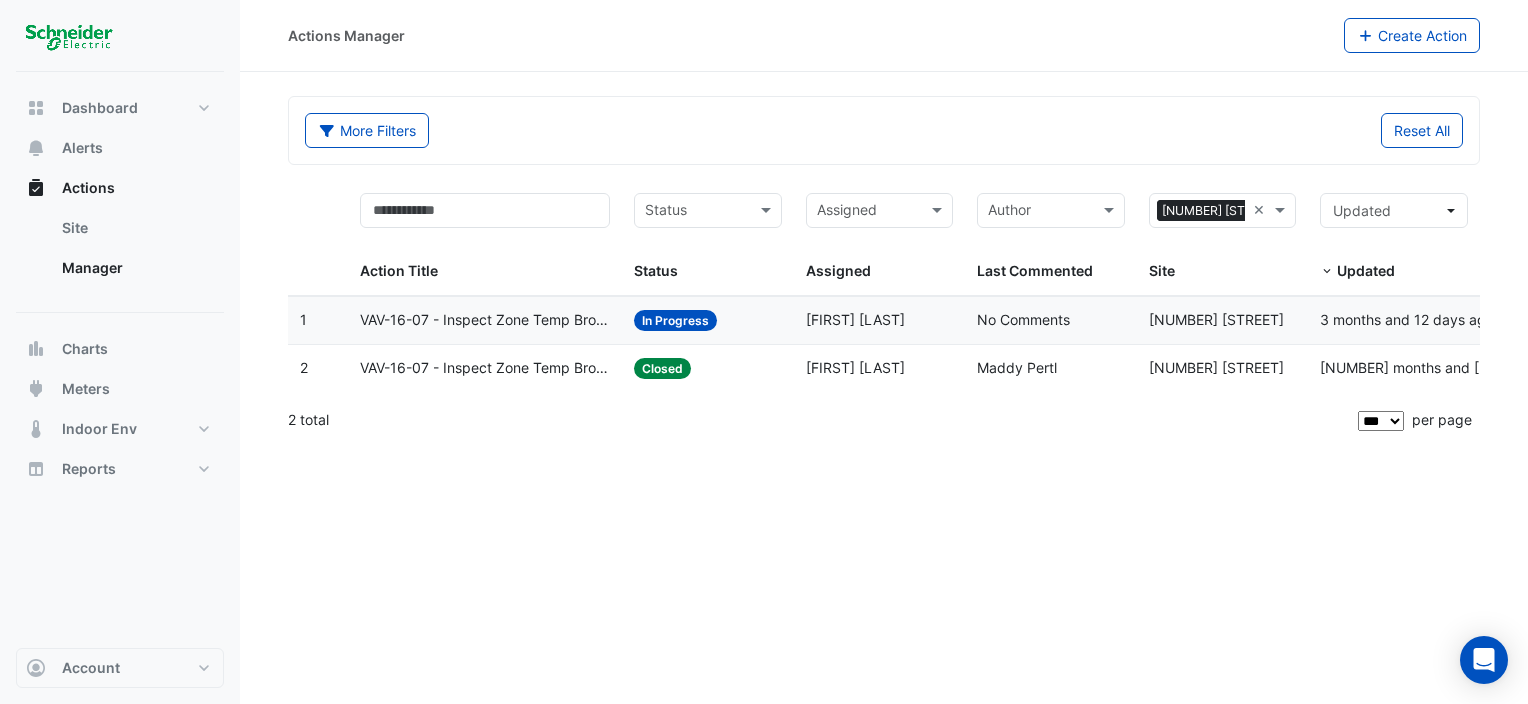 click on "Actions Manager
Create Action
More Filters
Reset All
Status
Assigned
Sites × [NUMBER] [STREET] ×
Action Title
Status
Status
Assigned
Assigned" 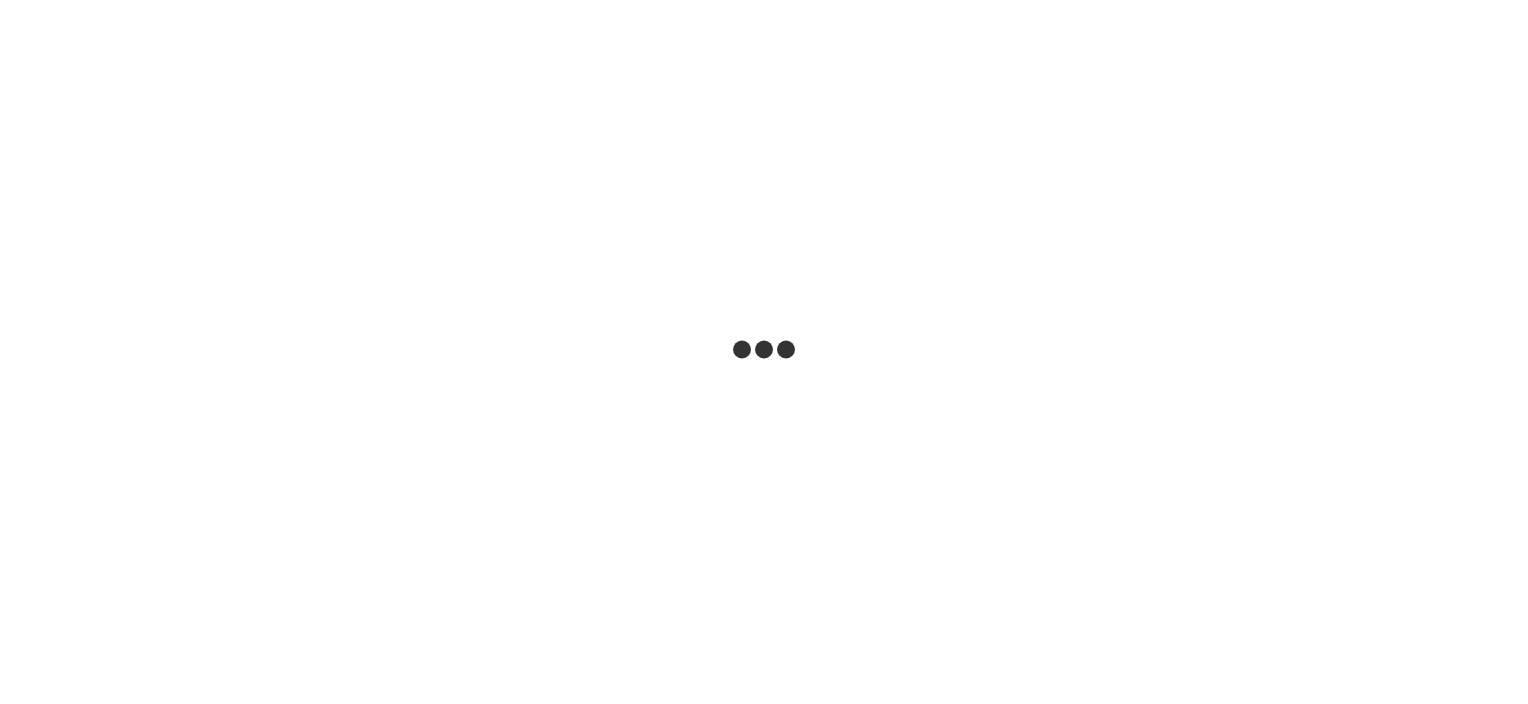 scroll, scrollTop: 0, scrollLeft: 0, axis: both 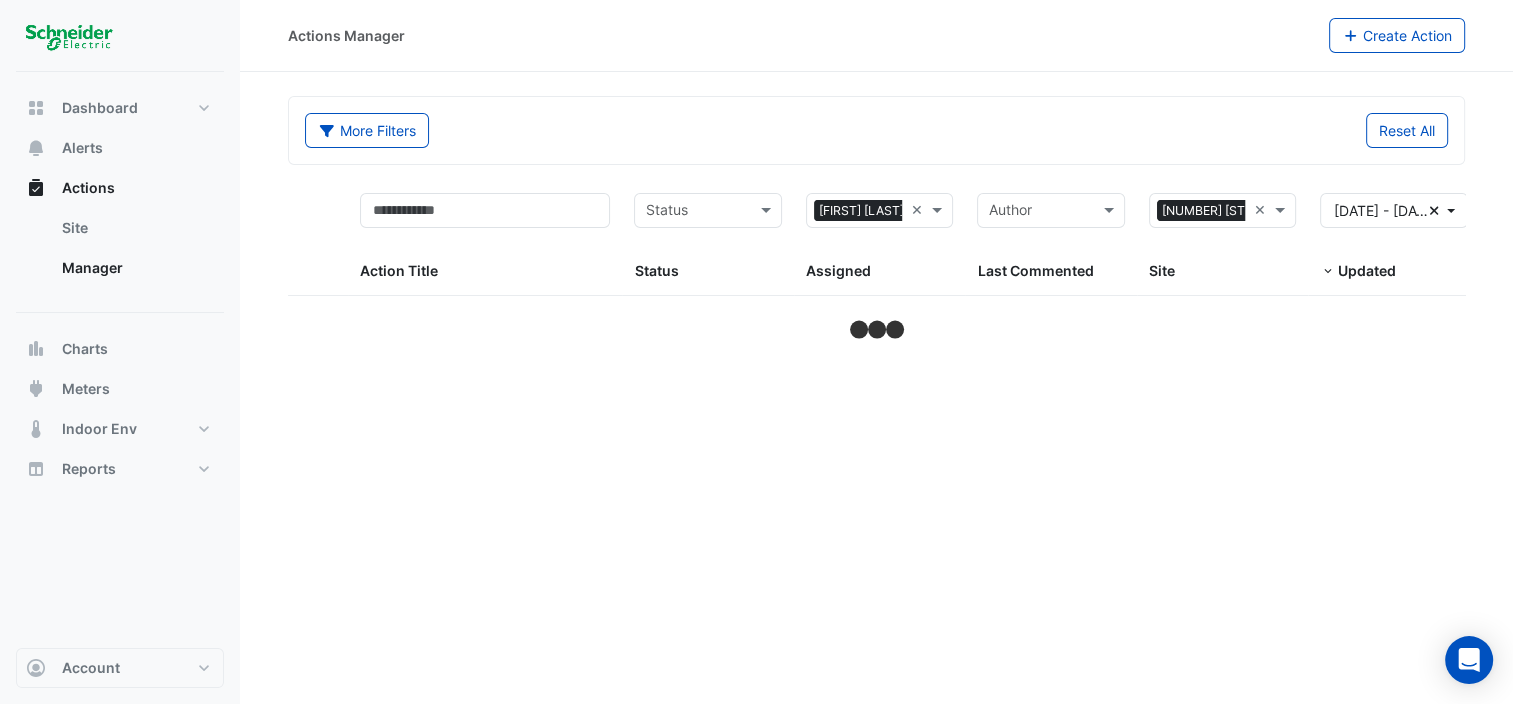 select on "***" 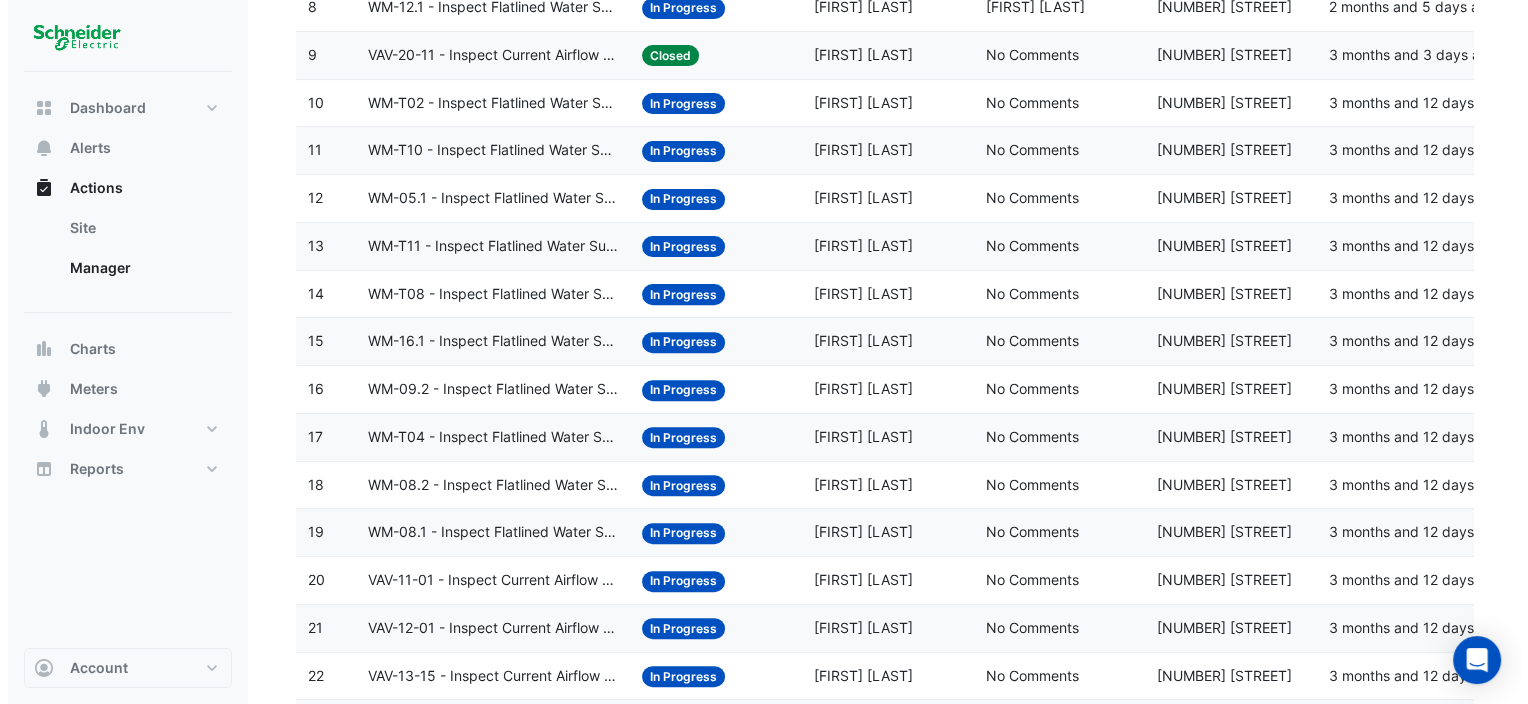 scroll, scrollTop: 1024, scrollLeft: 0, axis: vertical 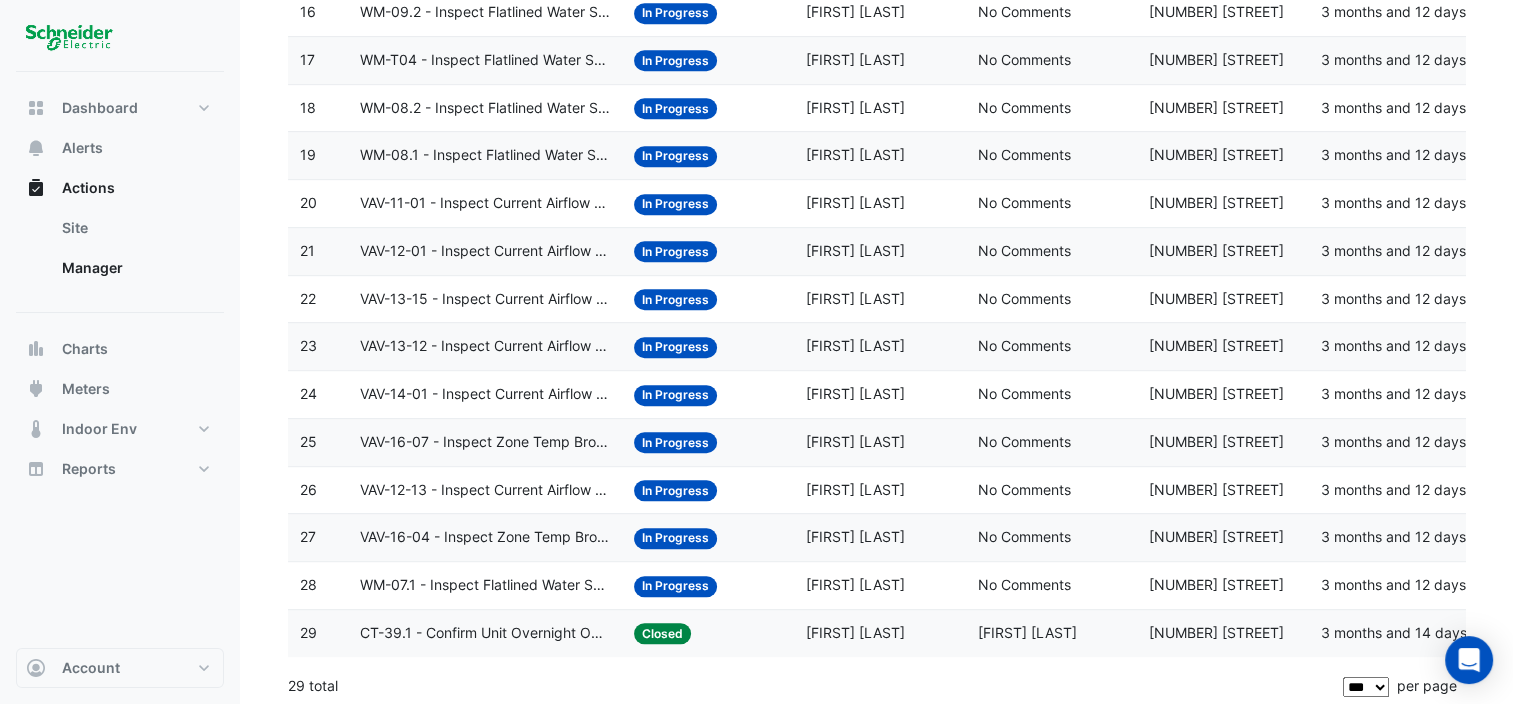 click on "VAV-12-01 - Inspect Current Airflow Faulty Sensor" 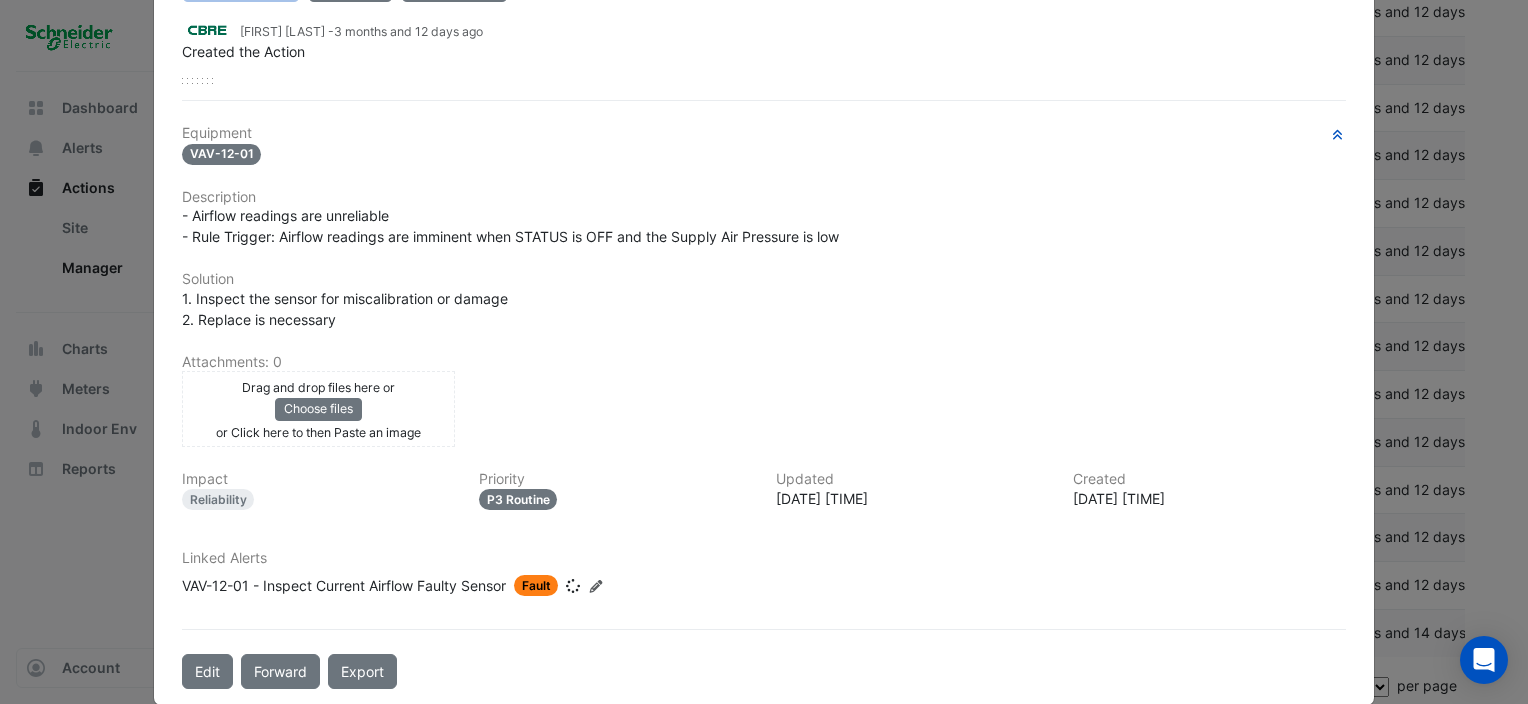 scroll, scrollTop: 309, scrollLeft: 0, axis: vertical 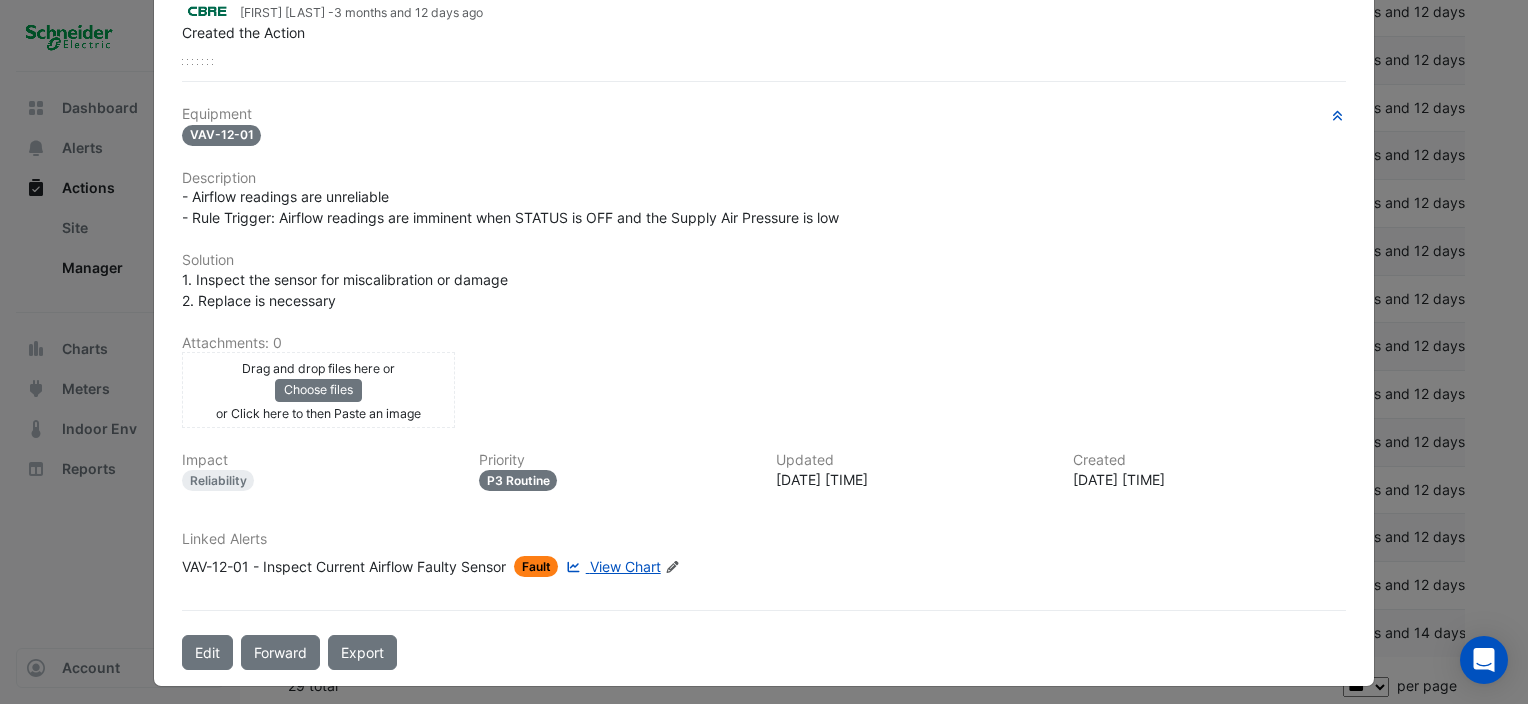 click on "View Chart" 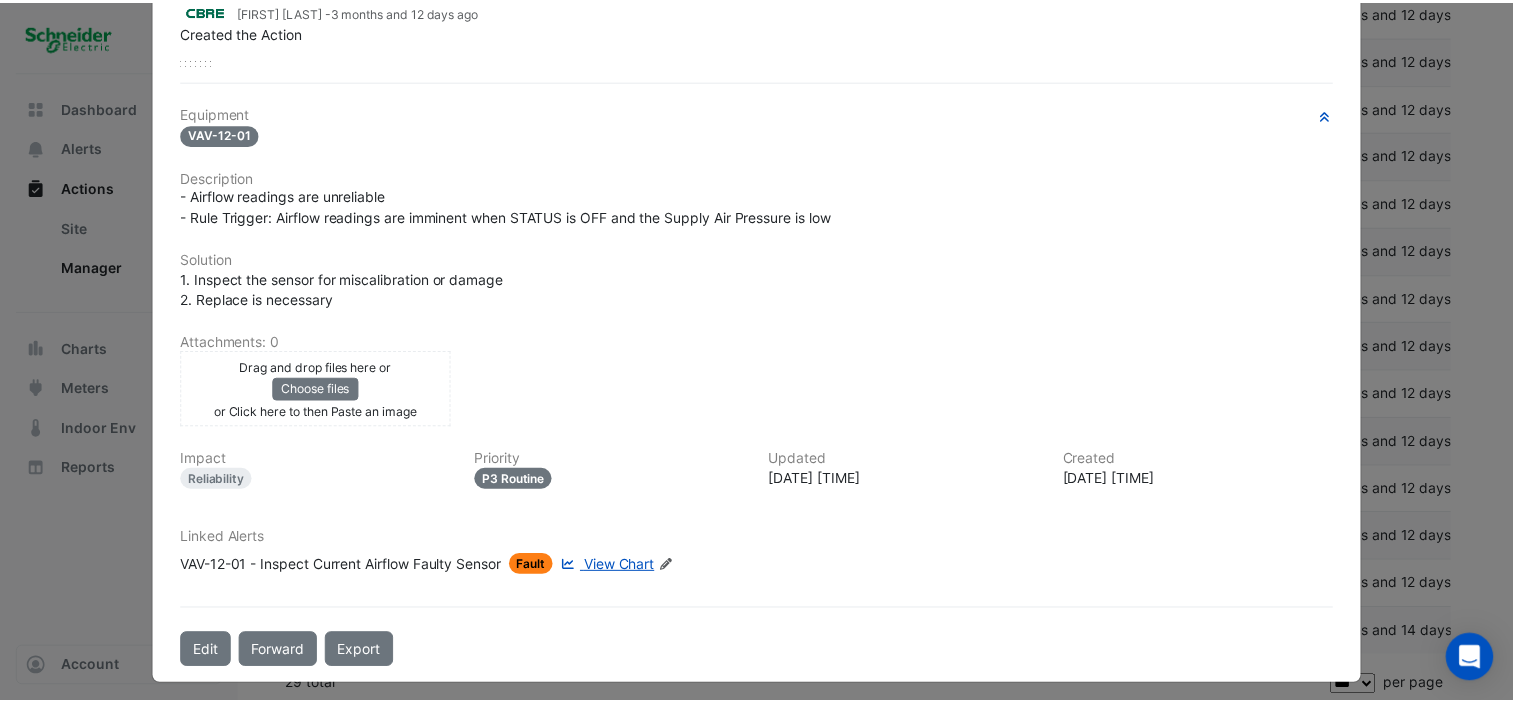 scroll, scrollTop: 0, scrollLeft: 0, axis: both 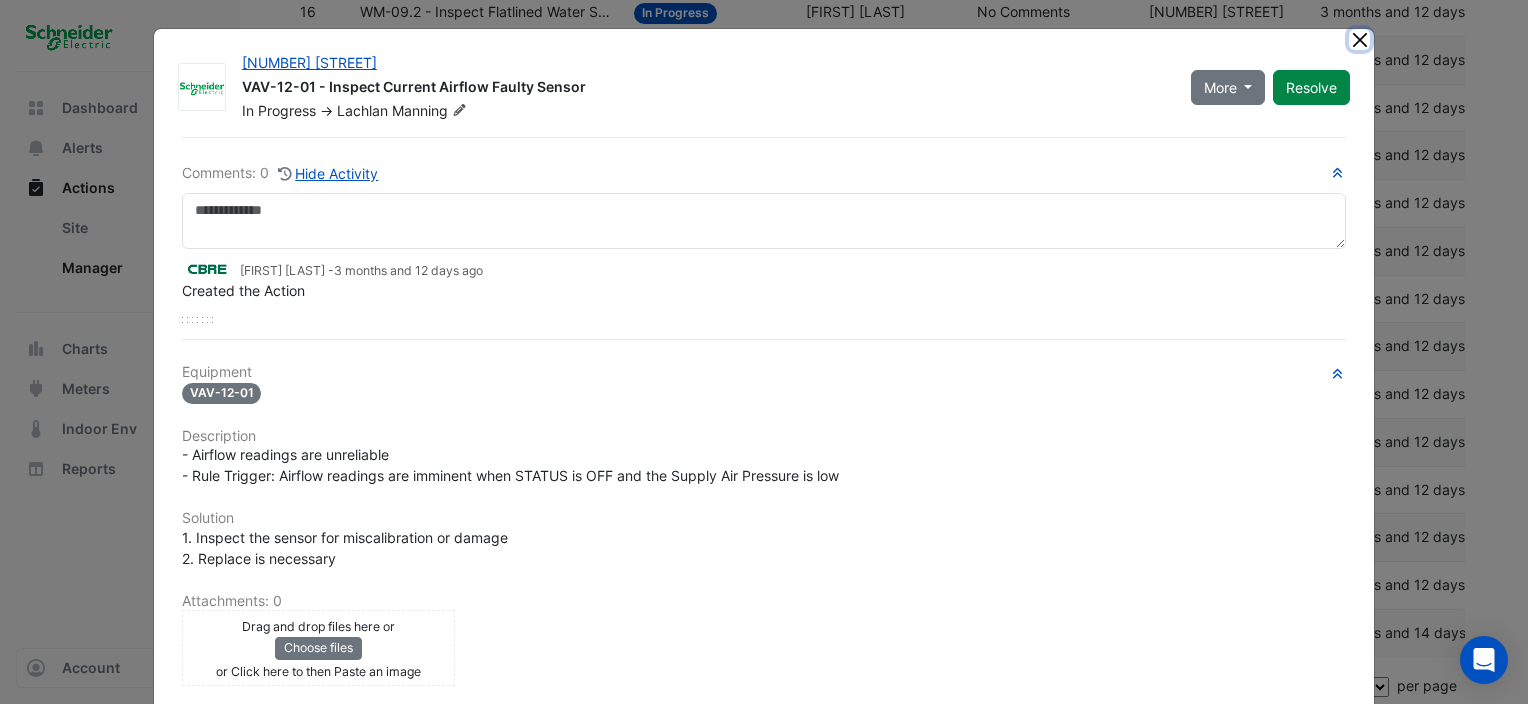 click 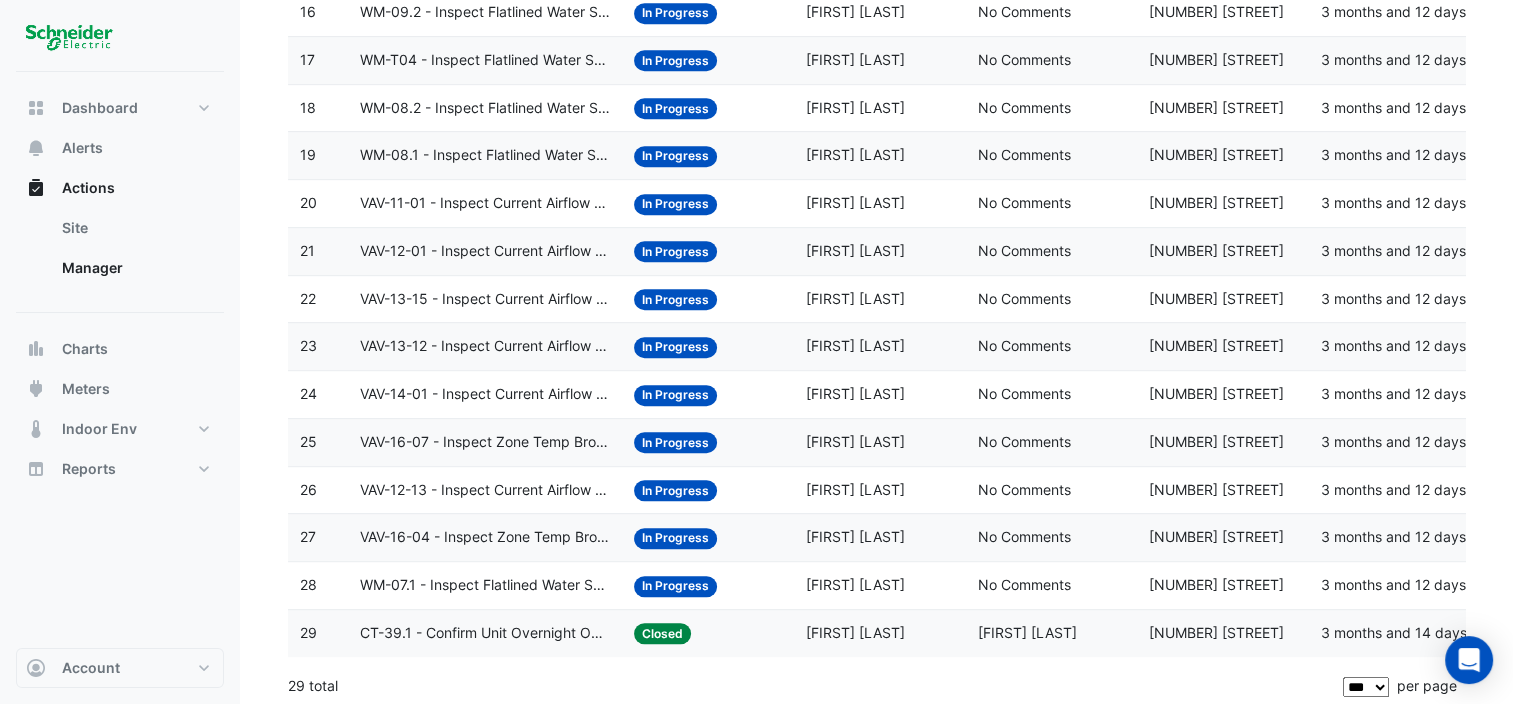 scroll, scrollTop: 1000, scrollLeft: 0, axis: vertical 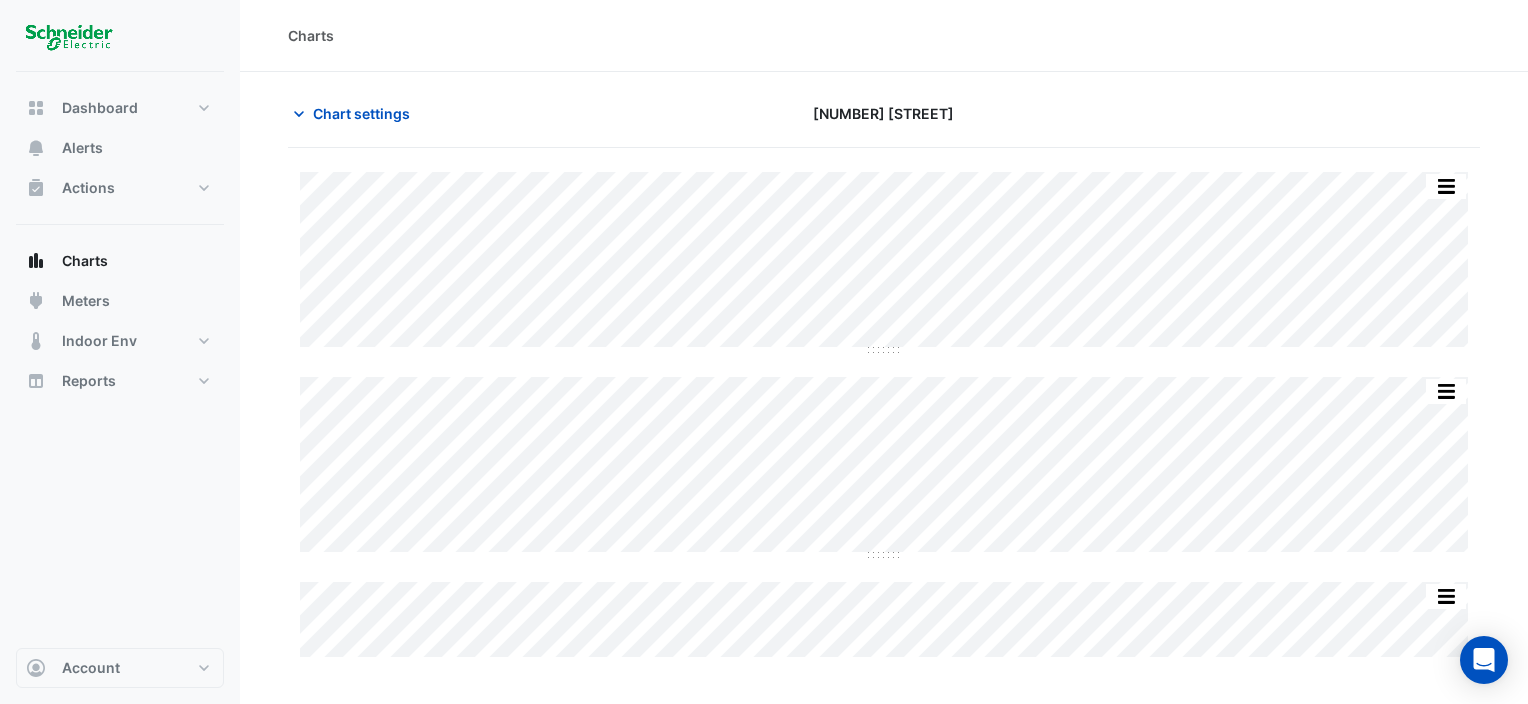 type on "**********" 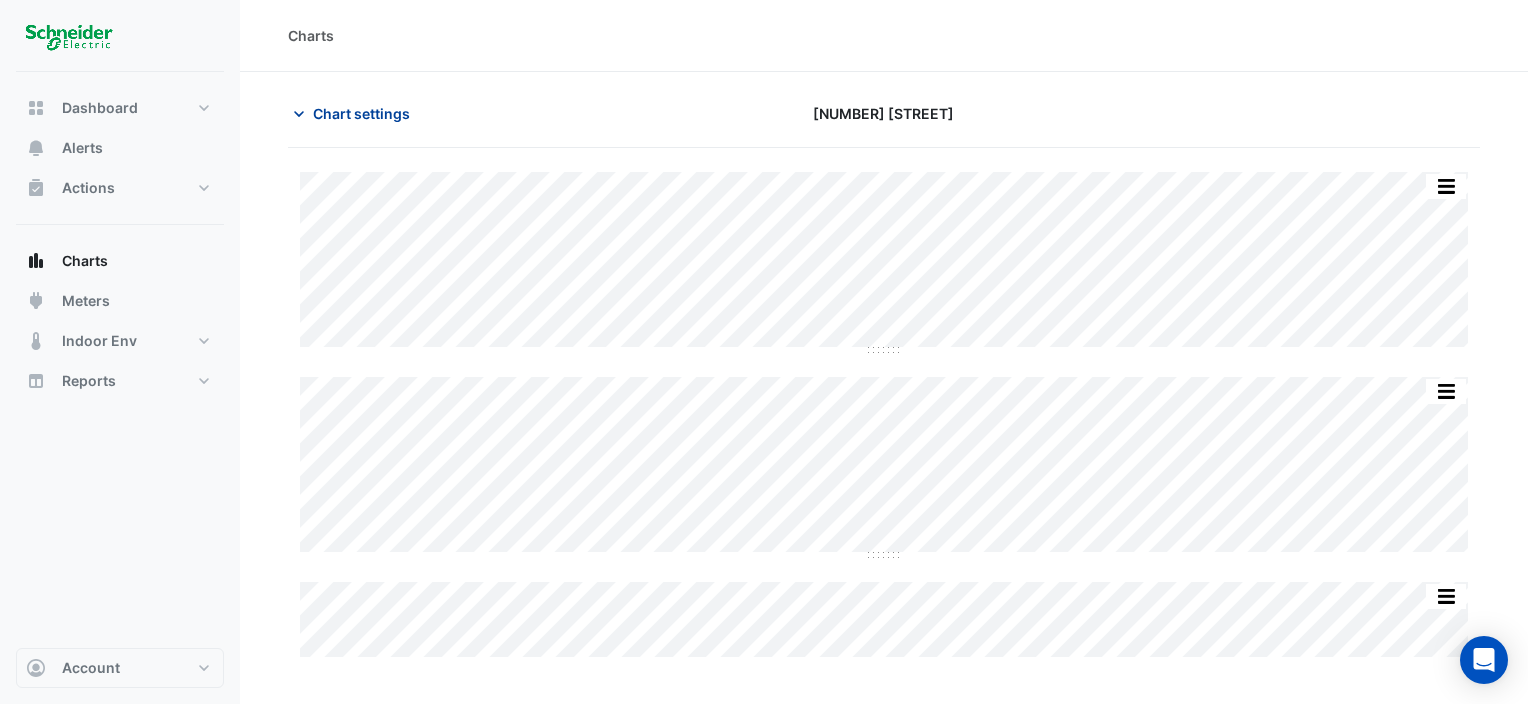 click on "Chart settings" 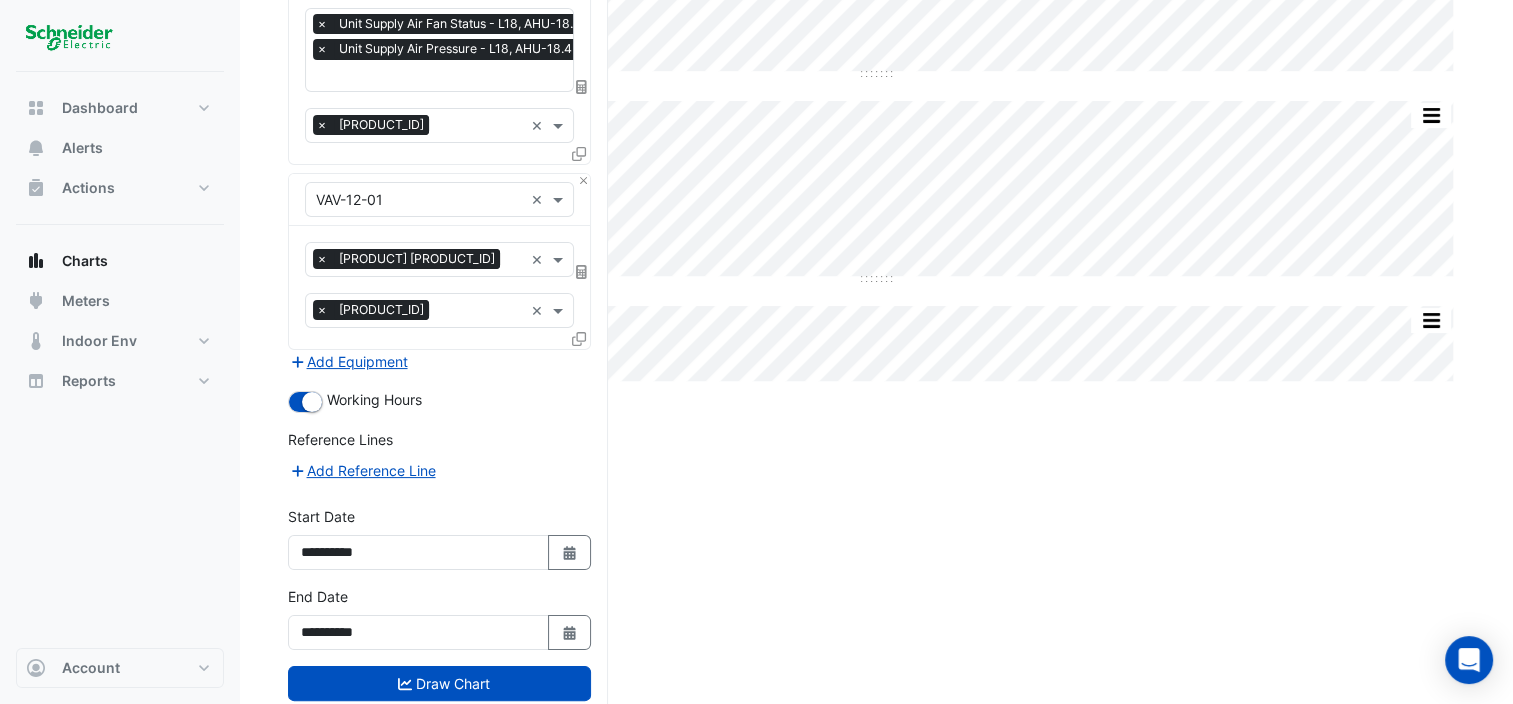 scroll, scrollTop: 340, scrollLeft: 0, axis: vertical 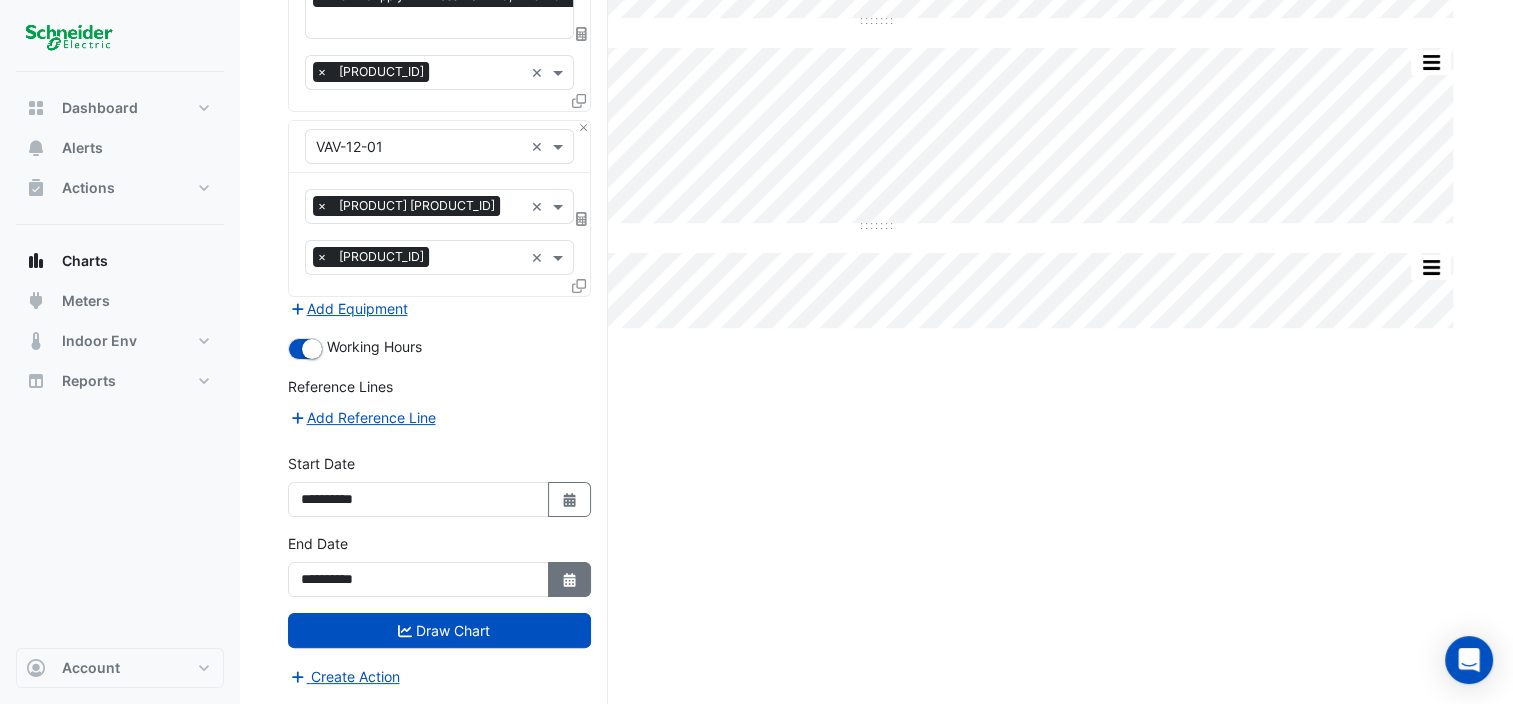 click on "Select Date" 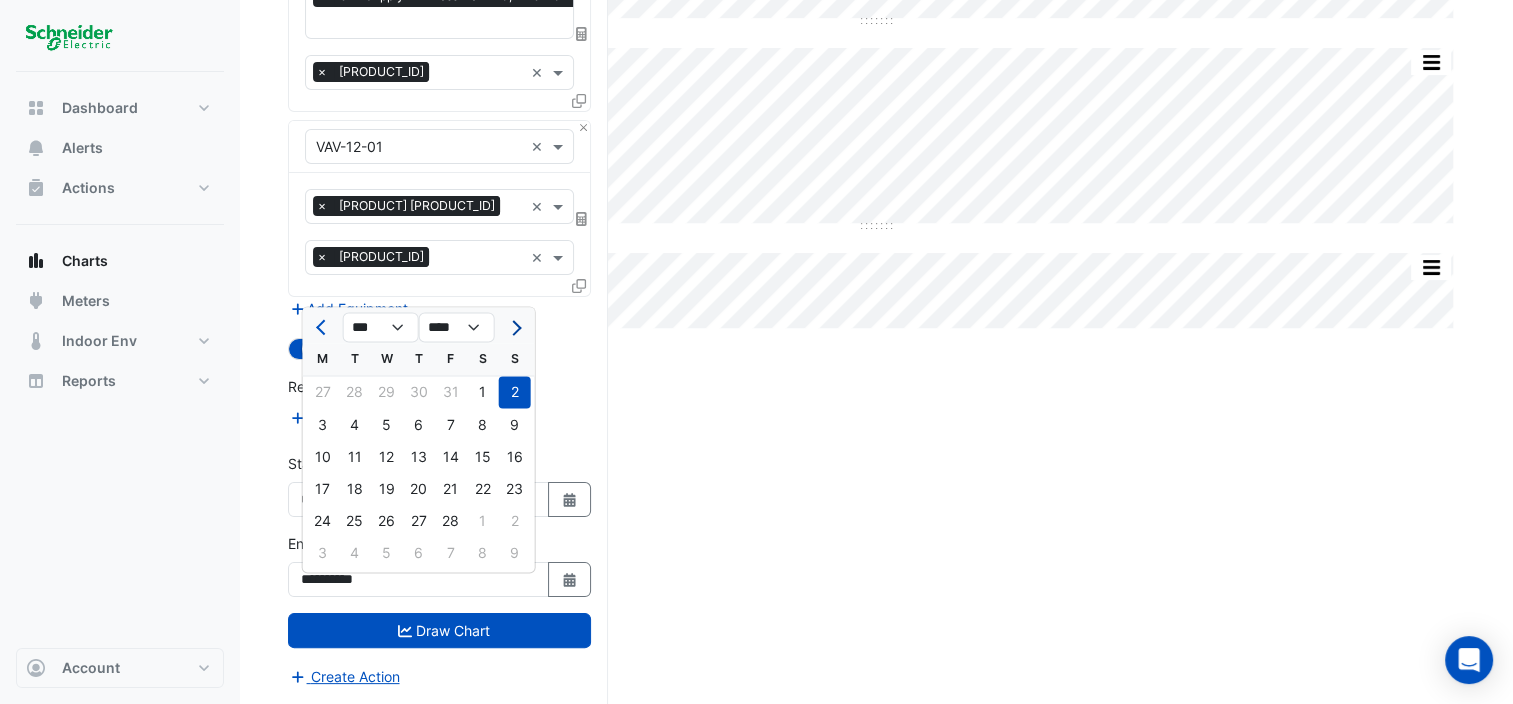 click 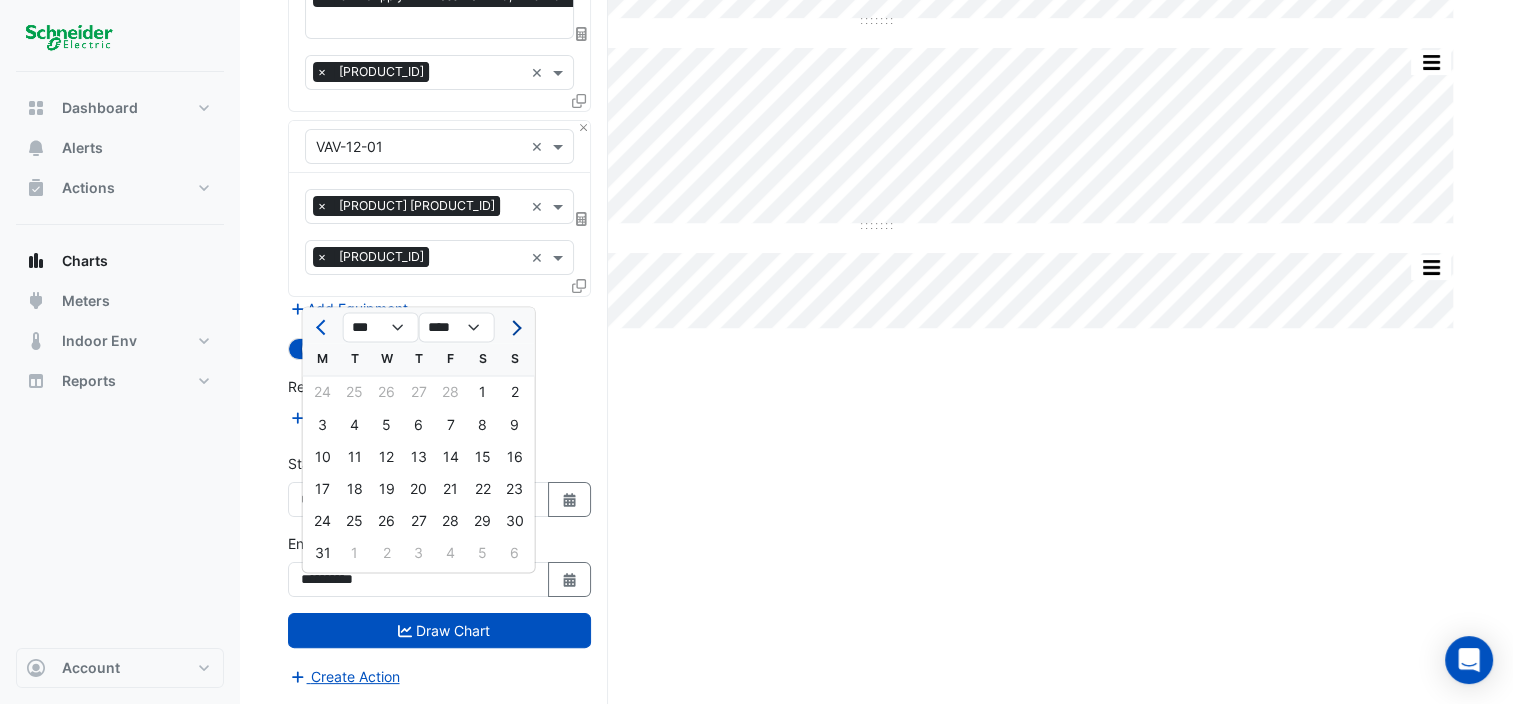 click 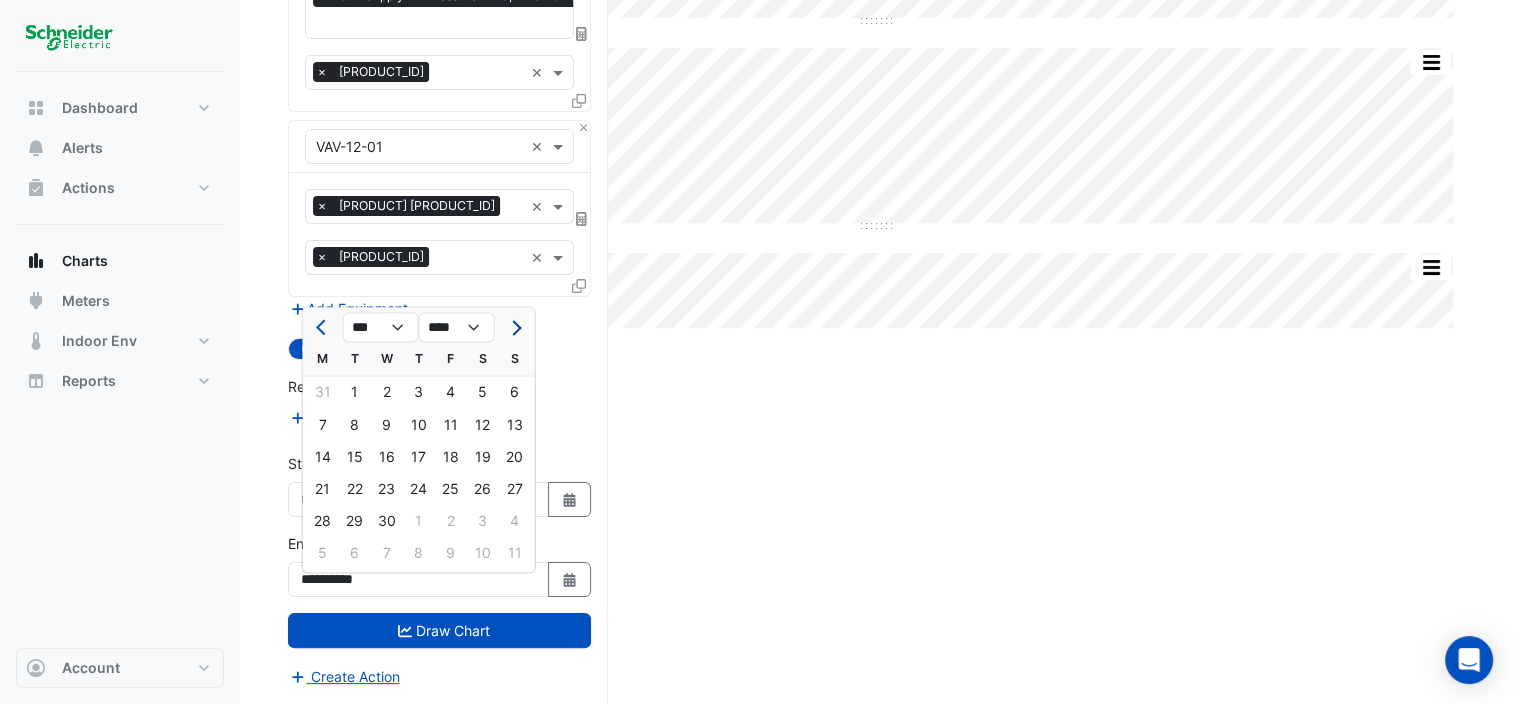 click 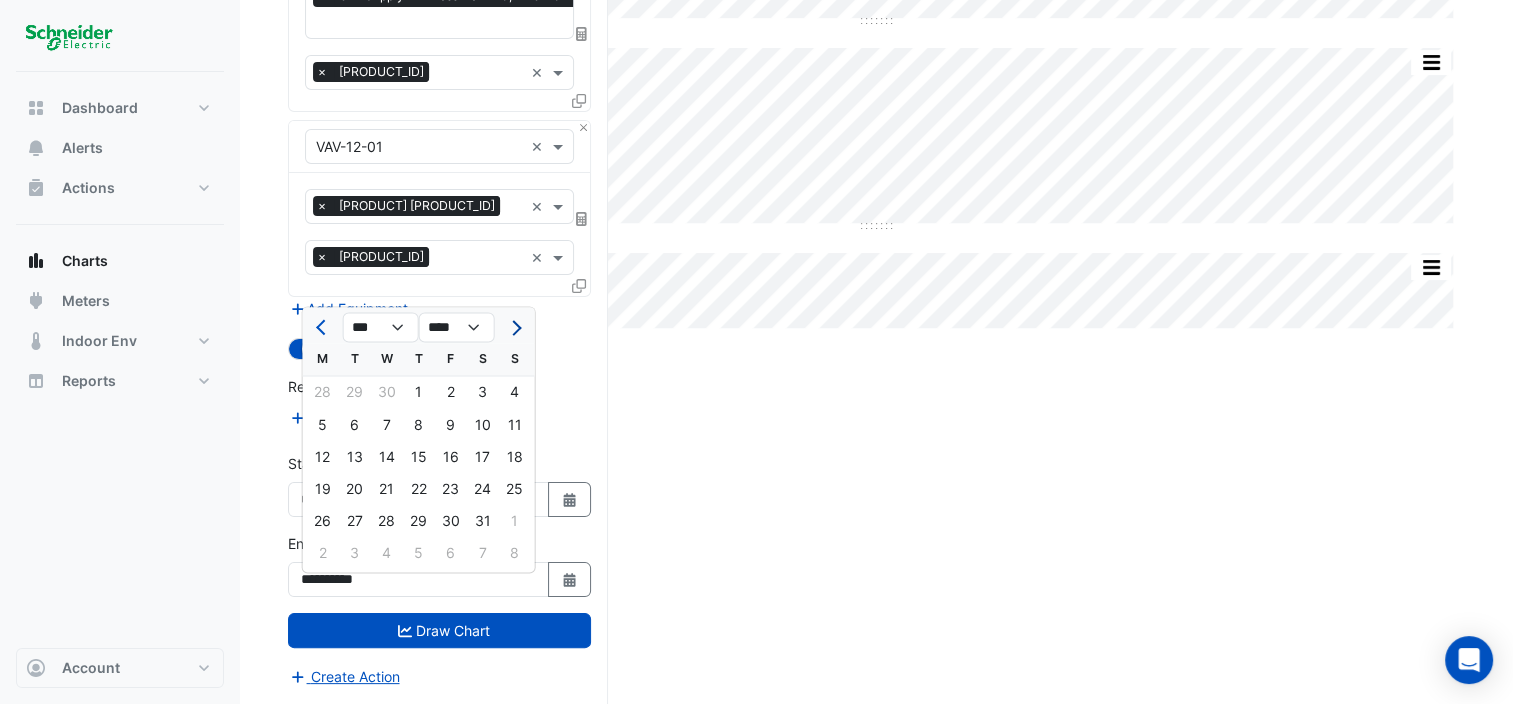 click 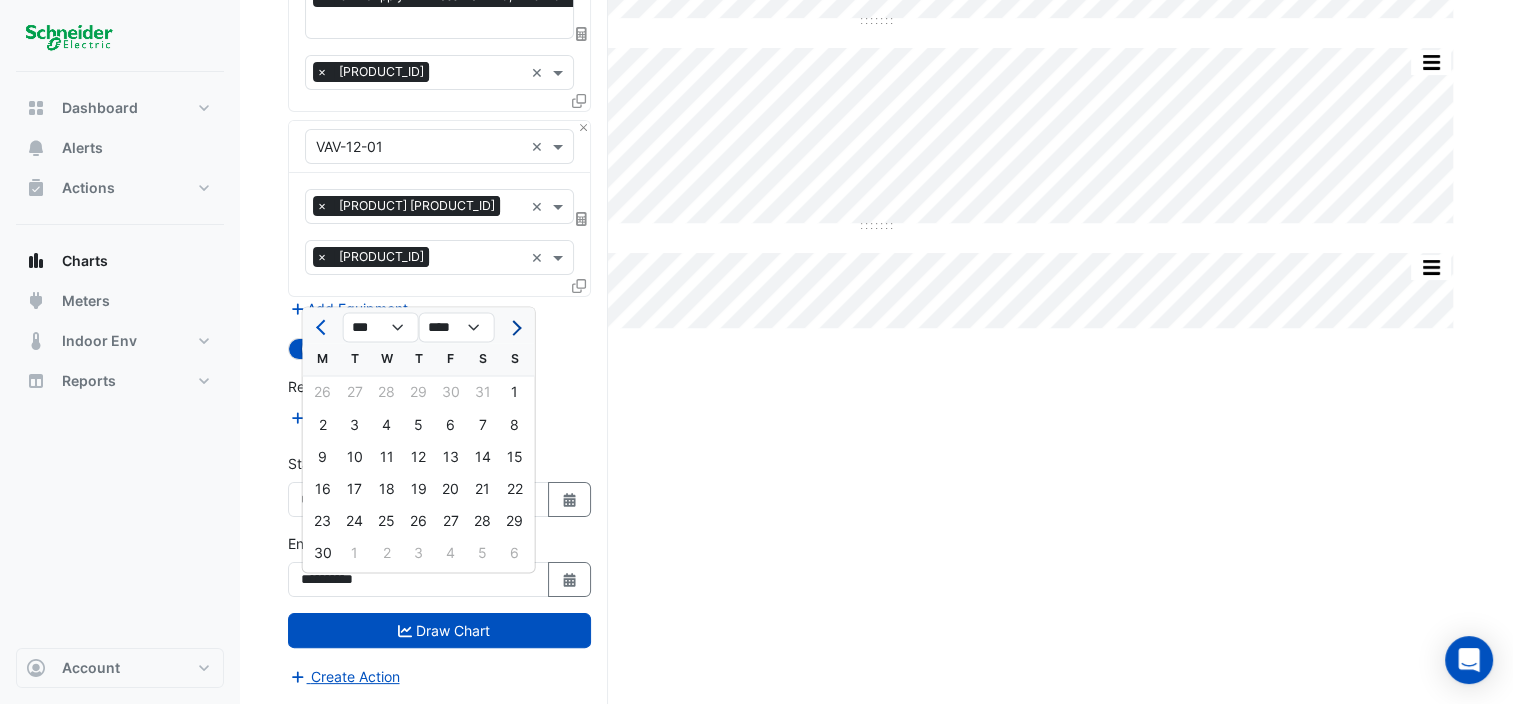 click 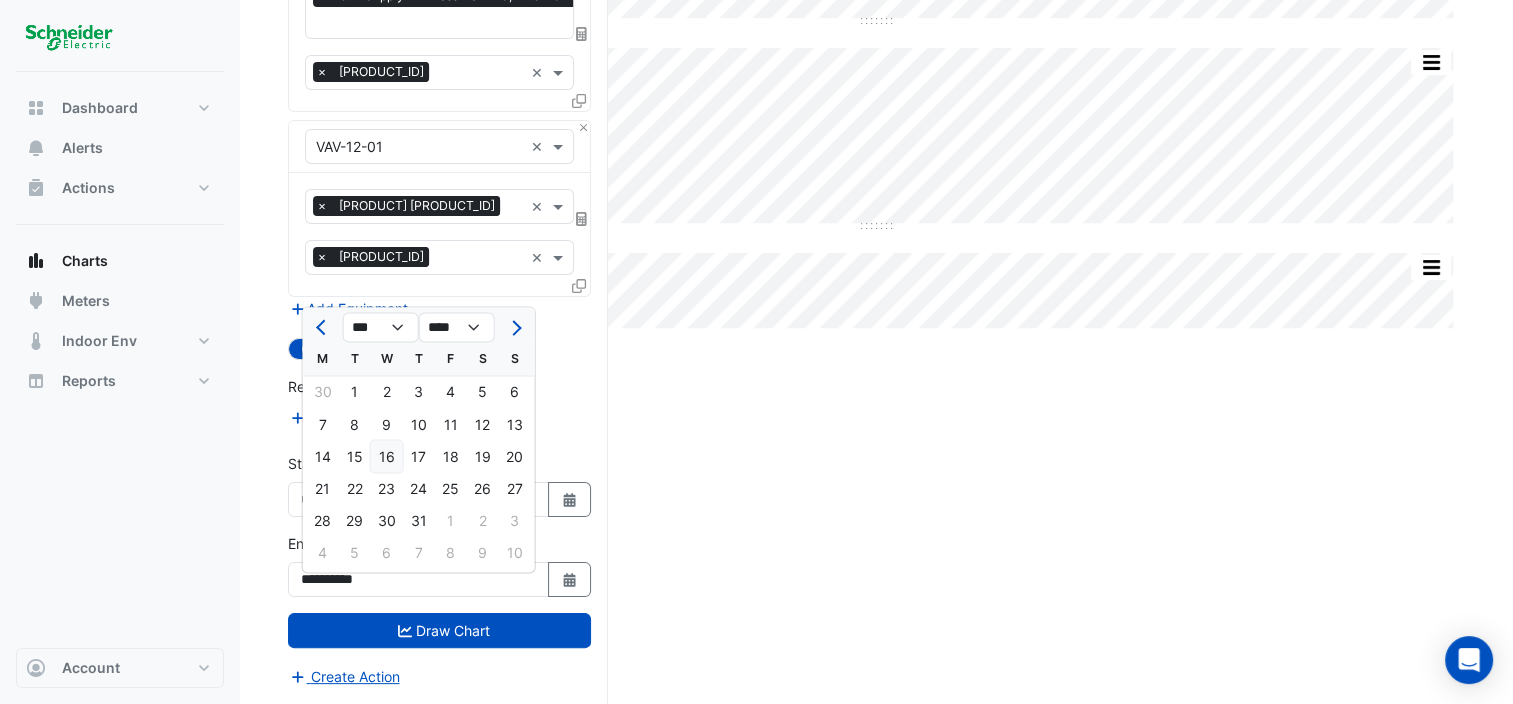 click on "16" 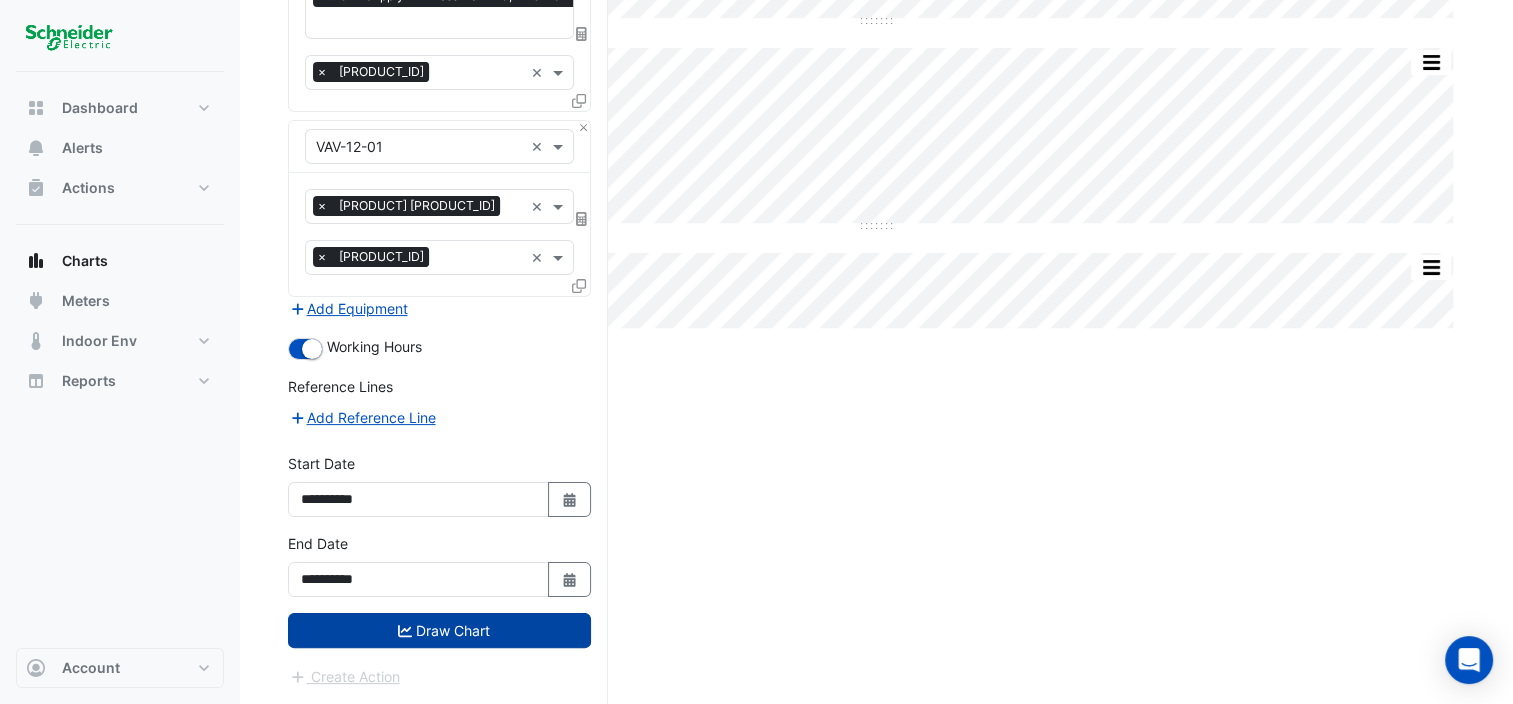 click on "Draw Chart" at bounding box center (439, 630) 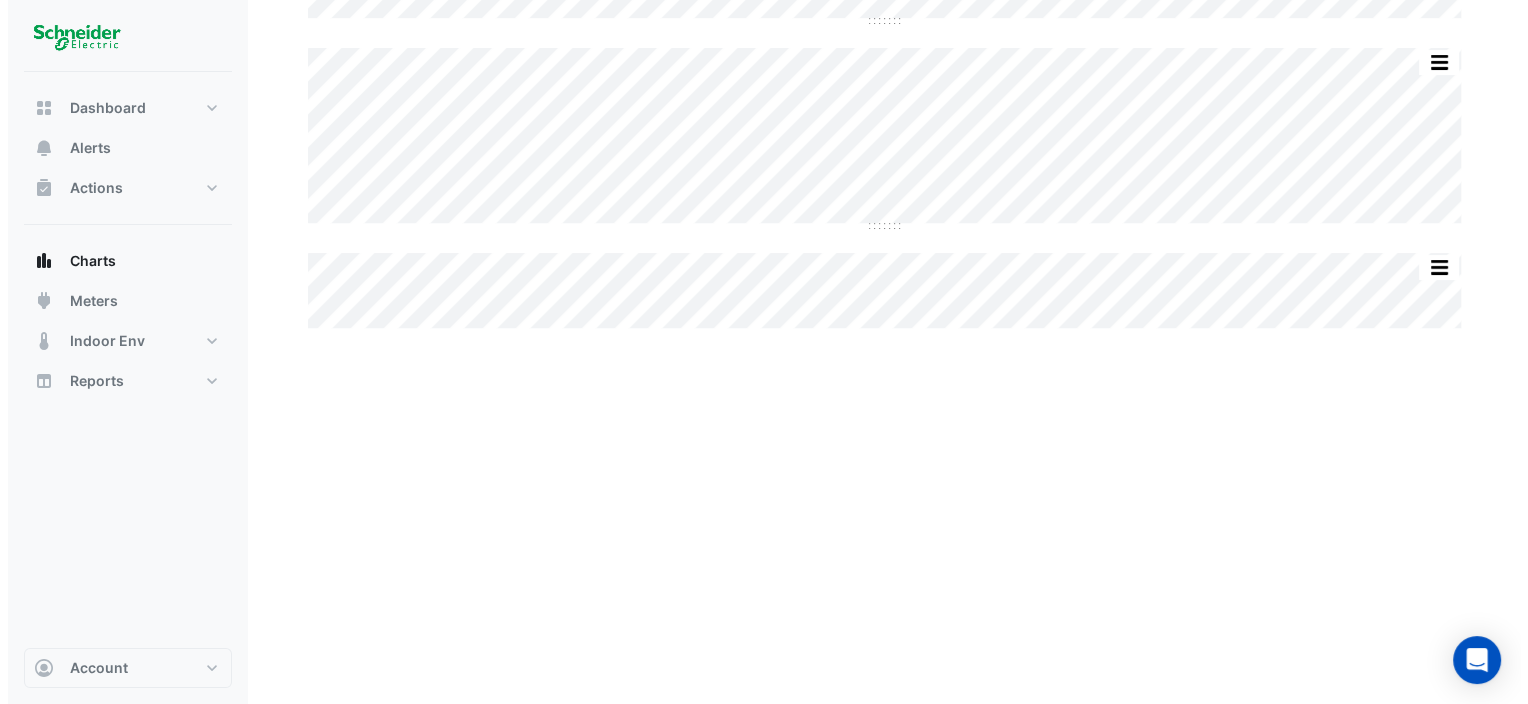 scroll, scrollTop: 0, scrollLeft: 0, axis: both 